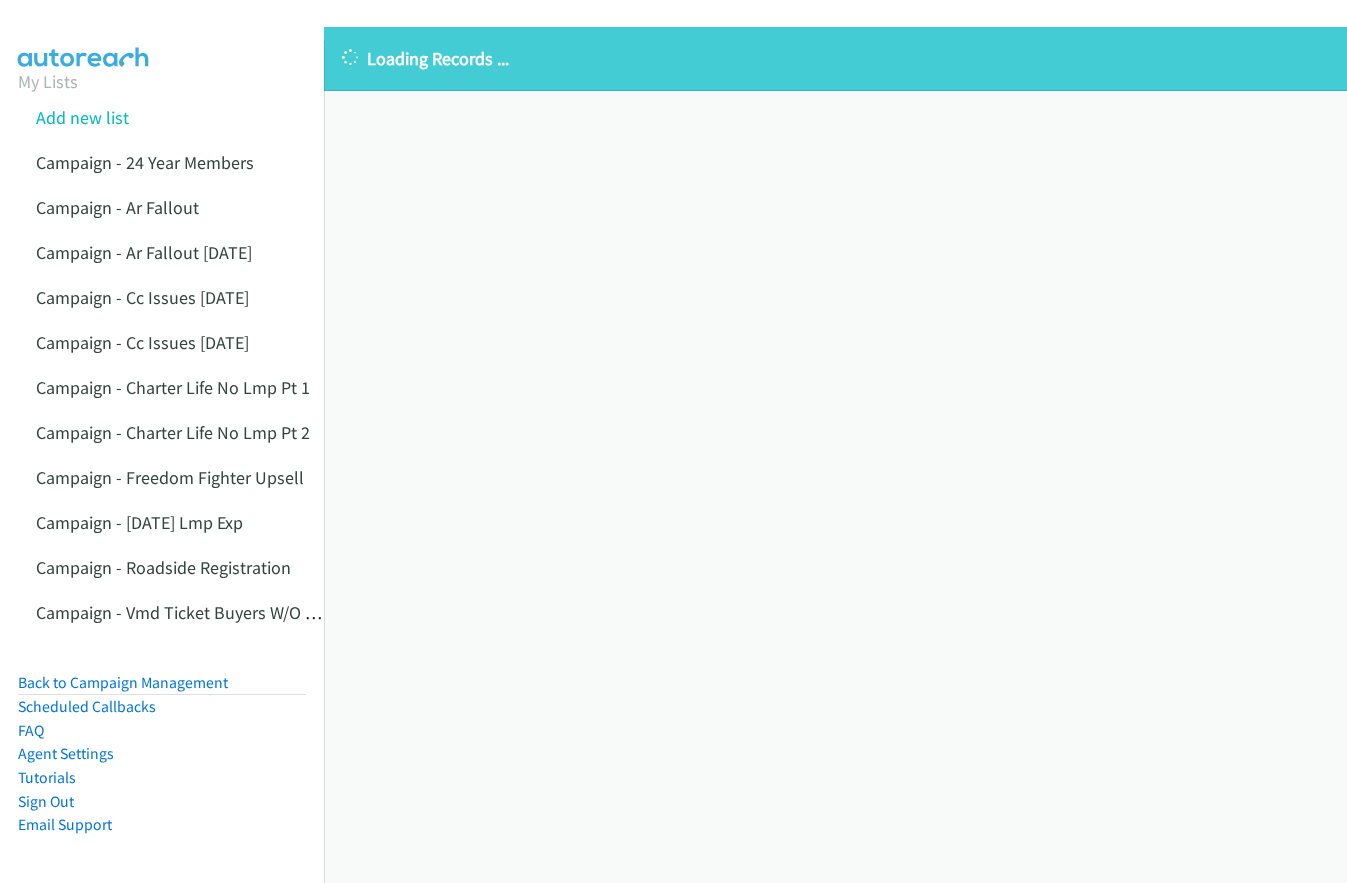 scroll, scrollTop: 0, scrollLeft: 0, axis: both 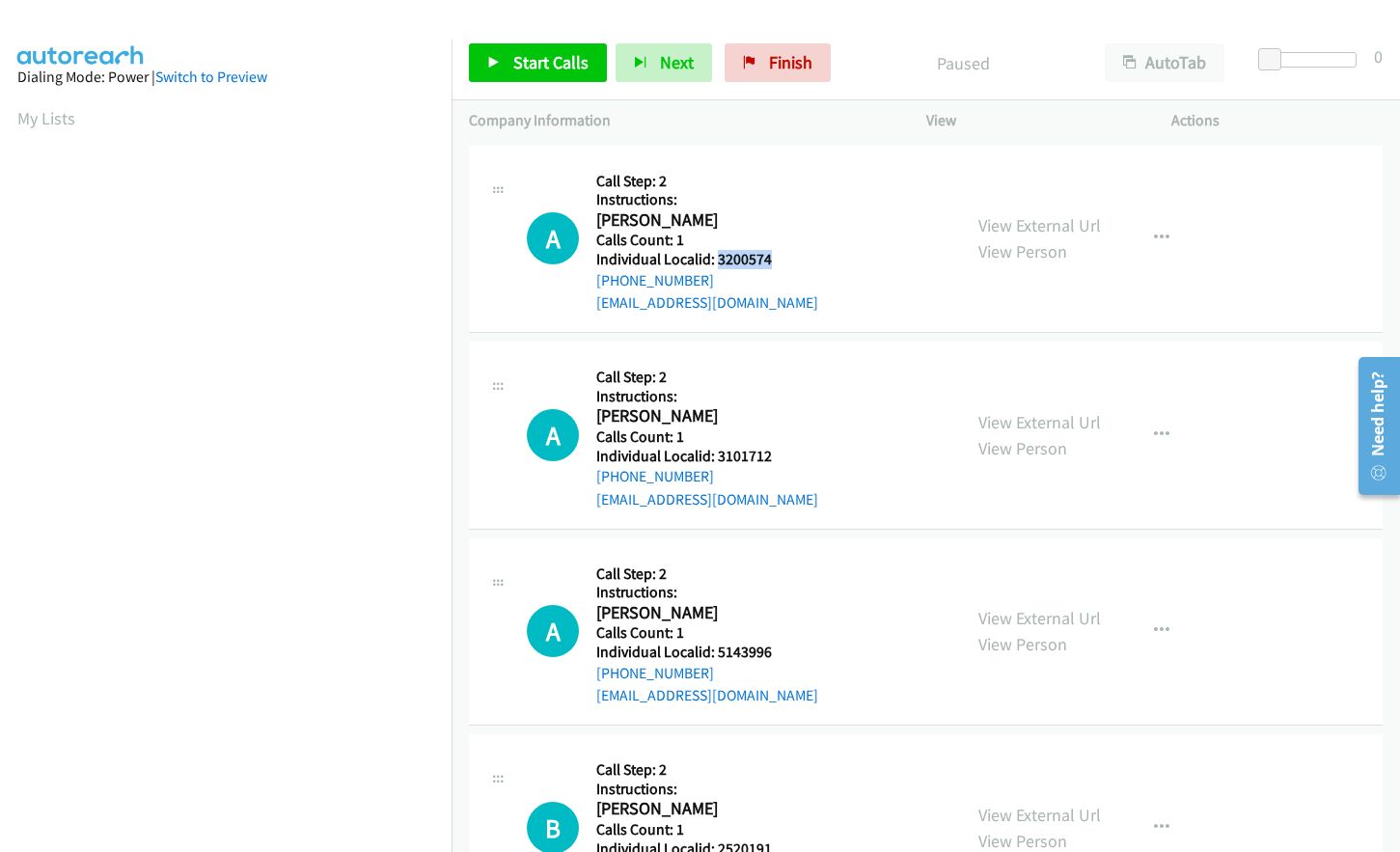 drag, startPoint x: 718, startPoint y: 261, endPoint x: 782, endPoint y: 261, distance: 64 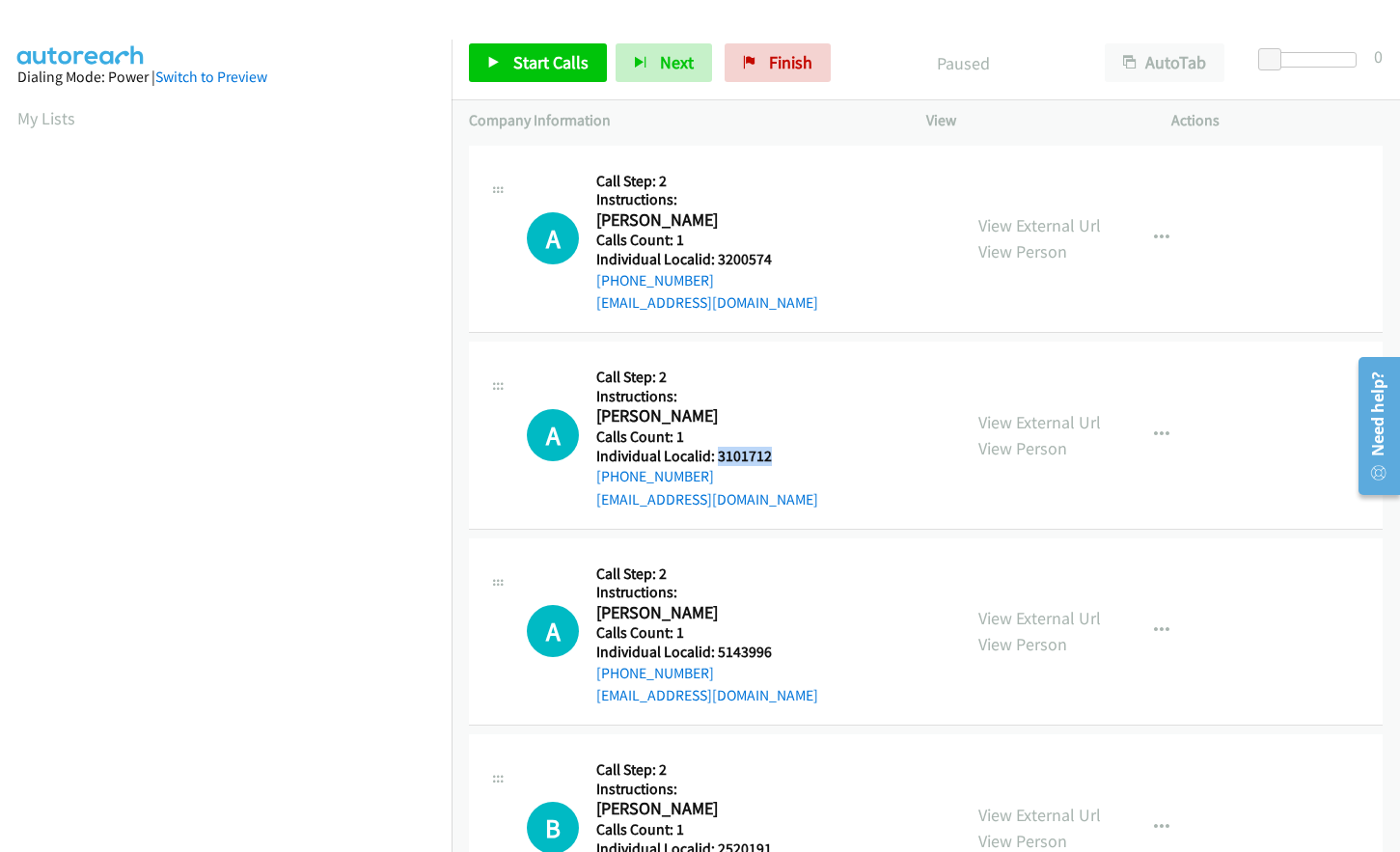 drag, startPoint x: 715, startPoint y: 458, endPoint x: 780, endPoint y: 453, distance: 65.19202 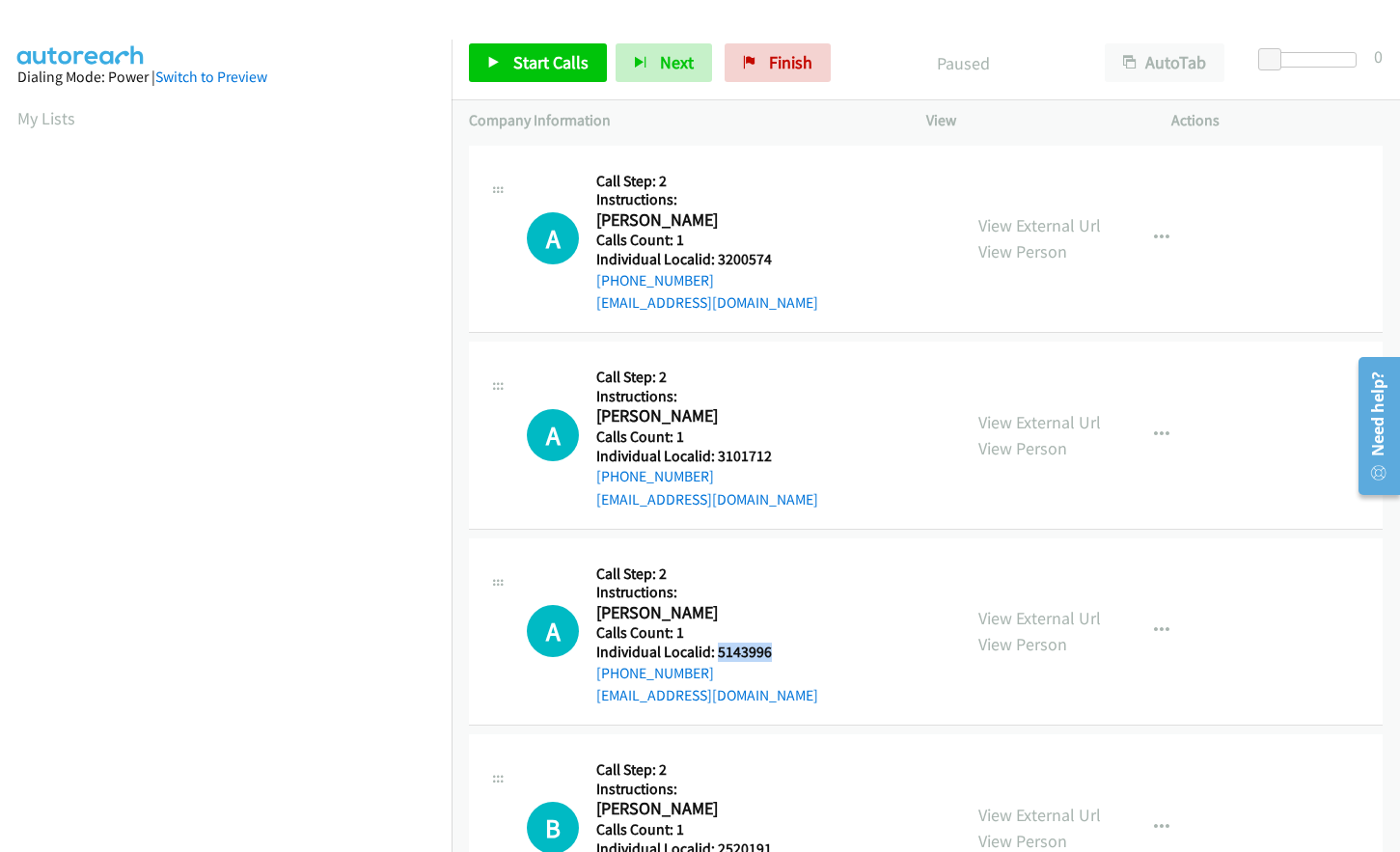 drag, startPoint x: 715, startPoint y: 652, endPoint x: 779, endPoint y: 648, distance: 64.1249 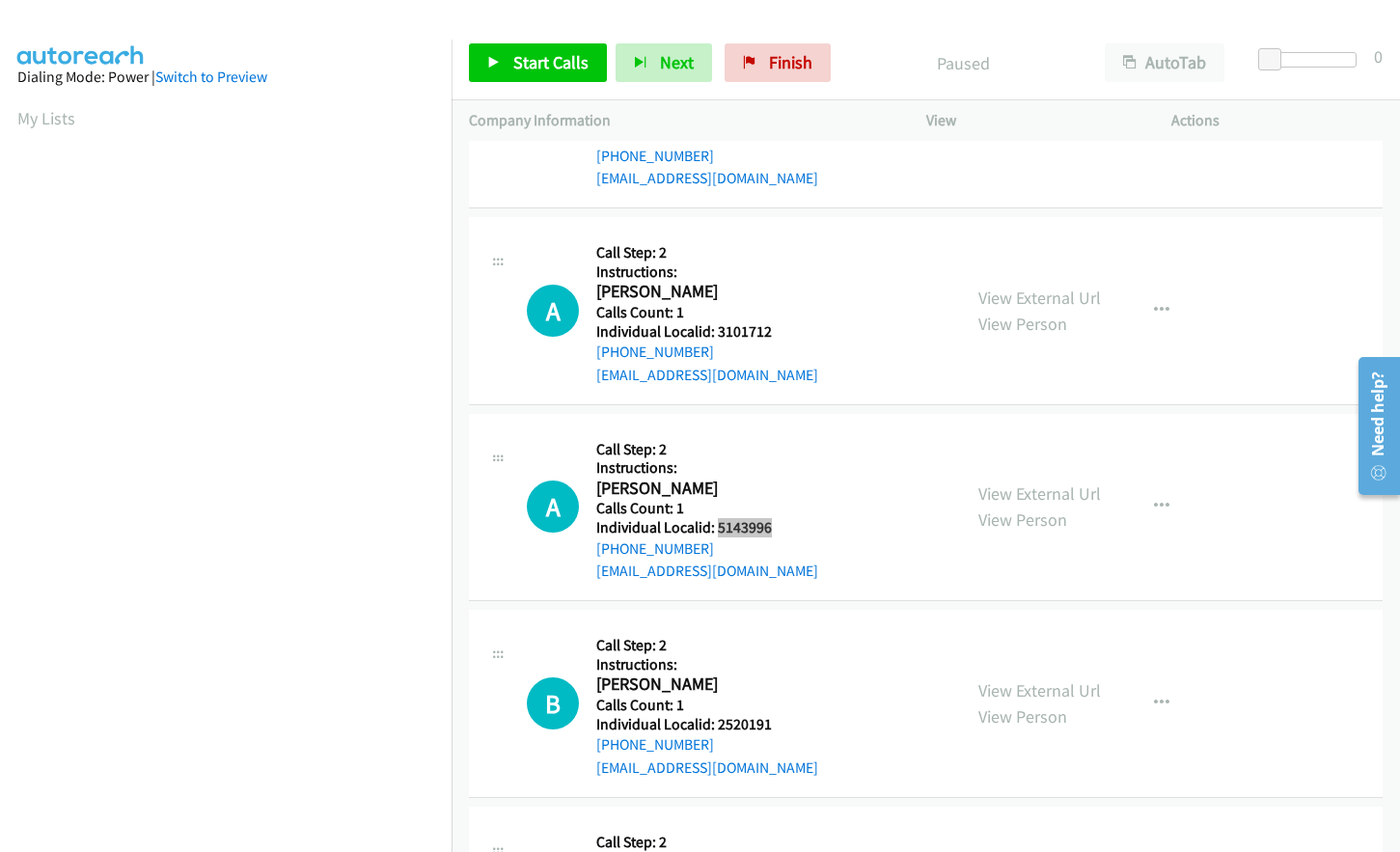scroll, scrollTop: 145, scrollLeft: 0, axis: vertical 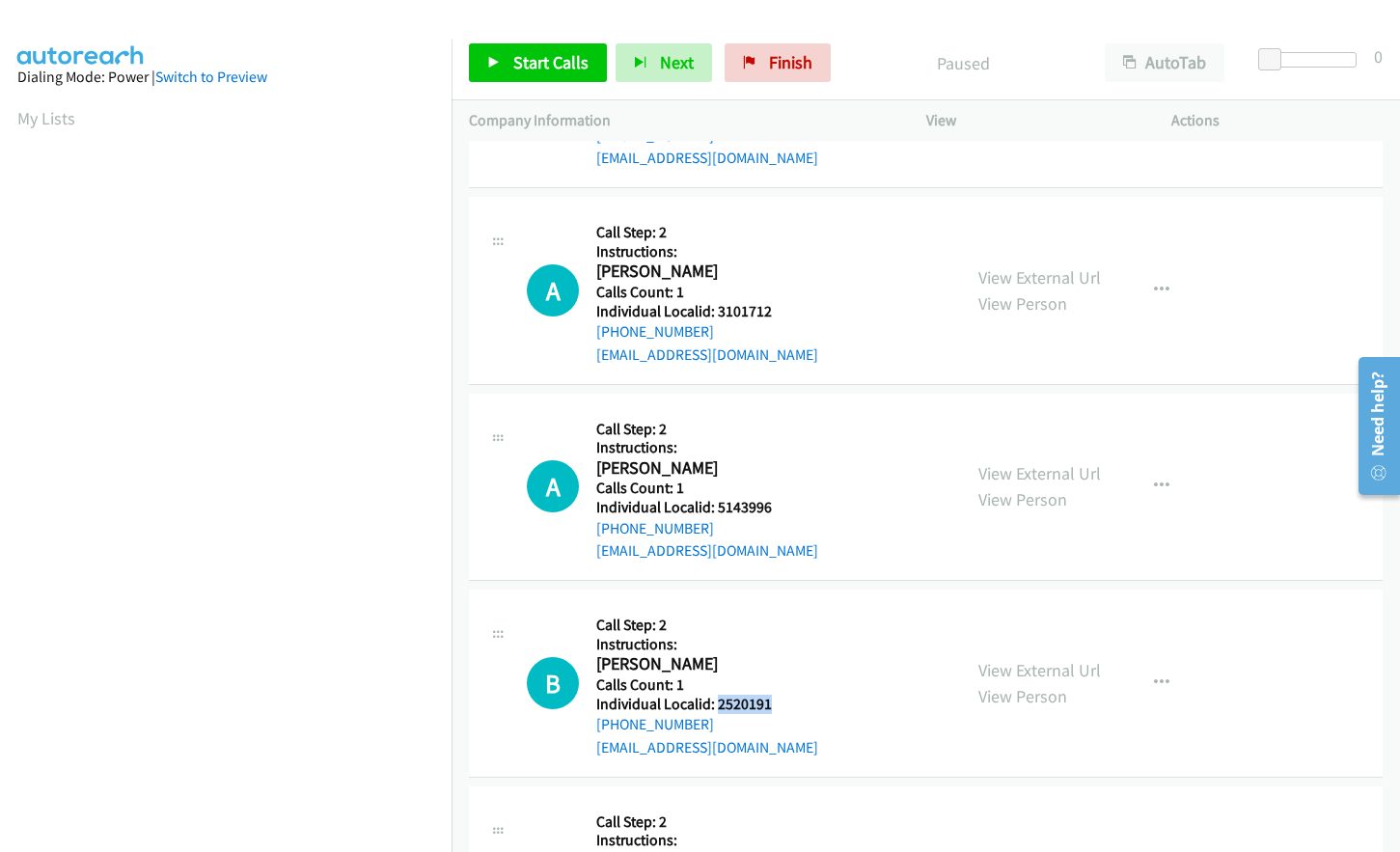 drag, startPoint x: 725, startPoint y: 707, endPoint x: 783, endPoint y: 704, distance: 58.077534 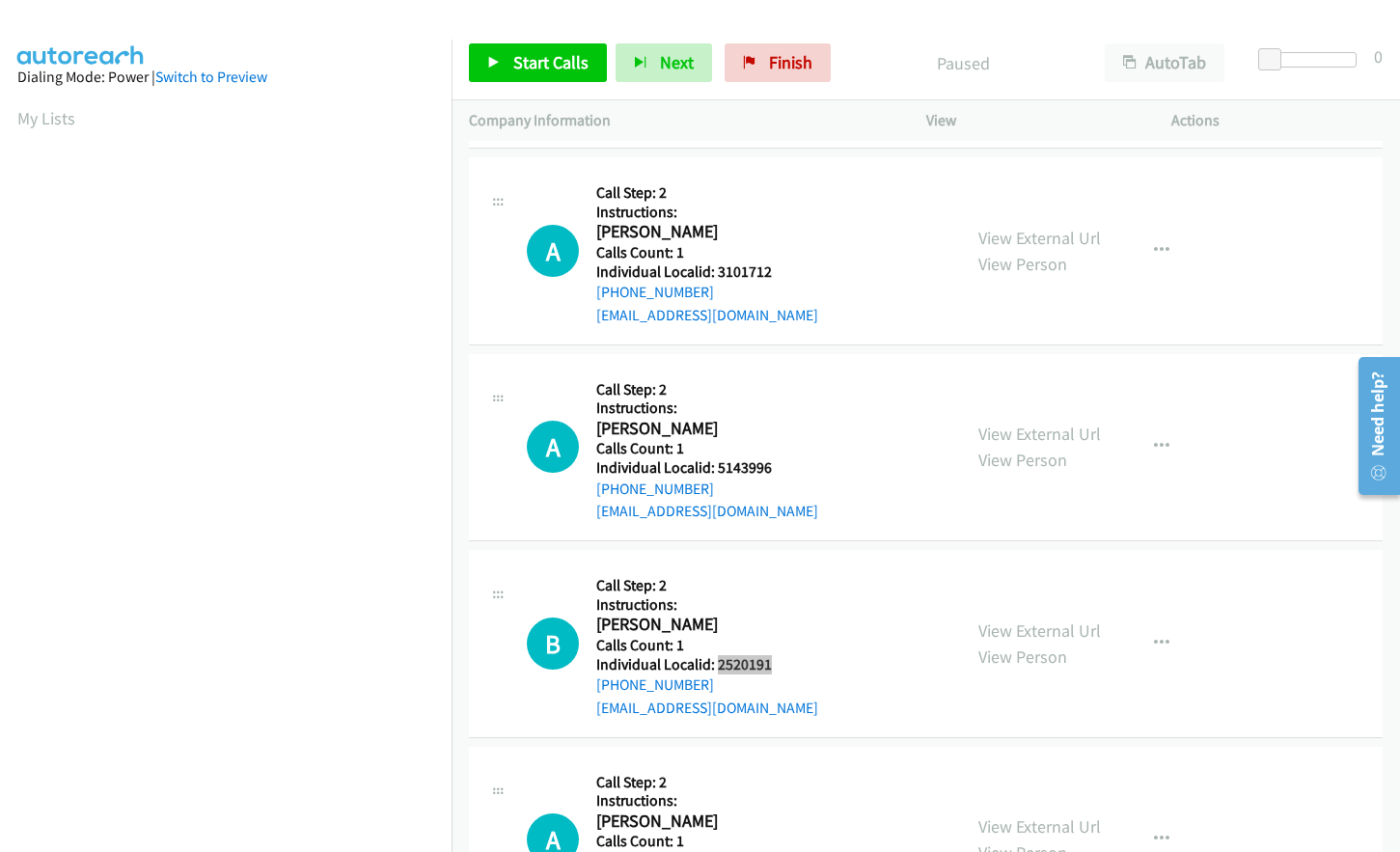scroll, scrollTop: 314, scrollLeft: 0, axis: vertical 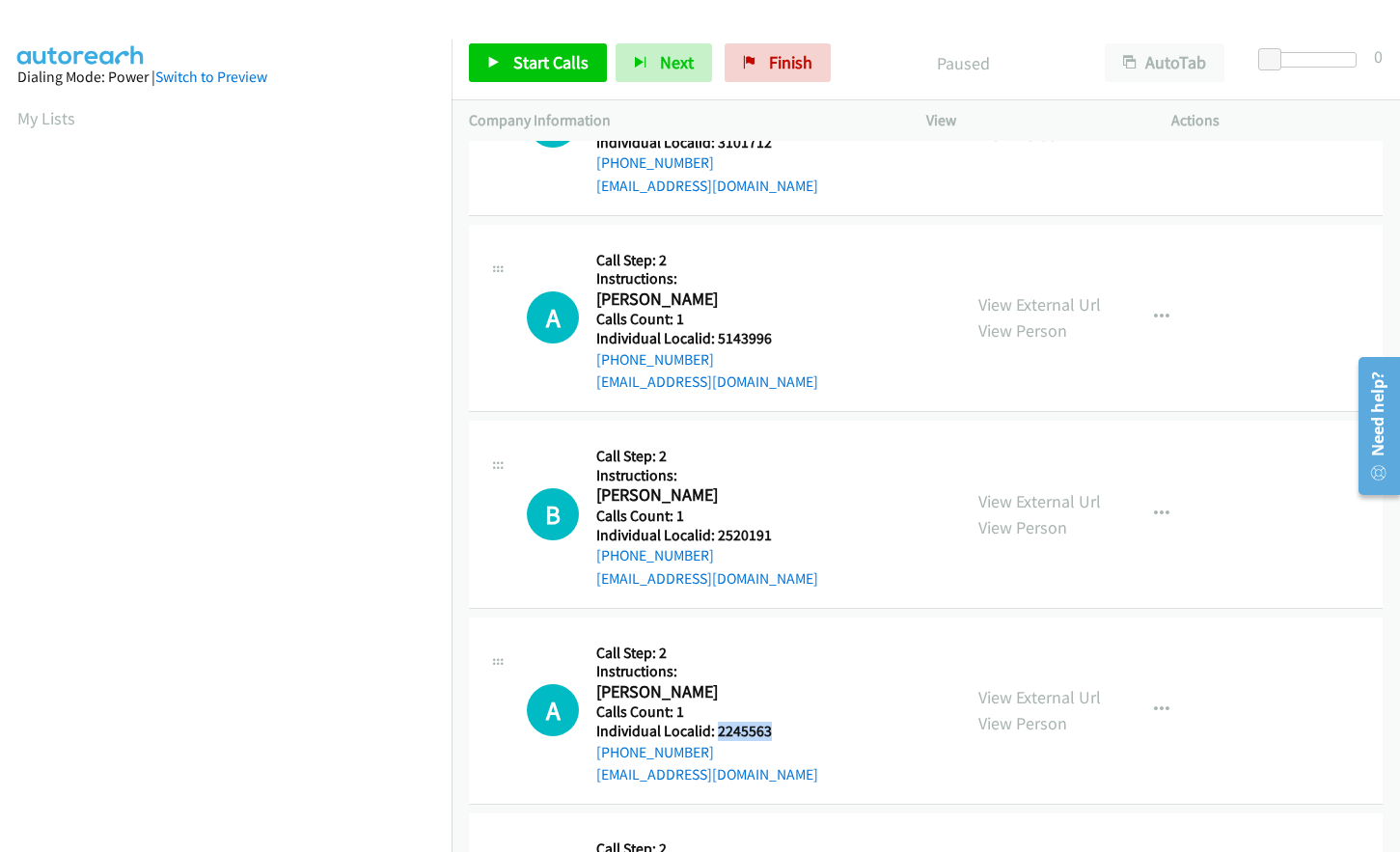 drag, startPoint x: 717, startPoint y: 728, endPoint x: 783, endPoint y: 728, distance: 66 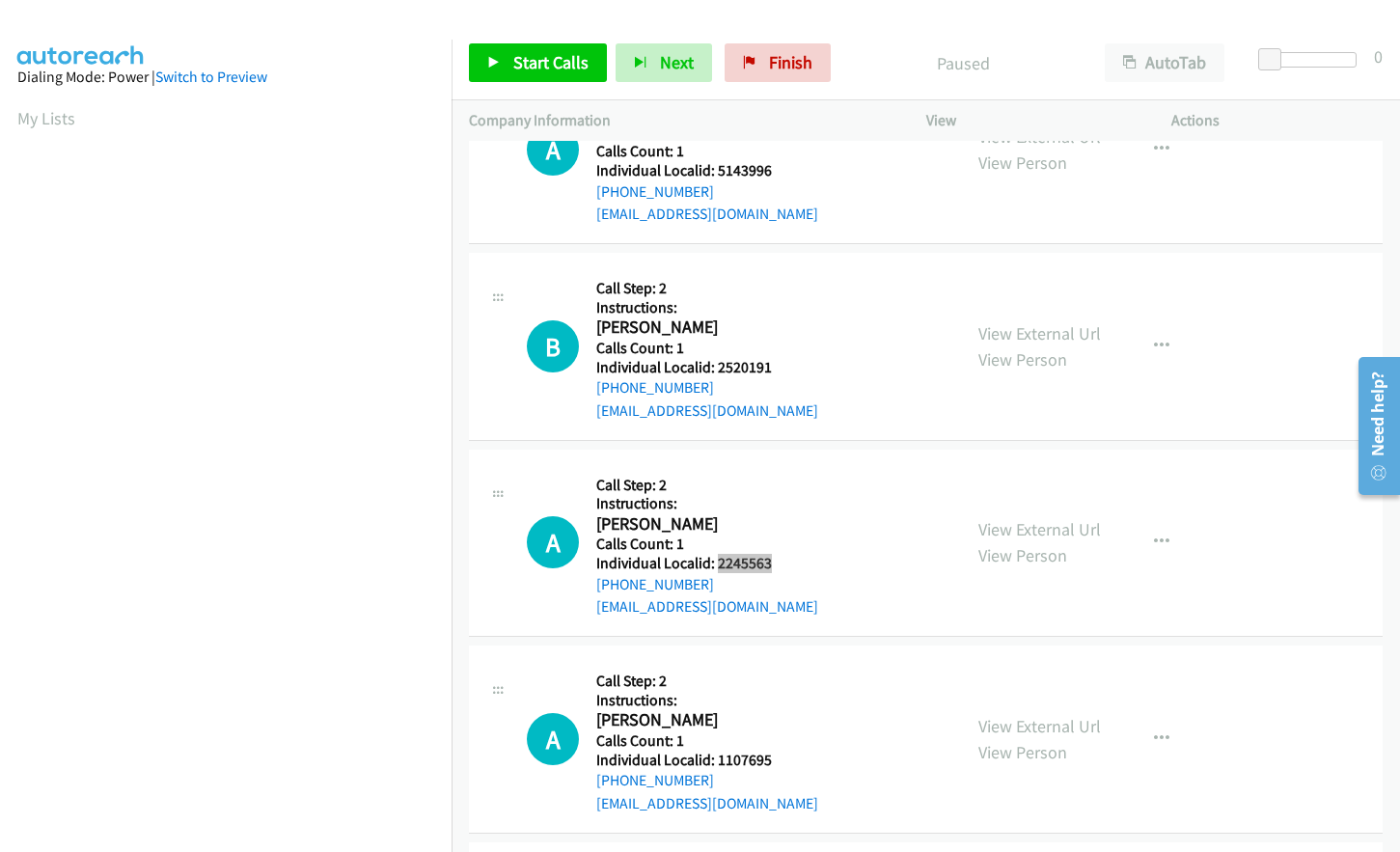 scroll, scrollTop: 482, scrollLeft: 0, axis: vertical 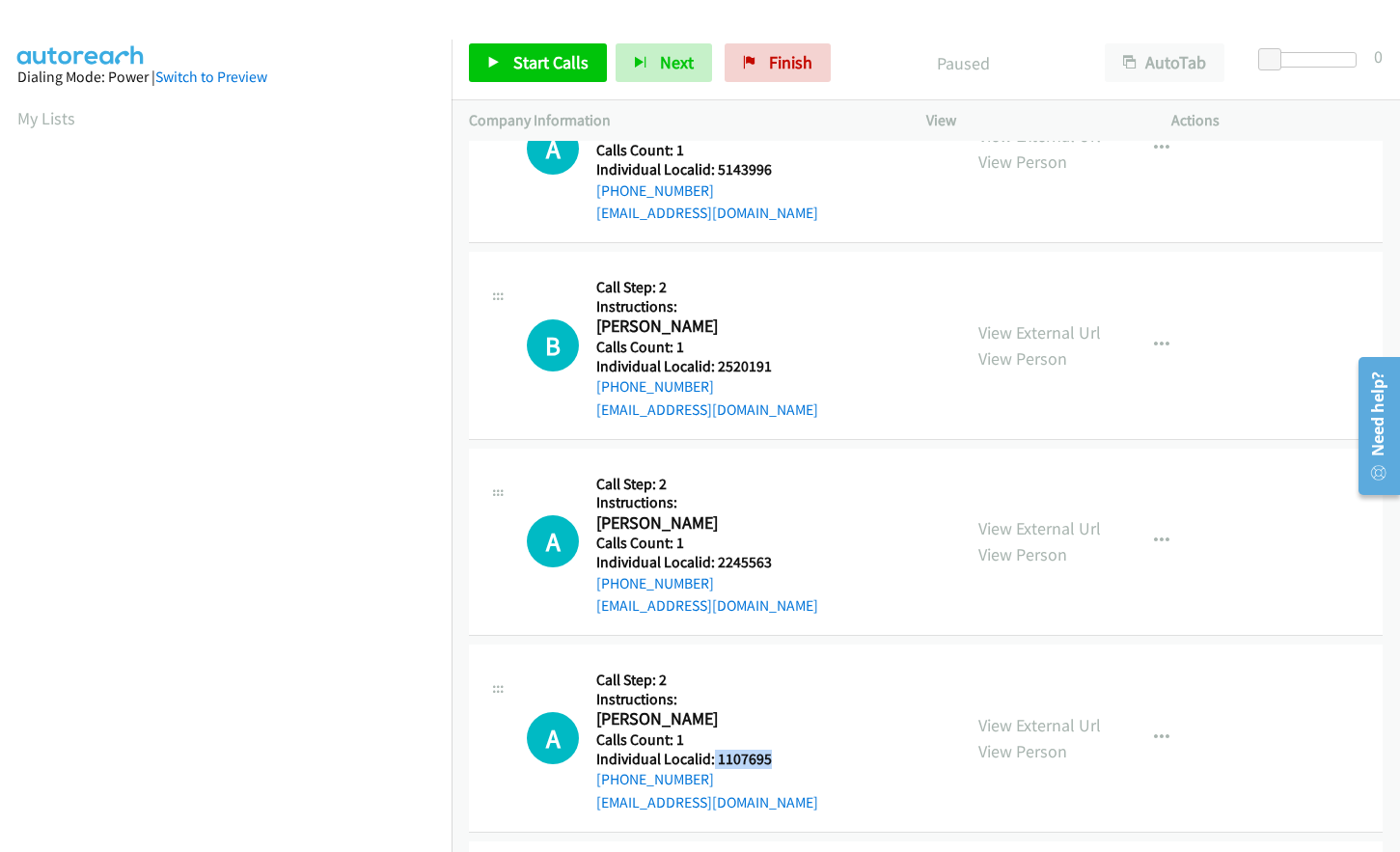 drag, startPoint x: 711, startPoint y: 757, endPoint x: 780, endPoint y: 757, distance: 69 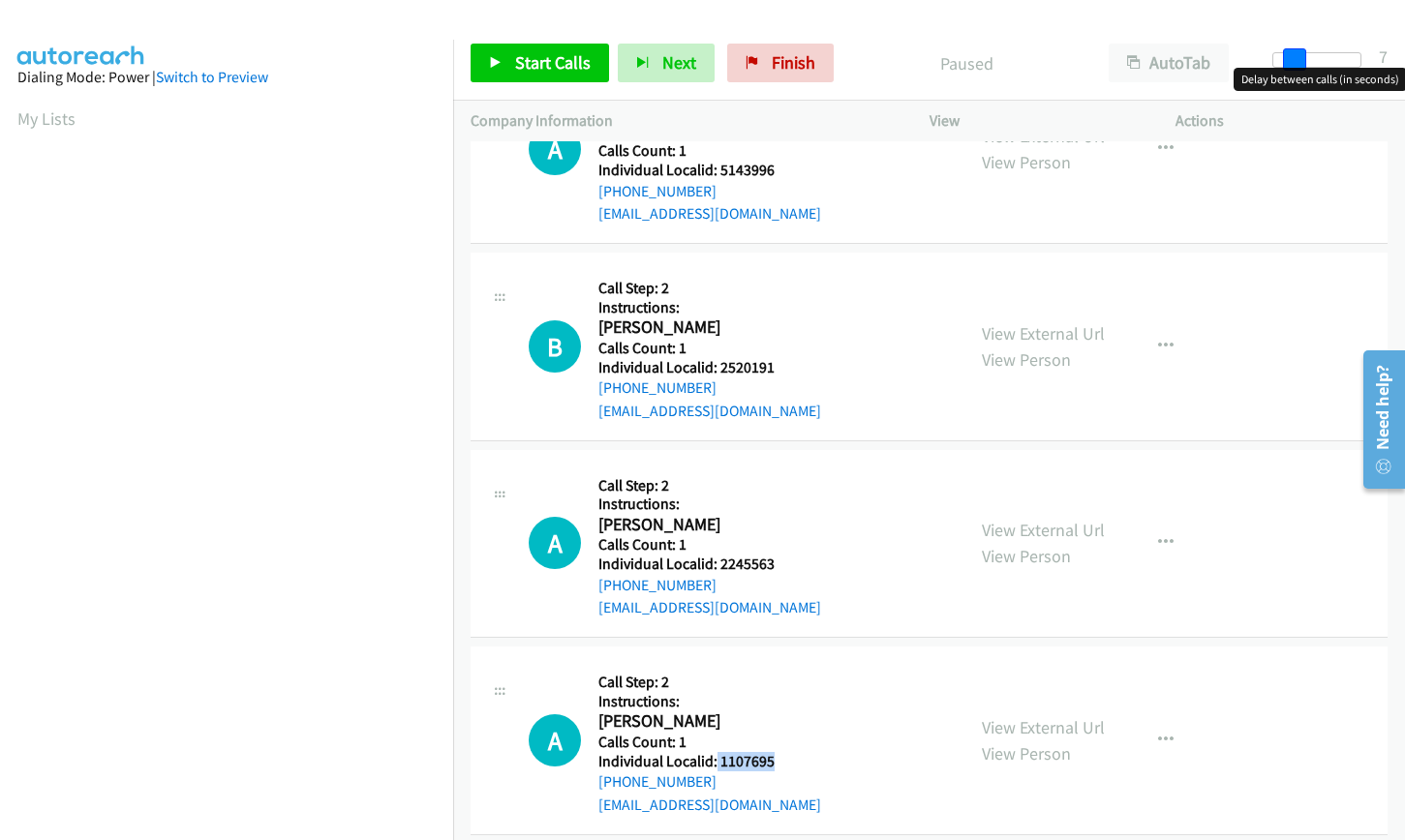 drag, startPoint x: 1271, startPoint y: 58, endPoint x: 1291, endPoint y: 58, distance: 20 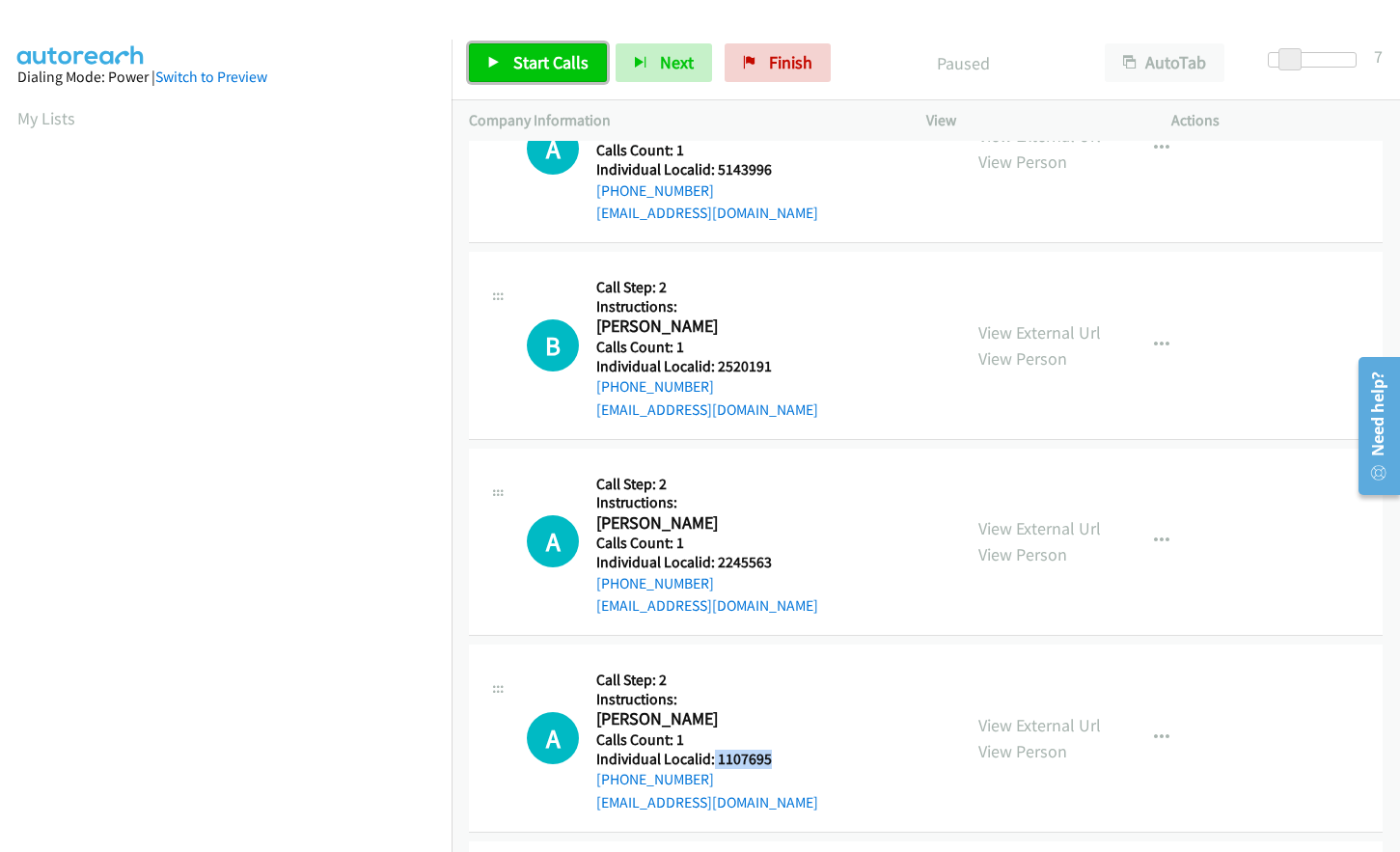 click on "Start Calls" at bounding box center [551, 62] 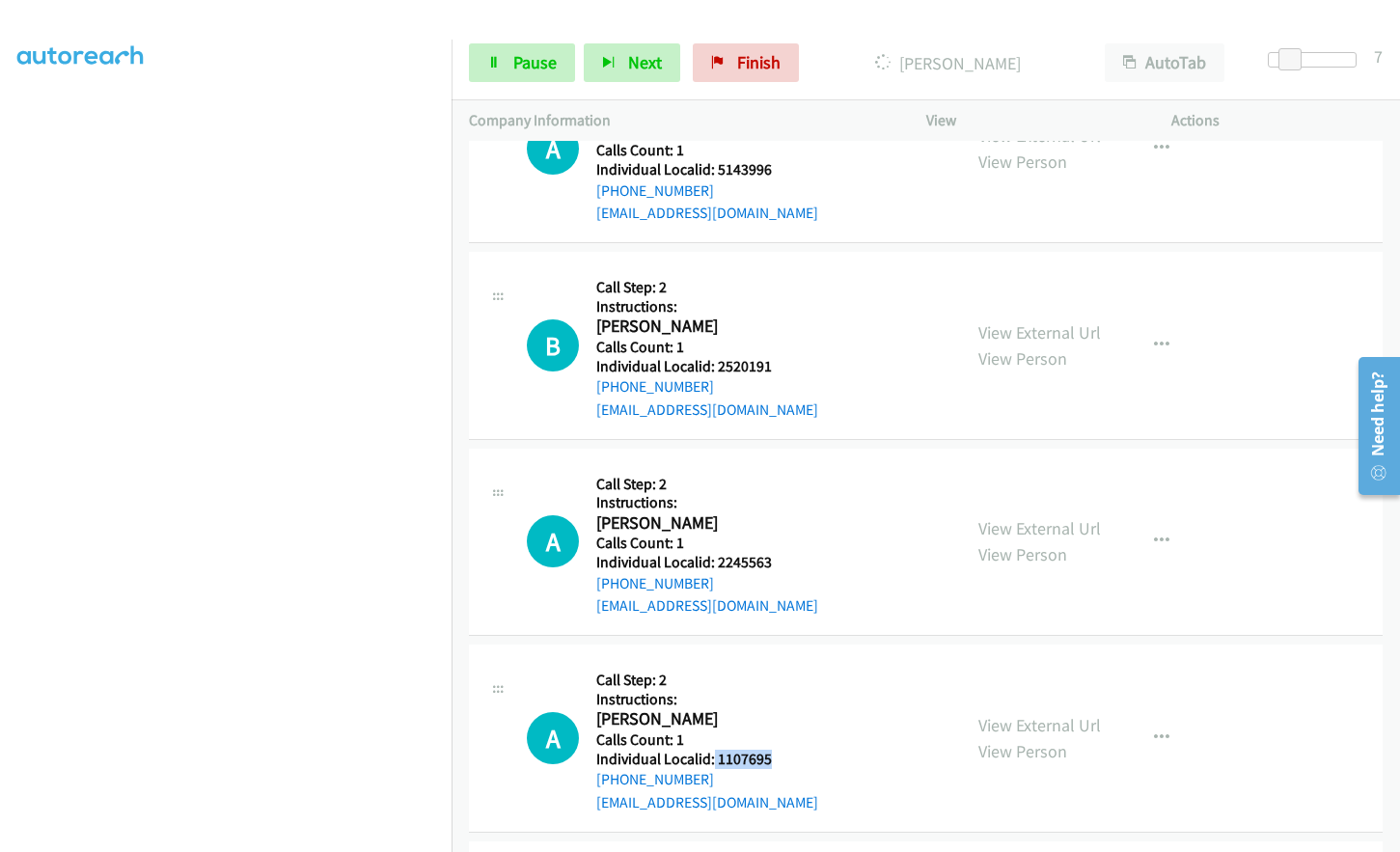 scroll, scrollTop: 230, scrollLeft: 0, axis: vertical 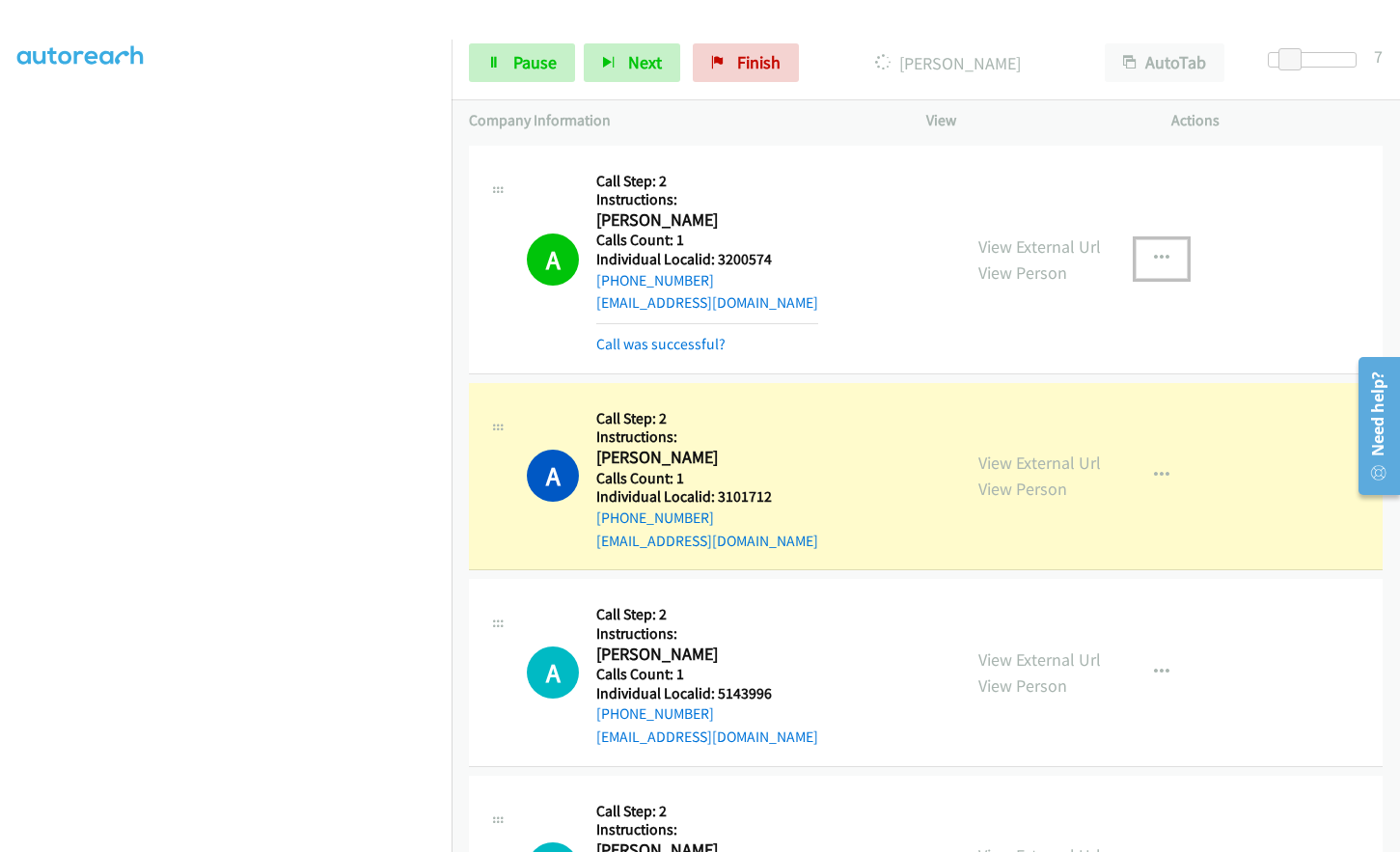click at bounding box center [1162, 259] 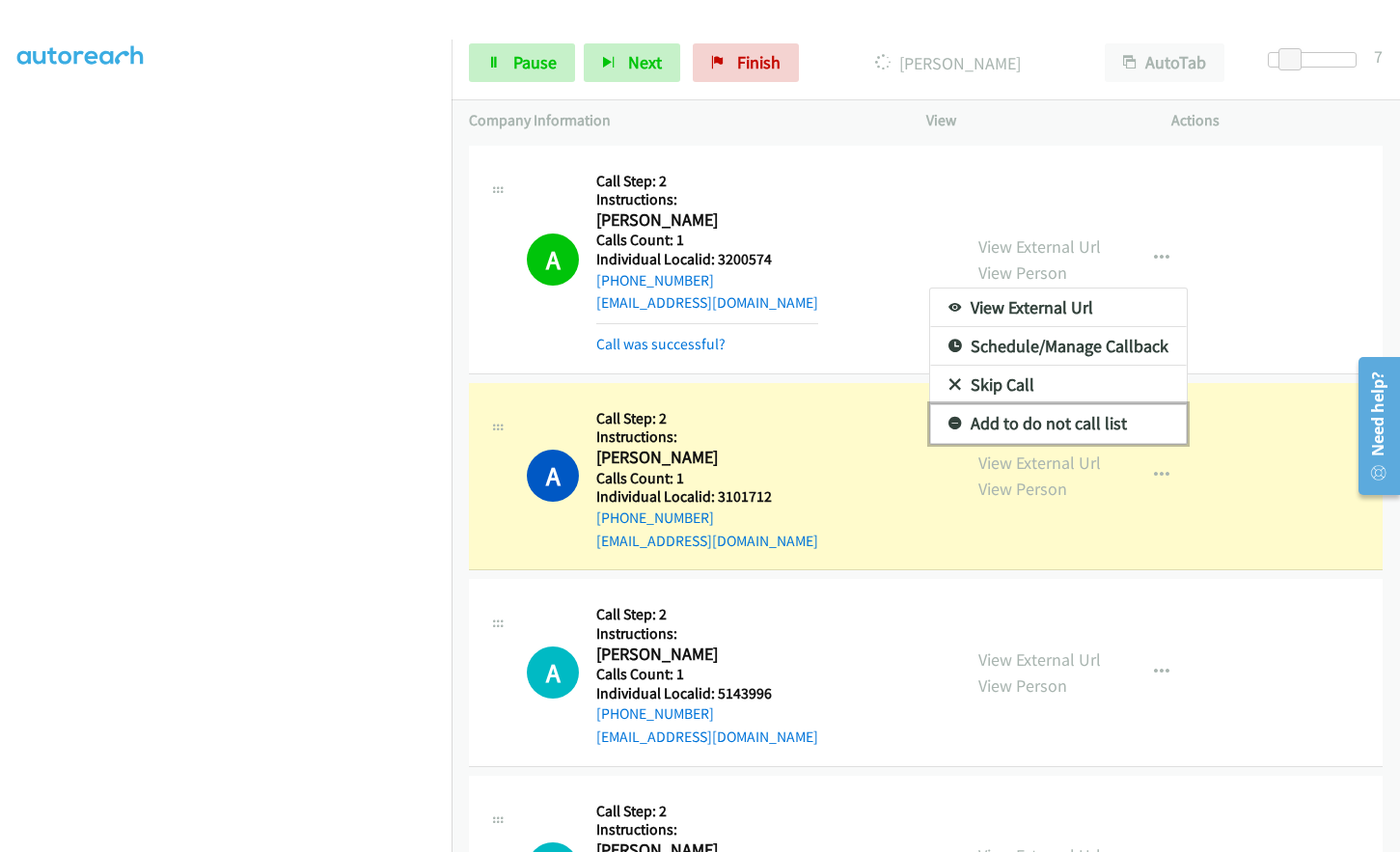 click at bounding box center (955, 425) 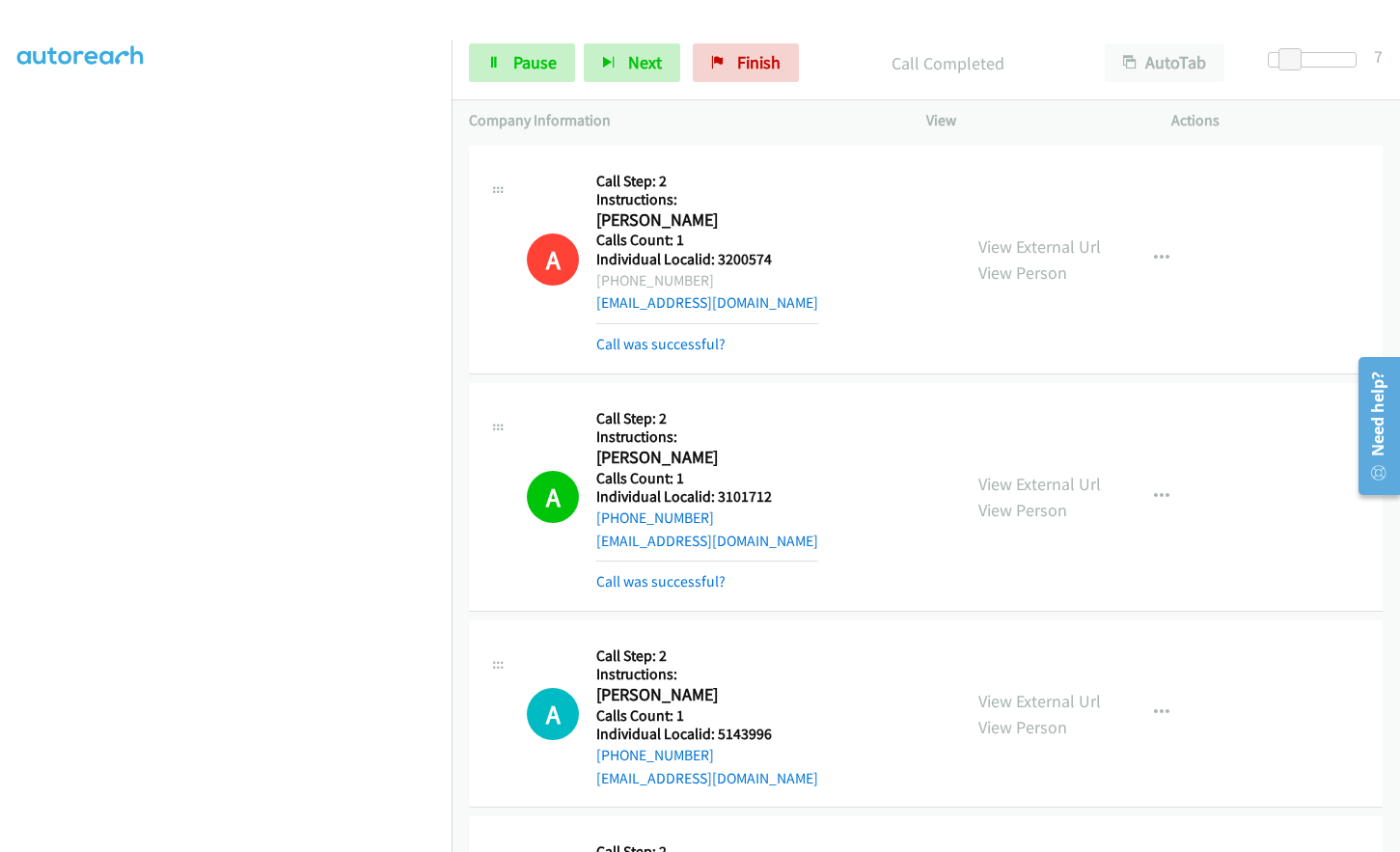 scroll, scrollTop: 189, scrollLeft: 0, axis: vertical 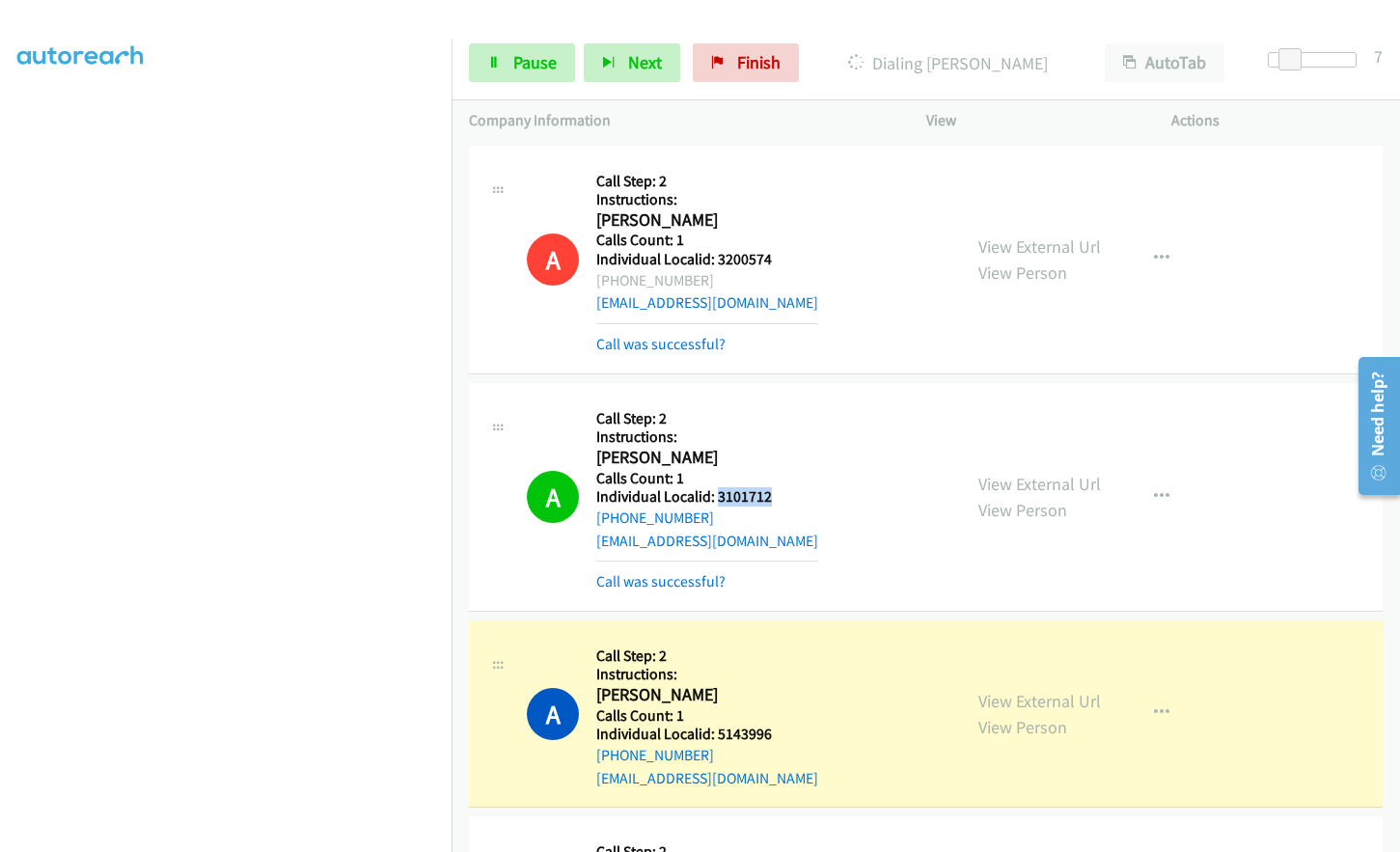drag, startPoint x: 715, startPoint y: 498, endPoint x: 786, endPoint y: 494, distance: 71.11259 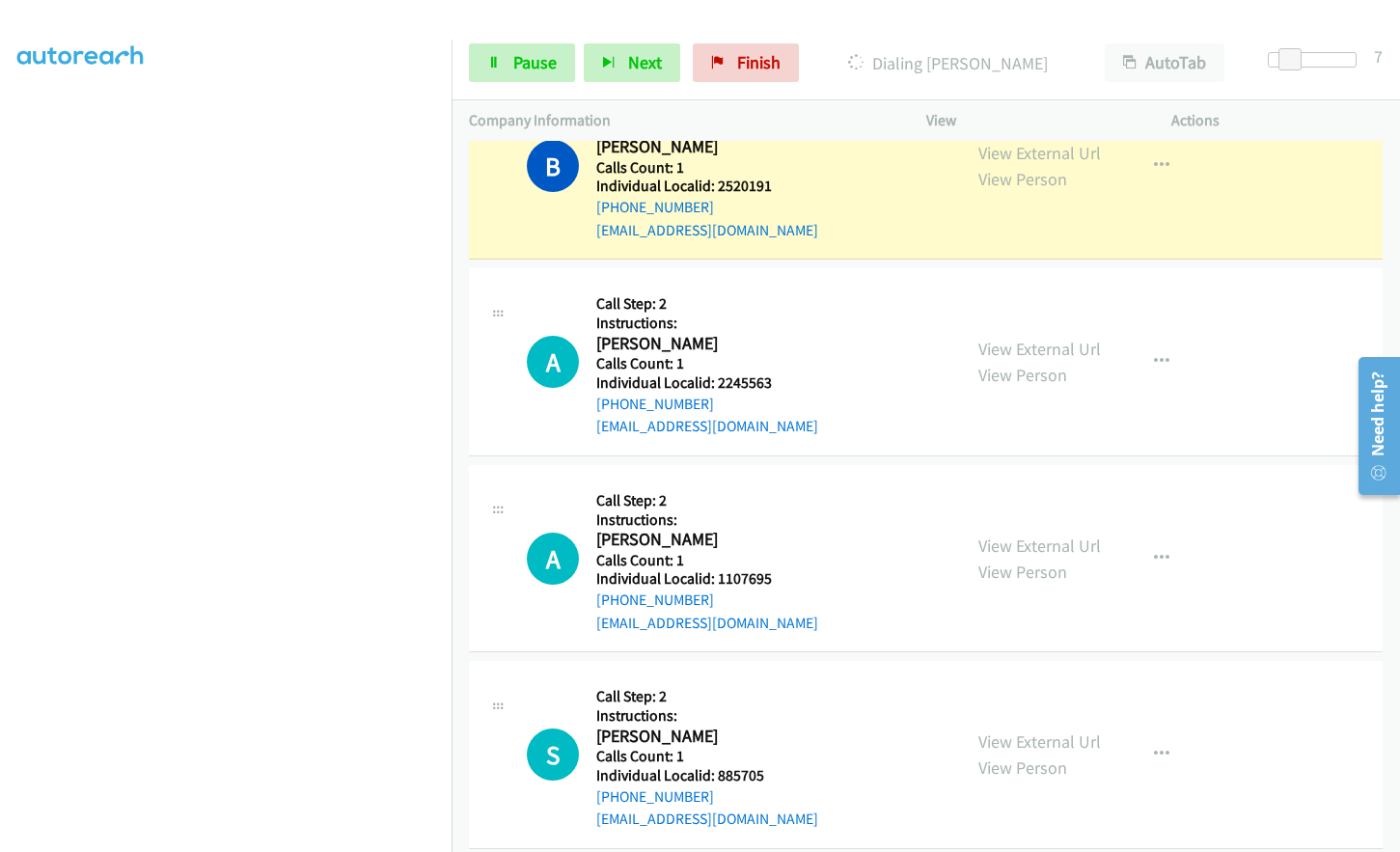 scroll, scrollTop: 796, scrollLeft: 0, axis: vertical 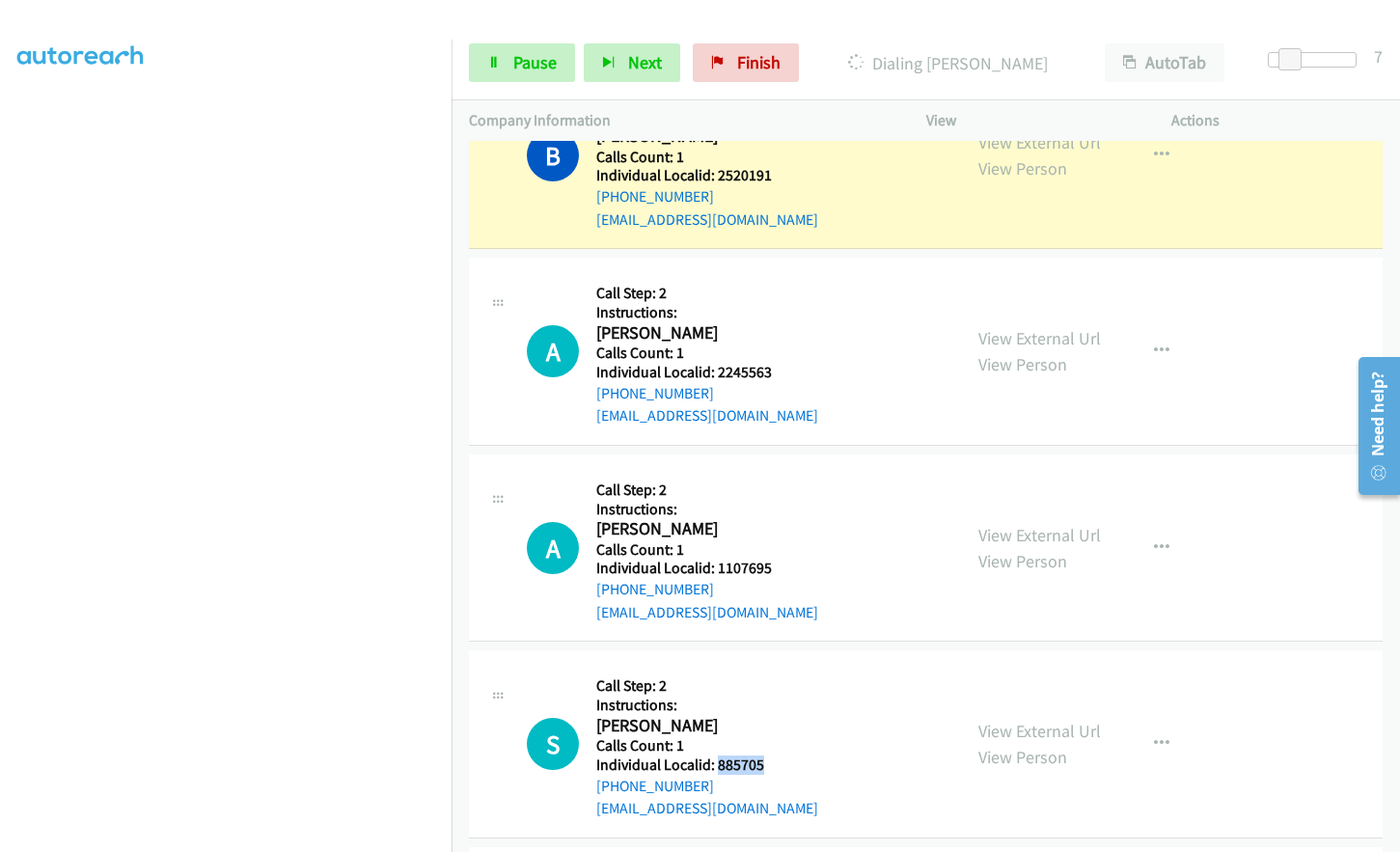 drag, startPoint x: 728, startPoint y: 762, endPoint x: 784, endPoint y: 762, distance: 56 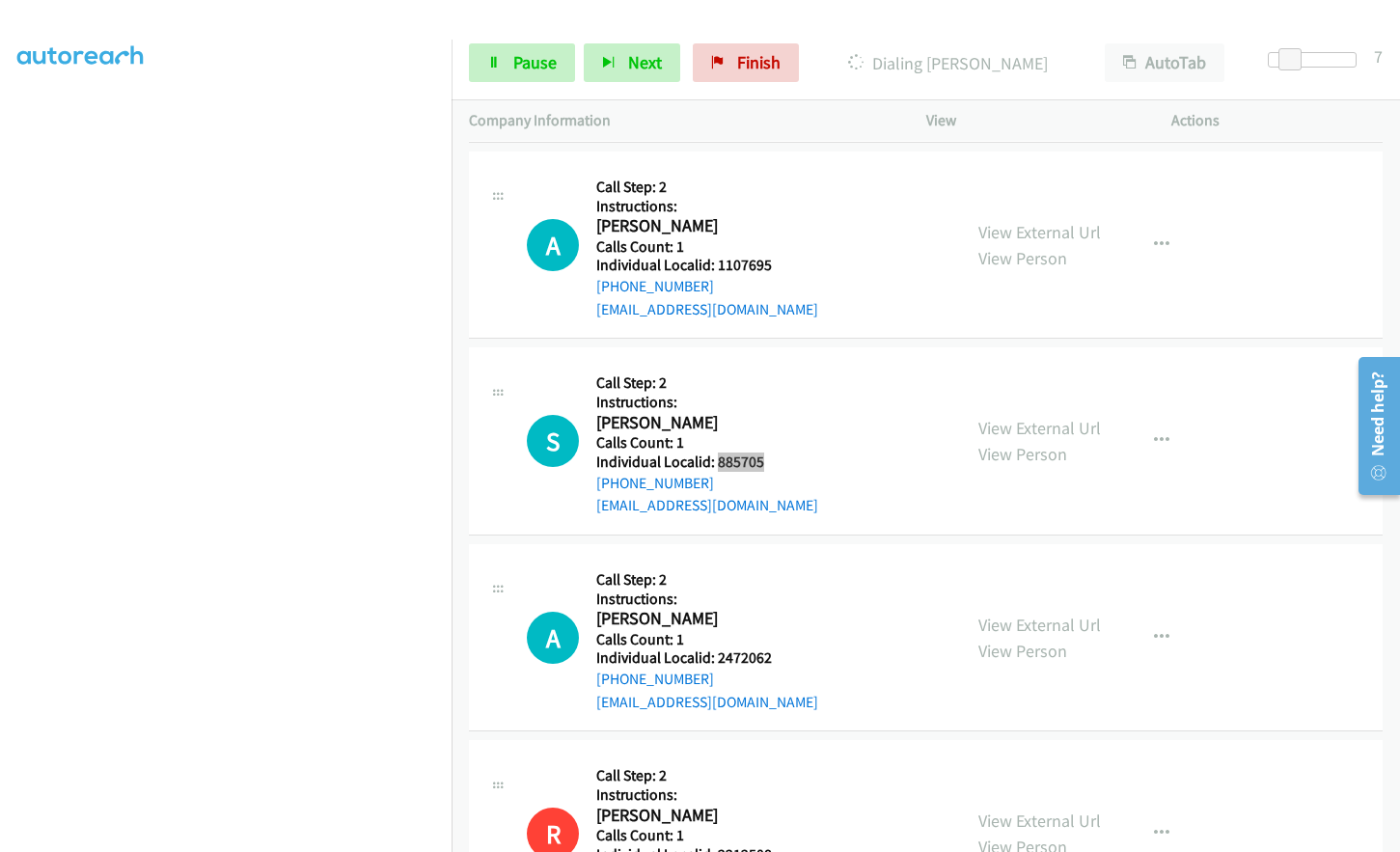 scroll, scrollTop: 1110, scrollLeft: 0, axis: vertical 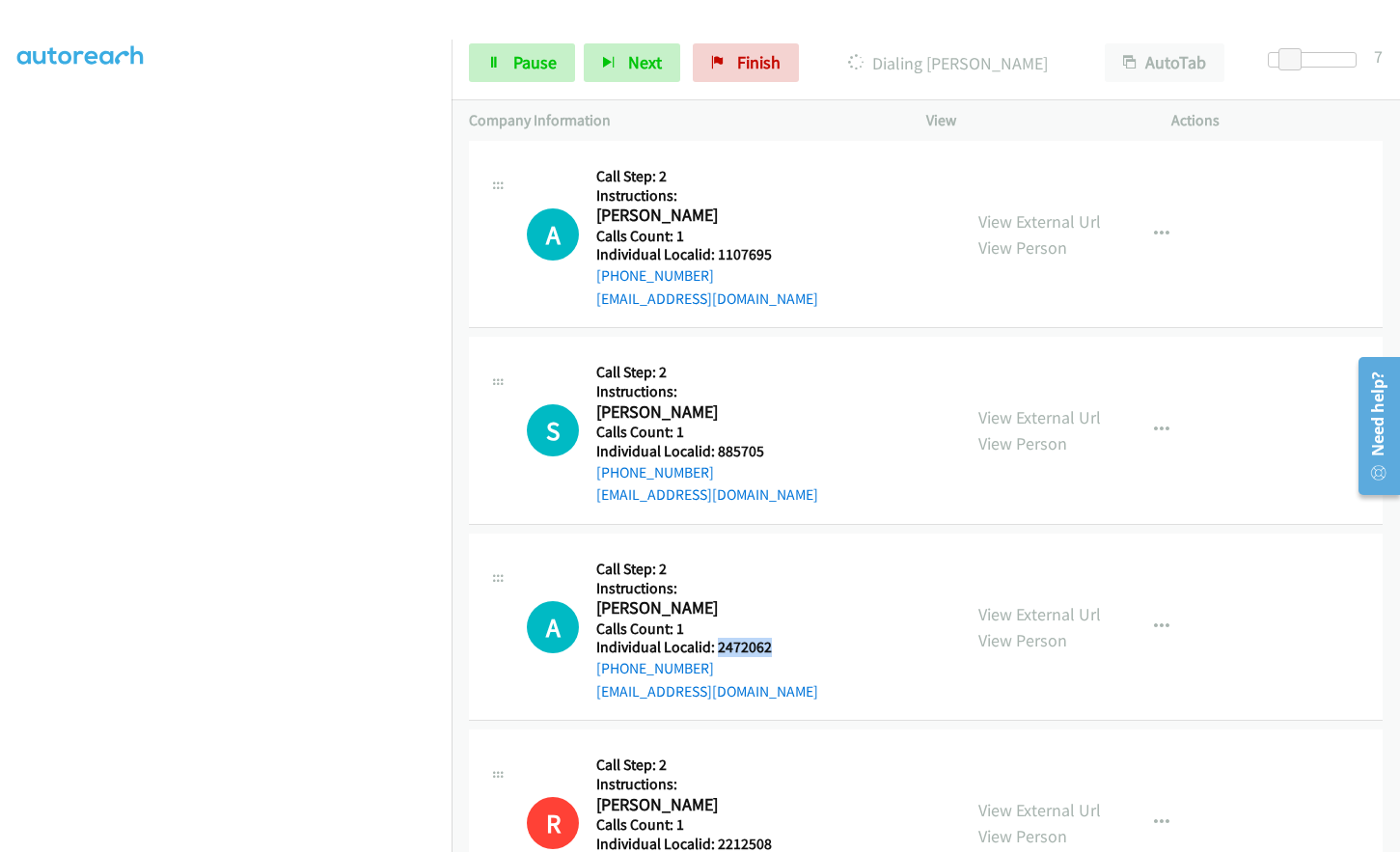 drag, startPoint x: 714, startPoint y: 642, endPoint x: 781, endPoint y: 642, distance: 67 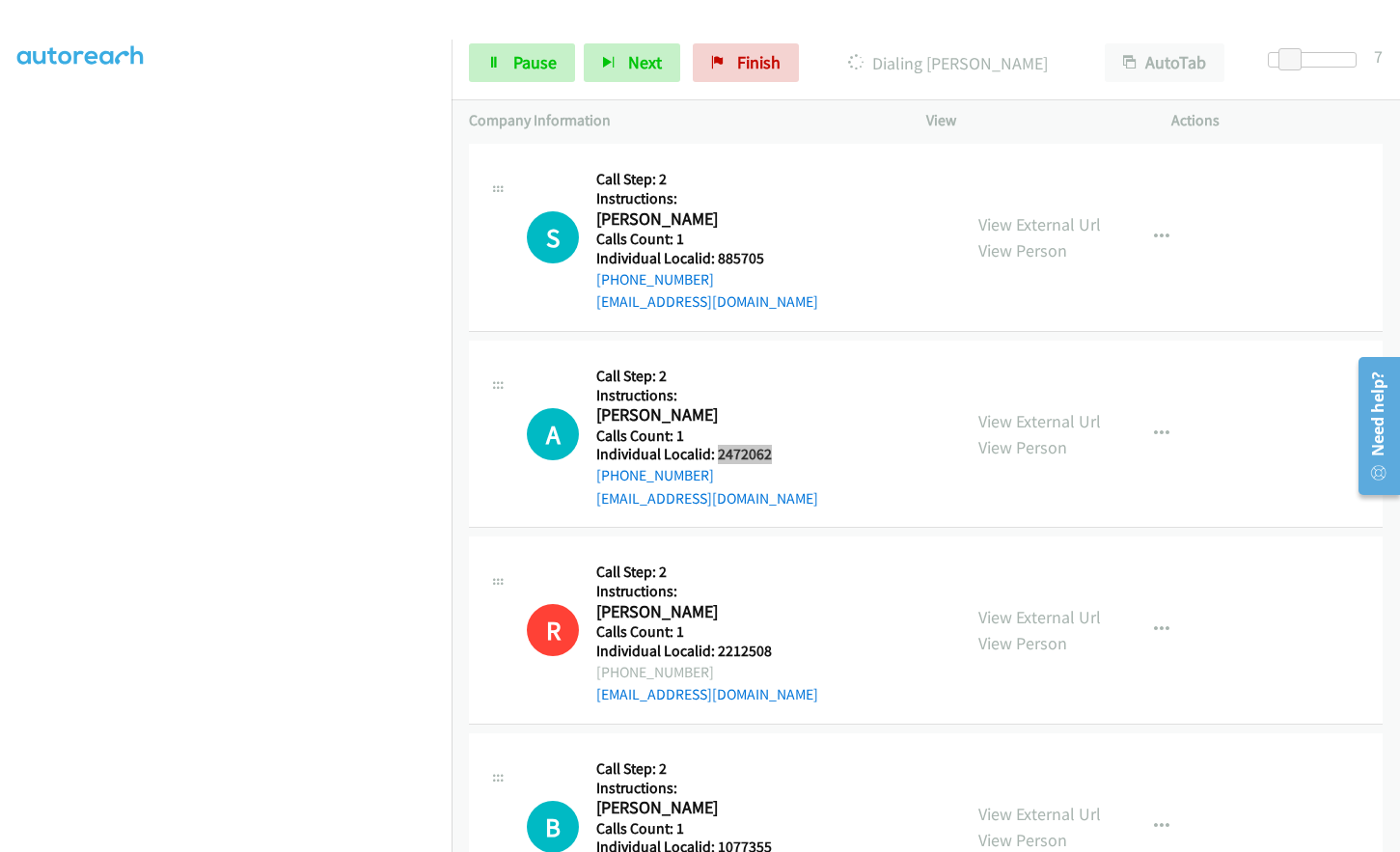 scroll, scrollTop: 1447, scrollLeft: 0, axis: vertical 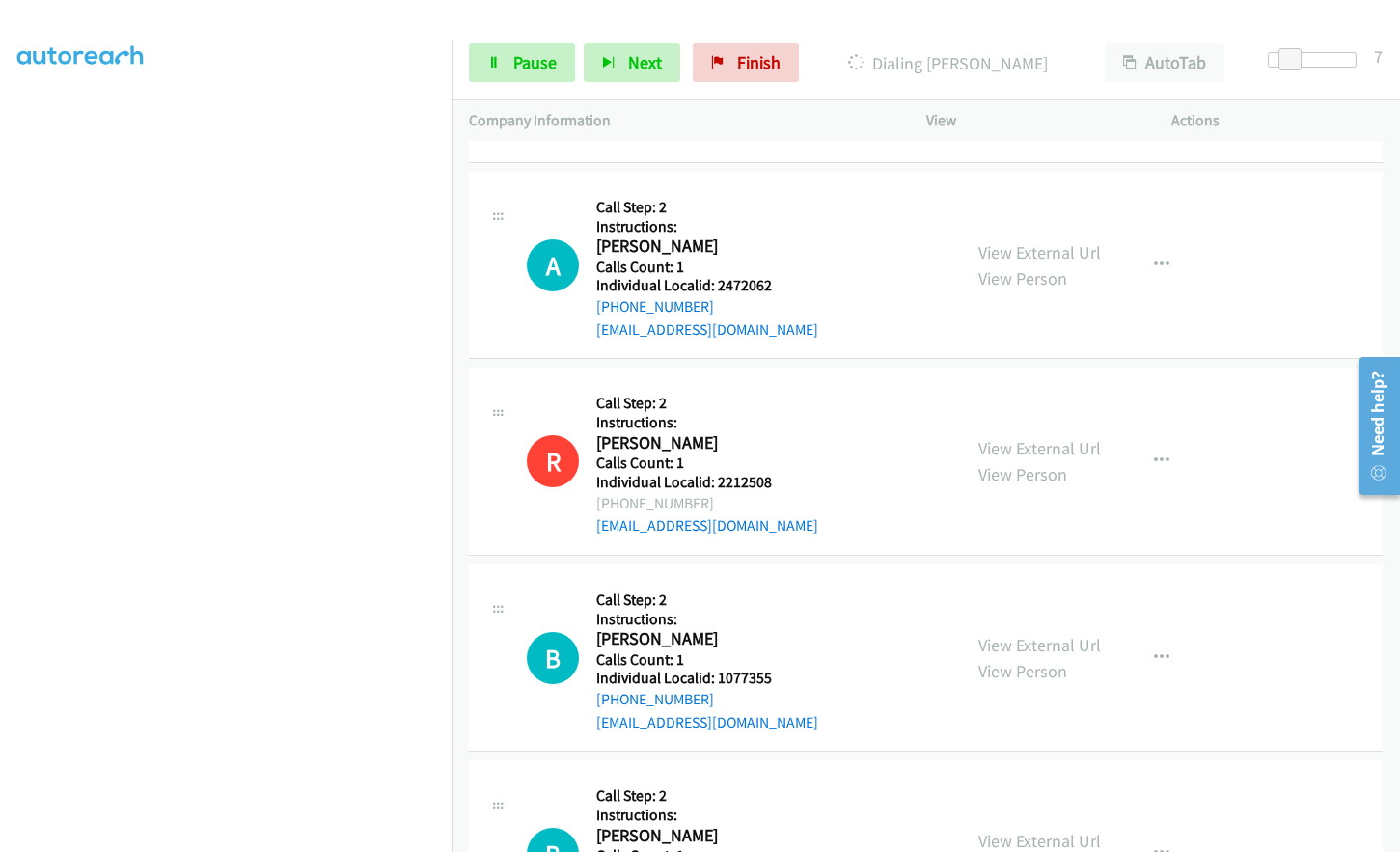 drag, startPoint x: 718, startPoint y: 701, endPoint x: 776, endPoint y: 690, distance: 59 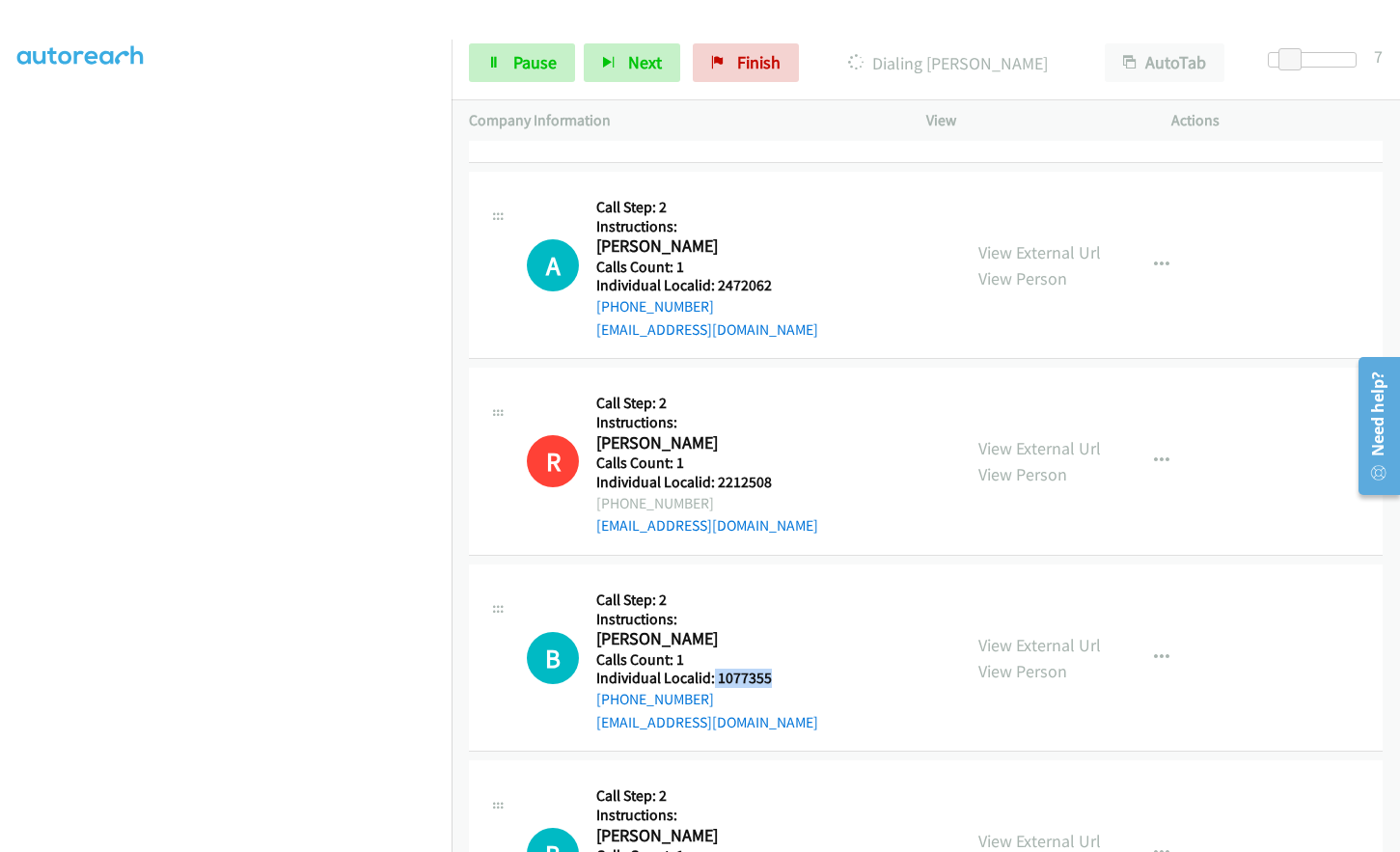 drag, startPoint x: 713, startPoint y: 679, endPoint x: 784, endPoint y: 679, distance: 71 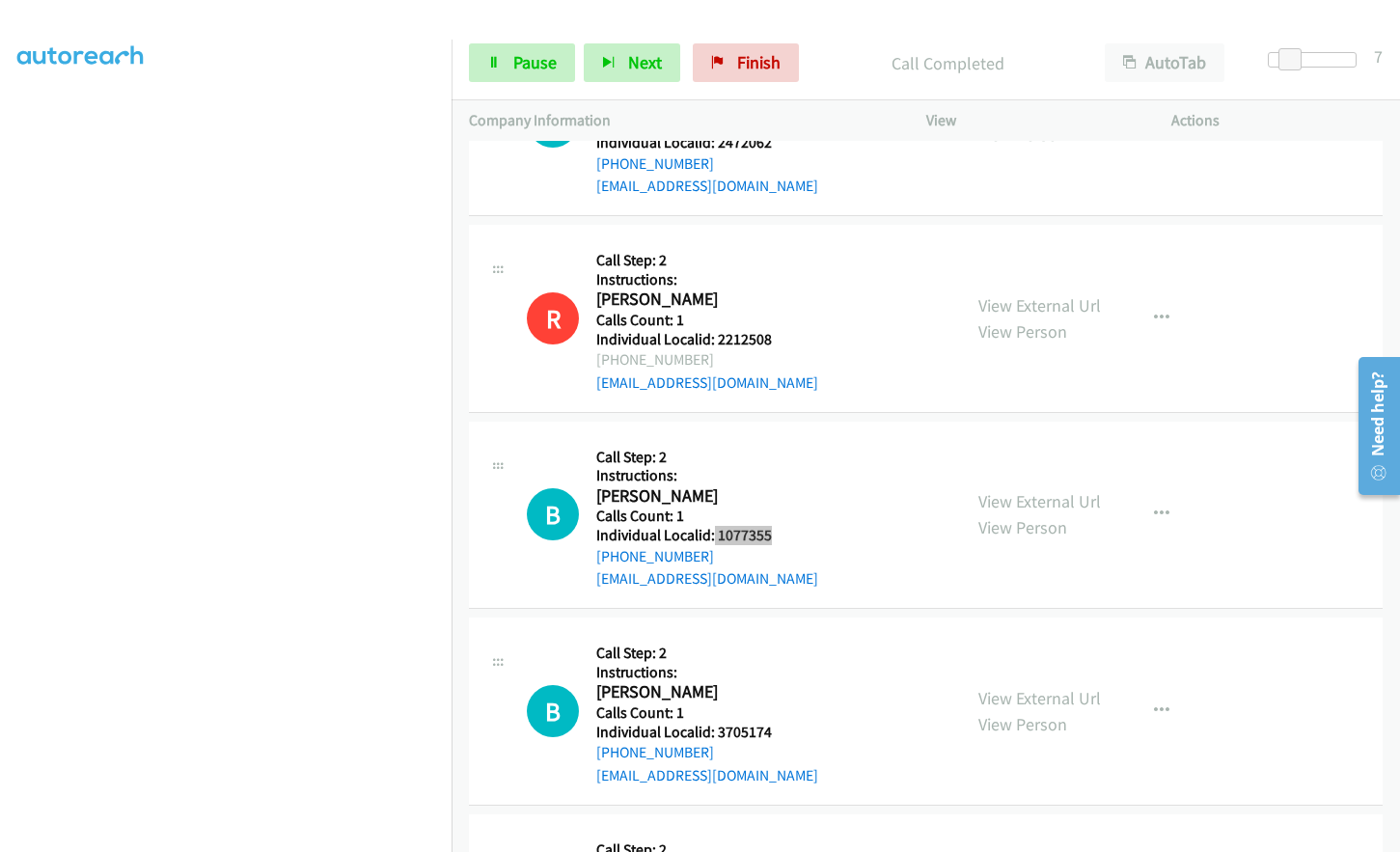 scroll, scrollTop: 1658, scrollLeft: 0, axis: vertical 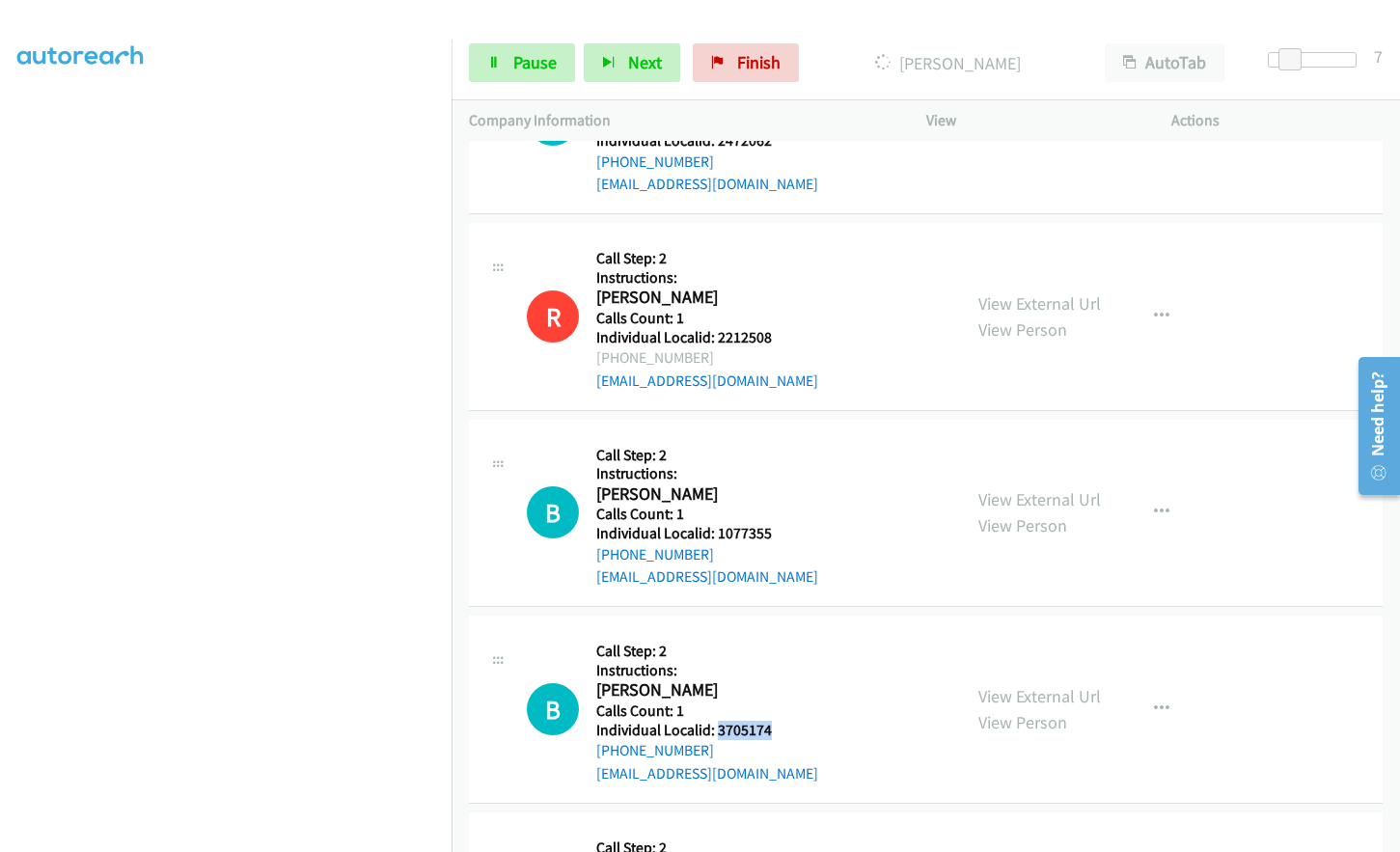 drag, startPoint x: 715, startPoint y: 727, endPoint x: 773, endPoint y: 728, distance: 58.00862 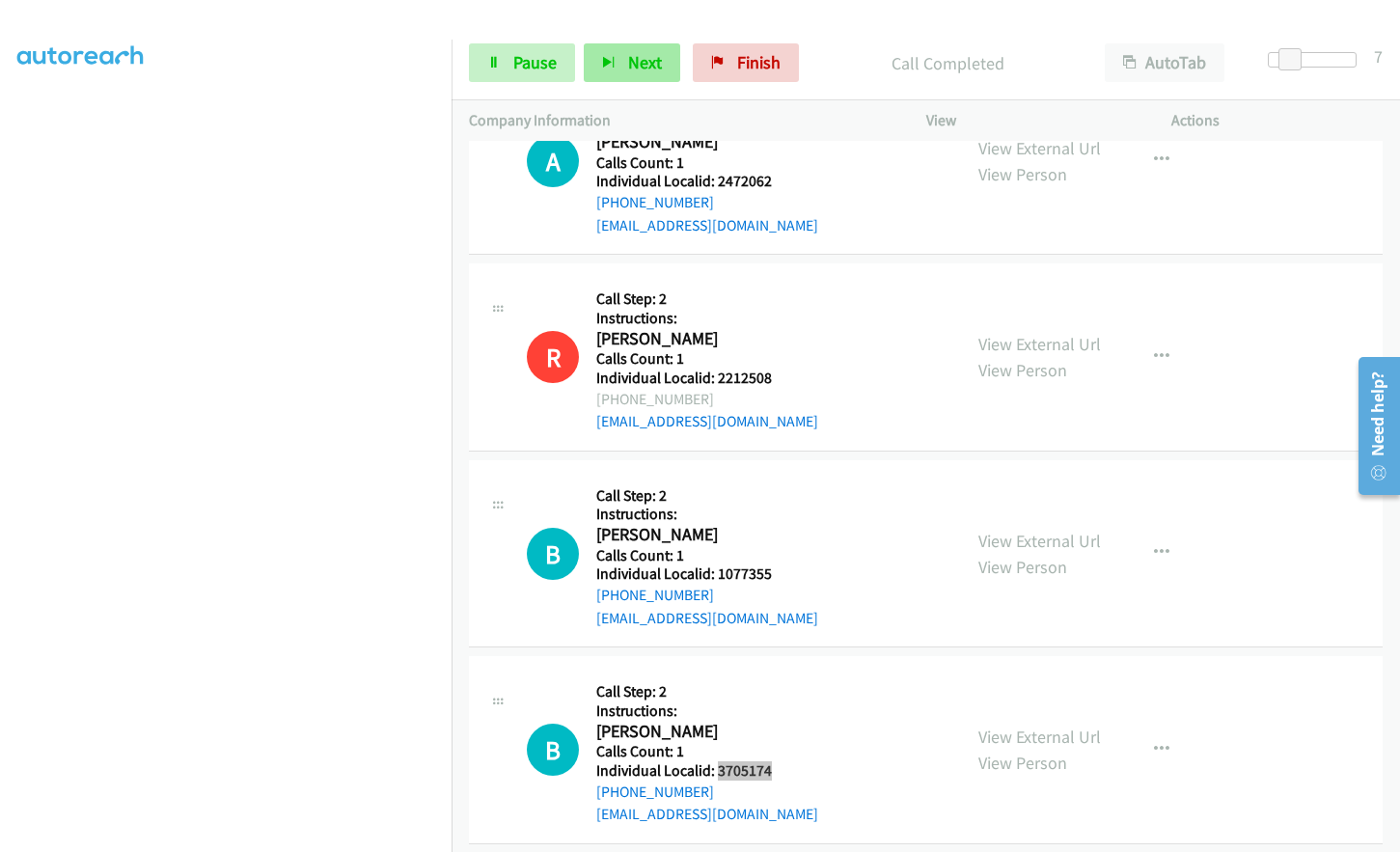 scroll, scrollTop: 1741, scrollLeft: 0, axis: vertical 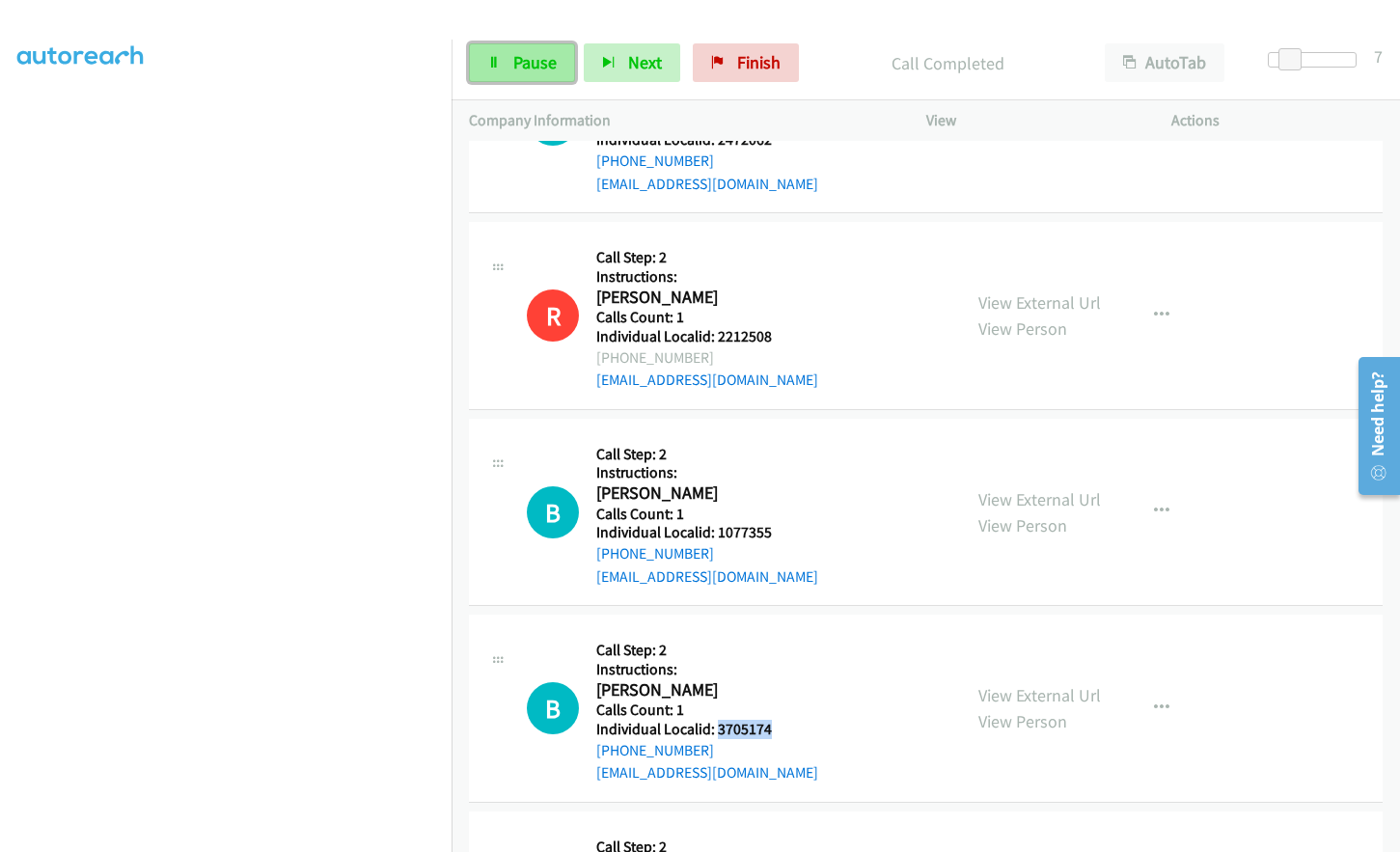 click on "Pause" at bounding box center [522, 63] 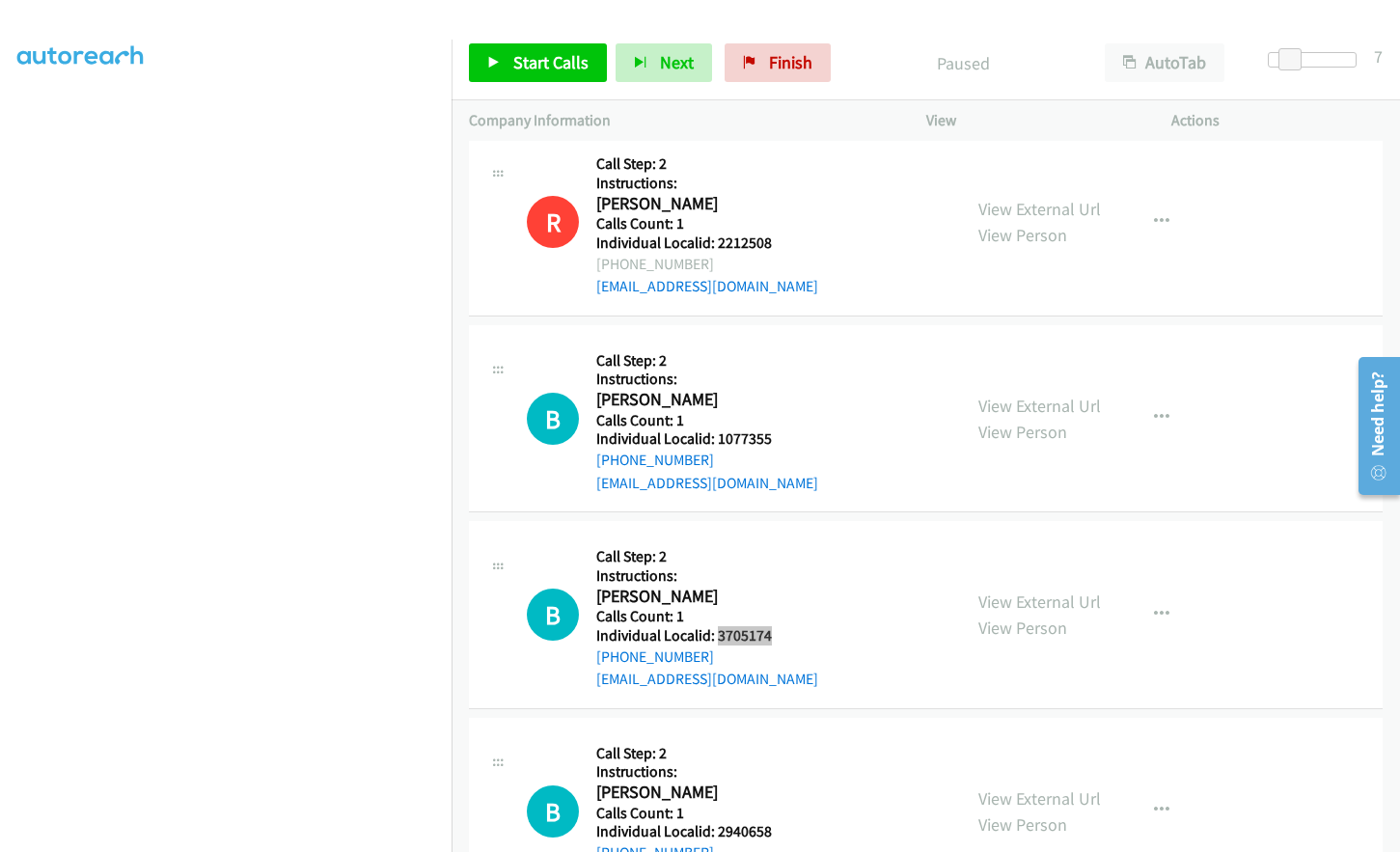 scroll, scrollTop: 2199, scrollLeft: 0, axis: vertical 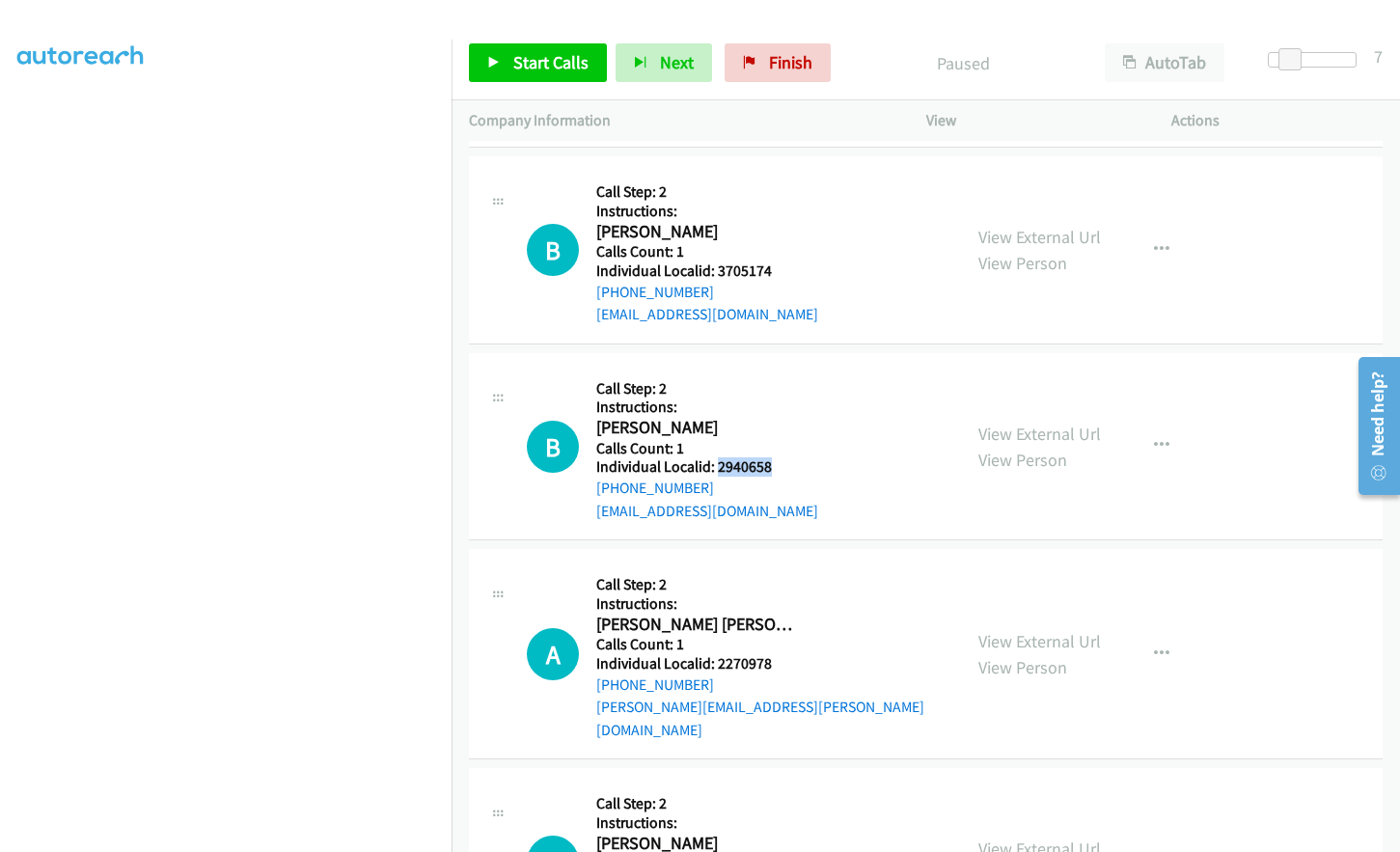 drag, startPoint x: 716, startPoint y: 468, endPoint x: 768, endPoint y: 470, distance: 52.038447 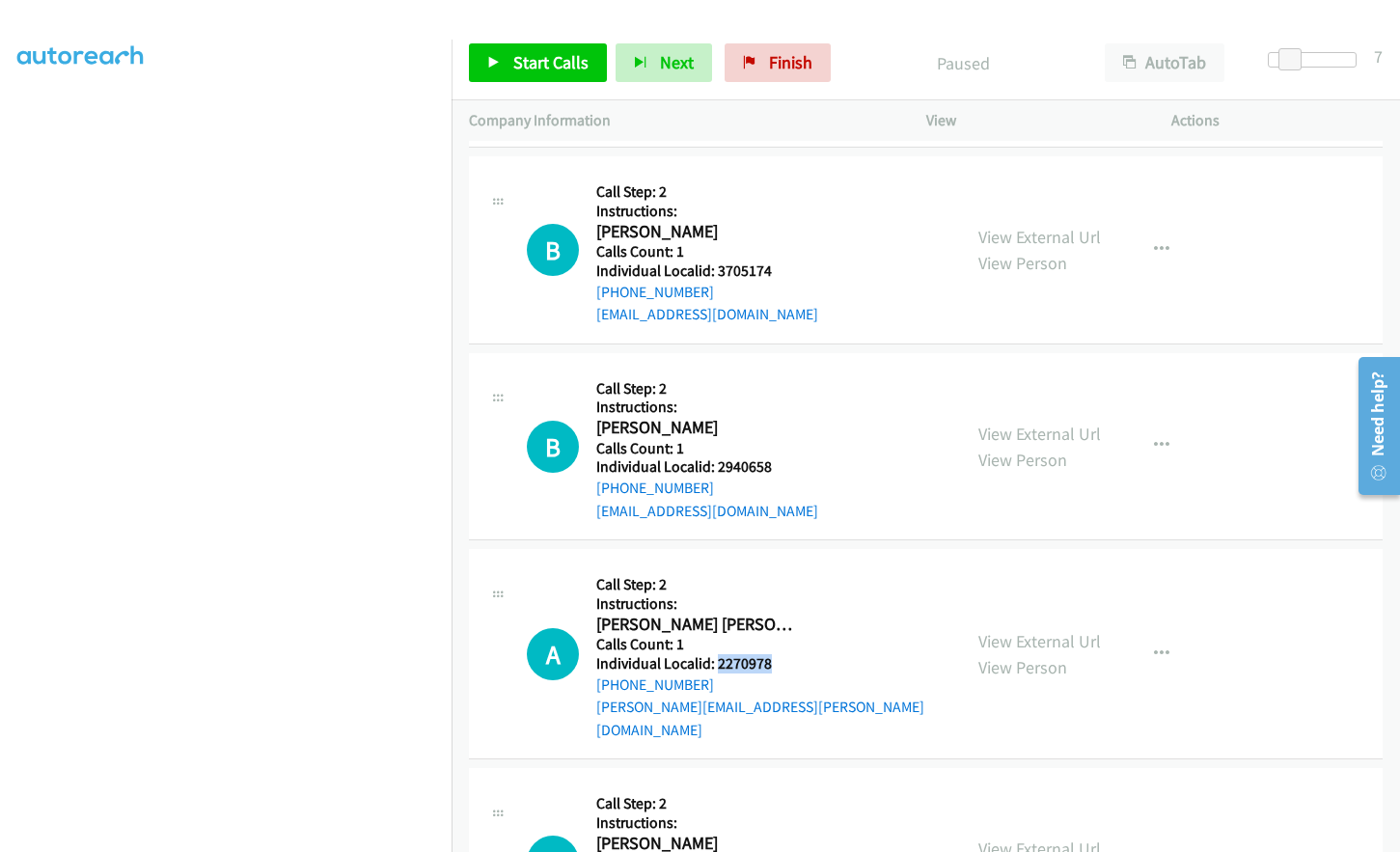 drag, startPoint x: 716, startPoint y: 664, endPoint x: 777, endPoint y: 664, distance: 61 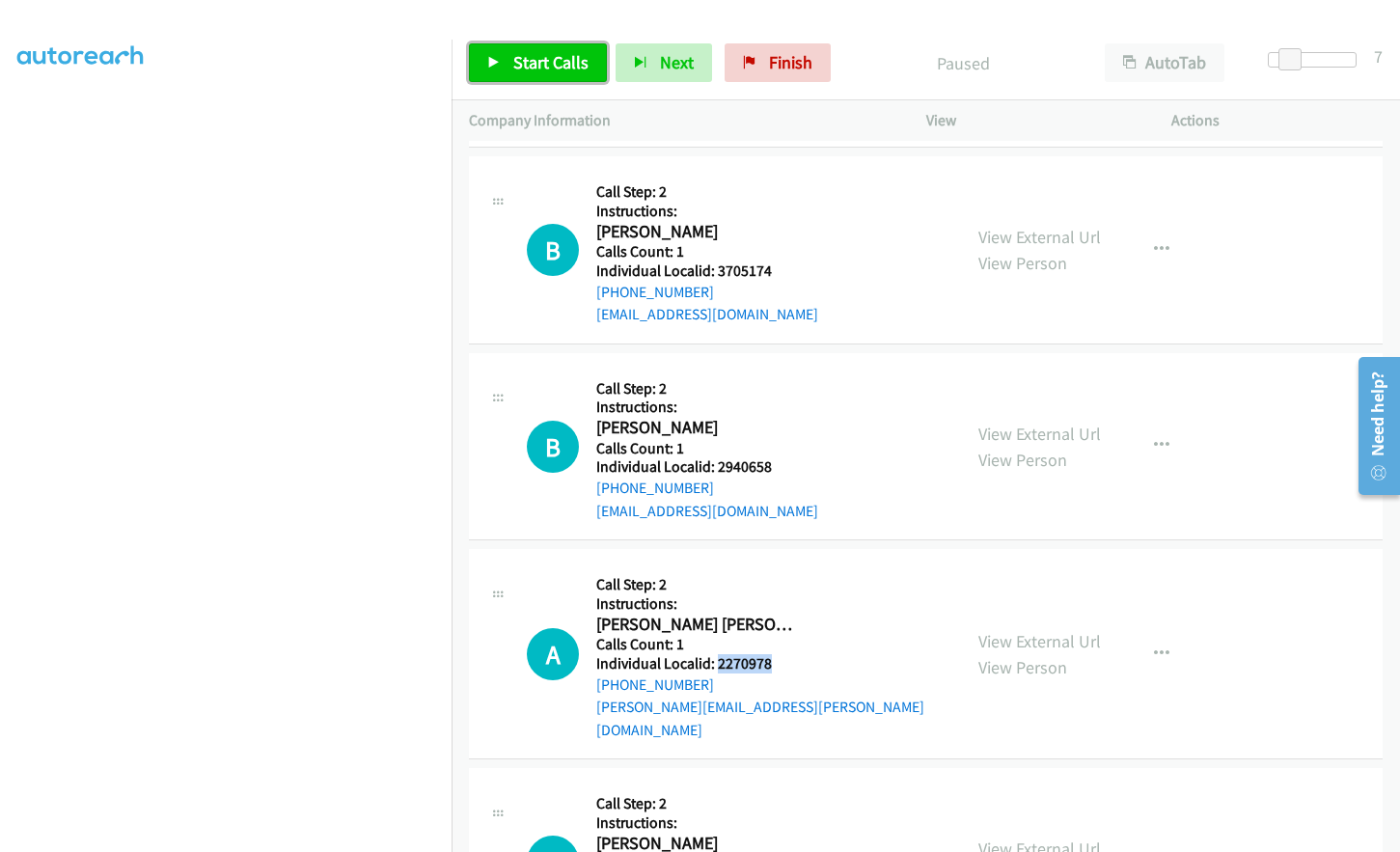 click on "Start Calls" at bounding box center (551, 62) 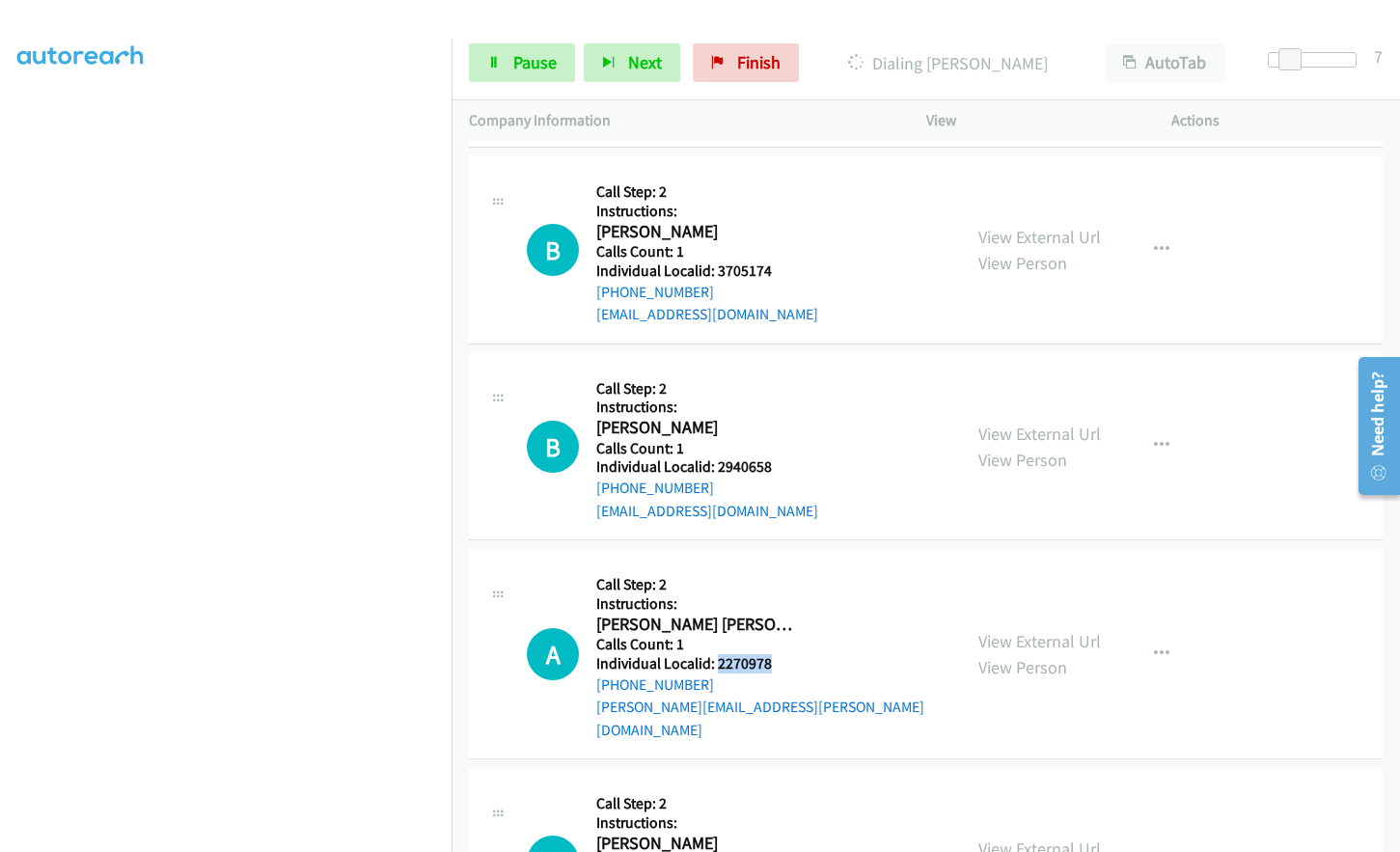 scroll, scrollTop: 230, scrollLeft: 0, axis: vertical 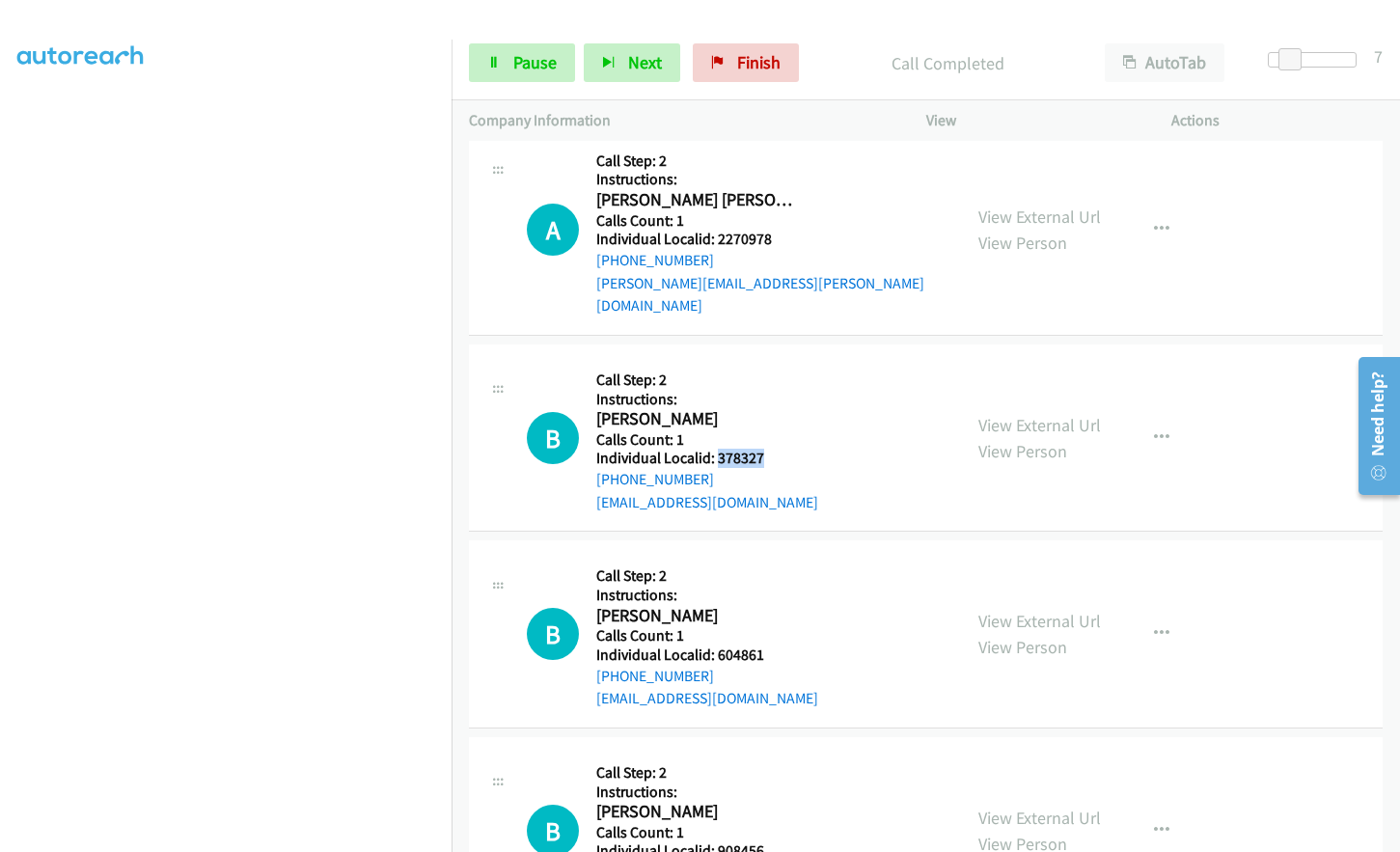 drag, startPoint x: 715, startPoint y: 438, endPoint x: 778, endPoint y: 438, distance: 63 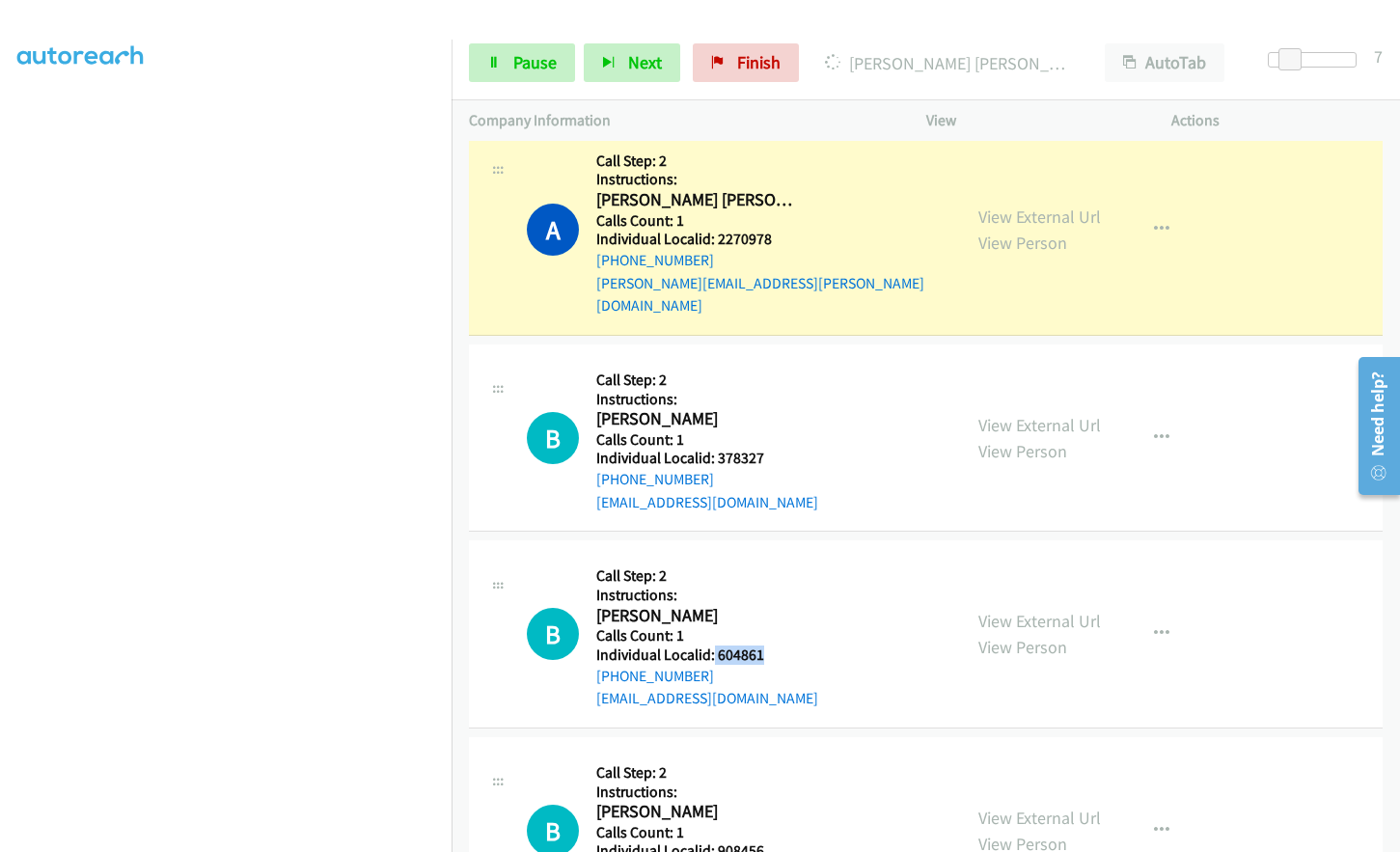 drag, startPoint x: 713, startPoint y: 630, endPoint x: 773, endPoint y: 630, distance: 60 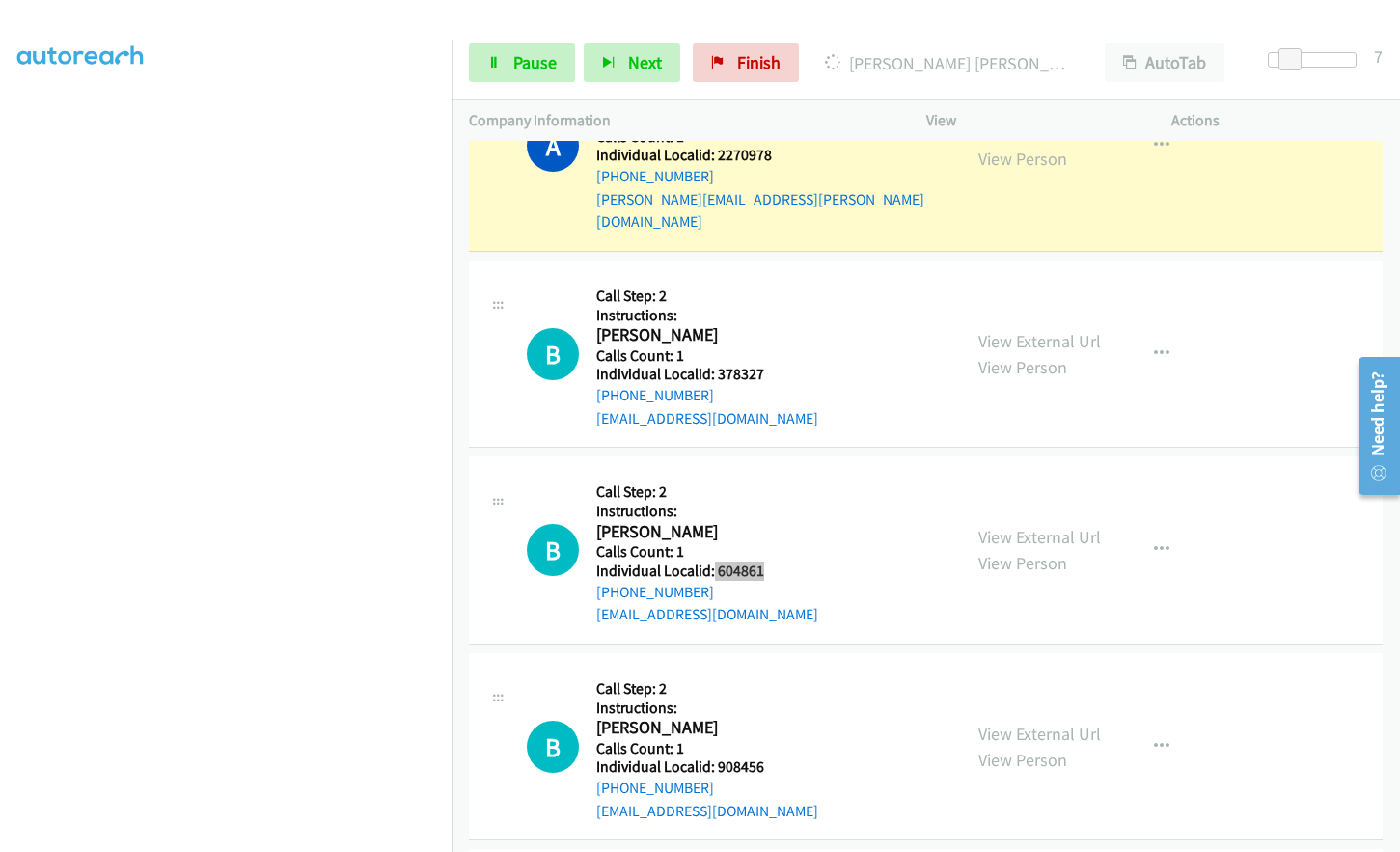 scroll, scrollTop: 2884, scrollLeft: 0, axis: vertical 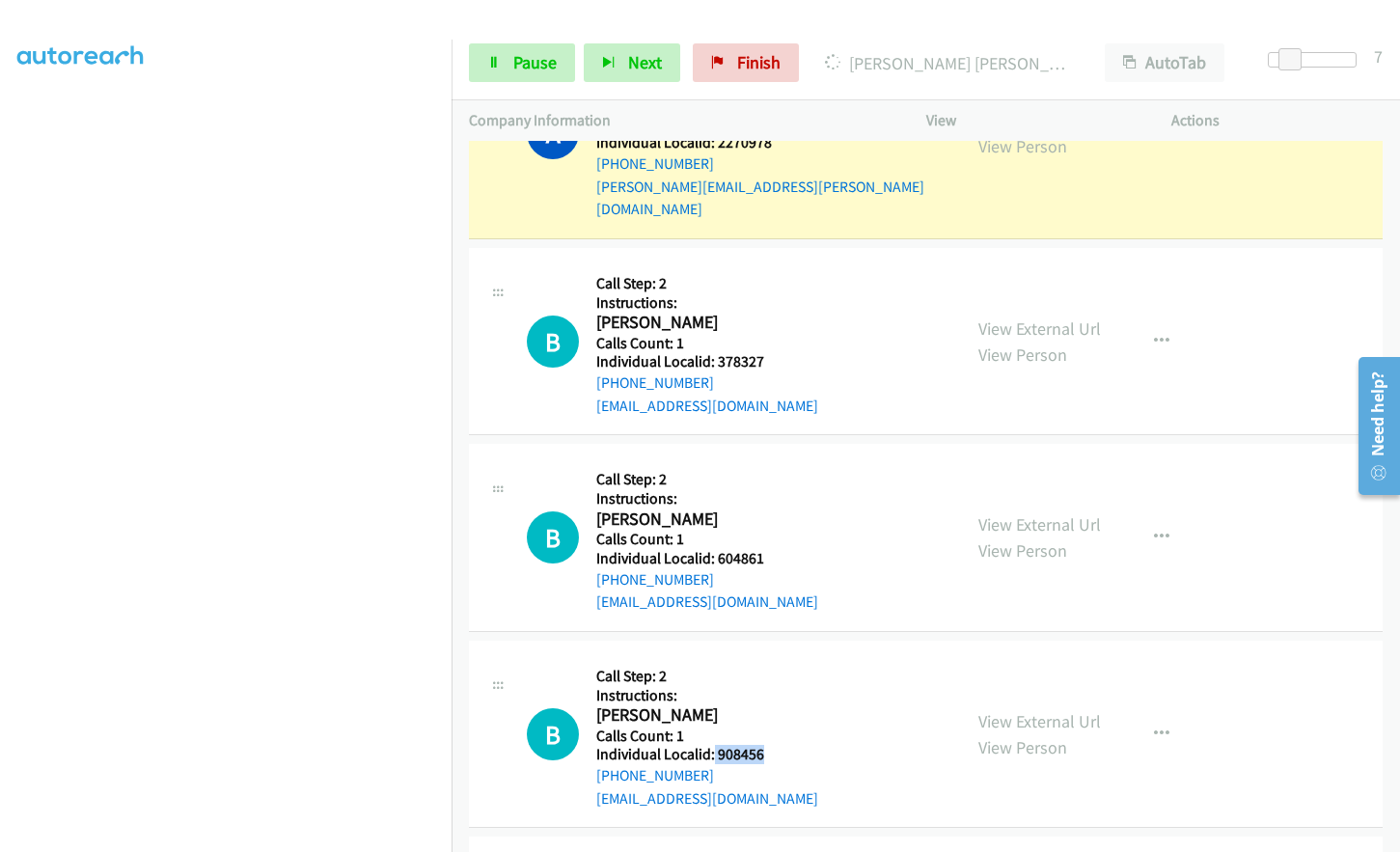 drag, startPoint x: 713, startPoint y: 730, endPoint x: 769, endPoint y: 733, distance: 56.0803 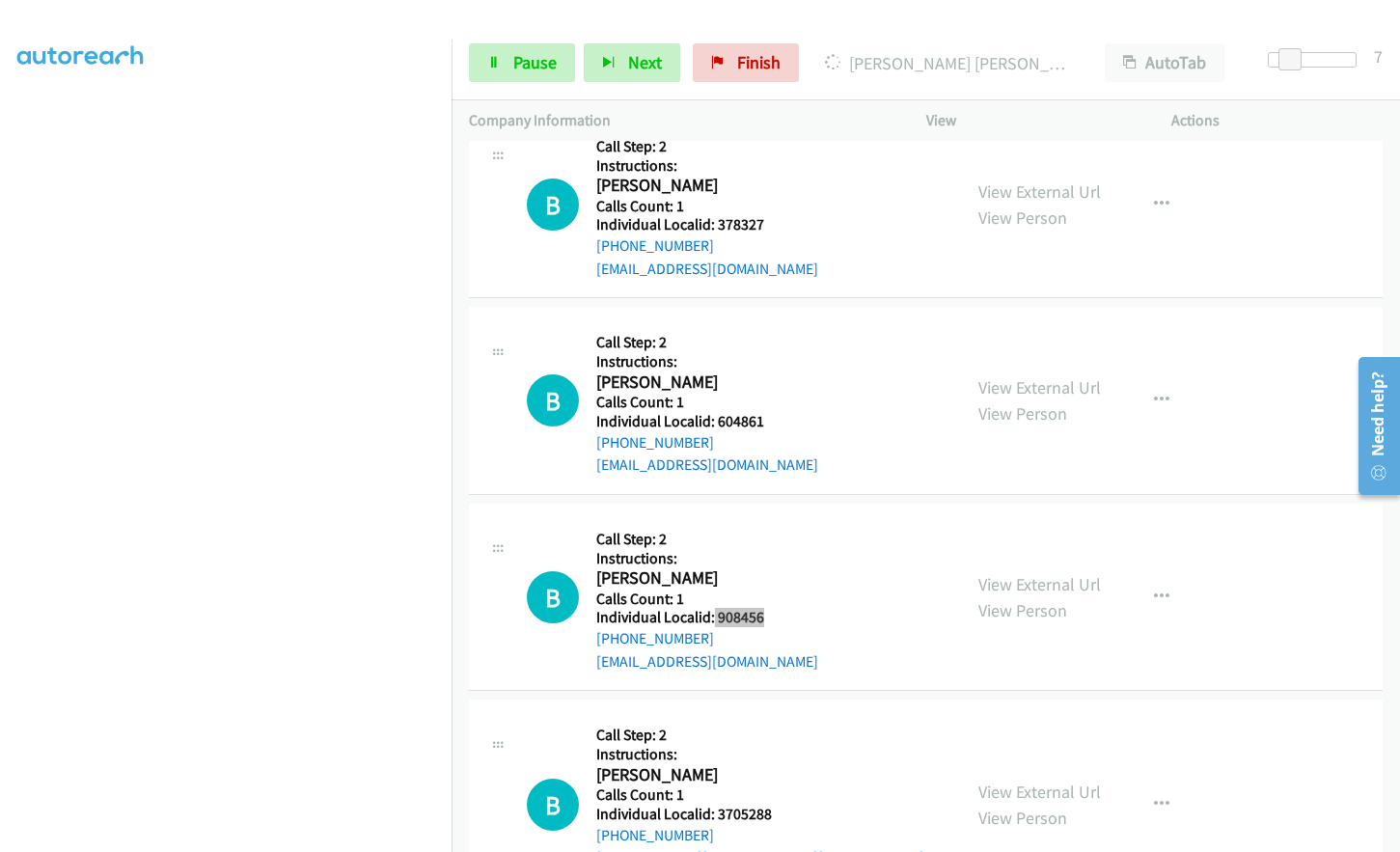 scroll, scrollTop: 3077, scrollLeft: 0, axis: vertical 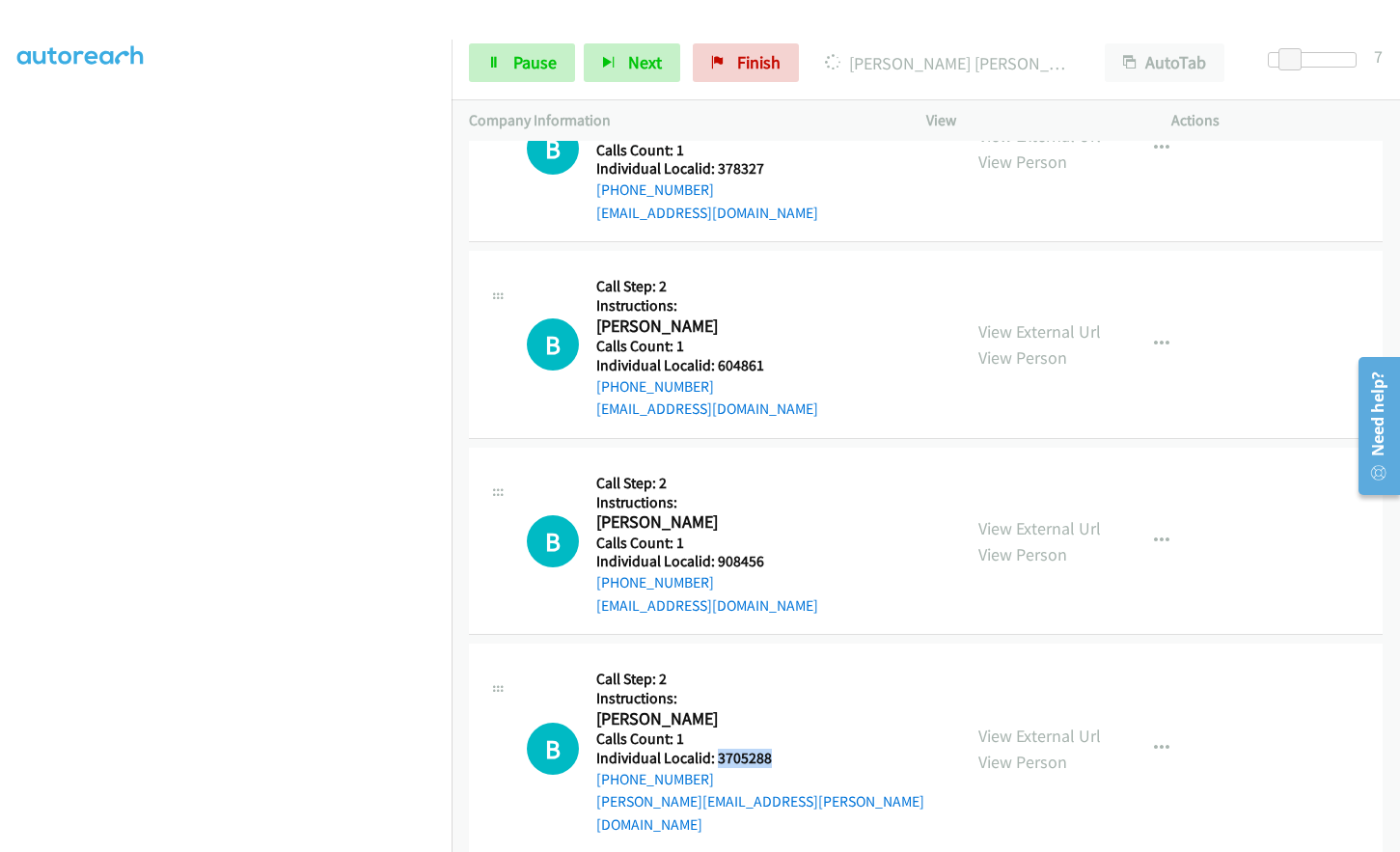 drag, startPoint x: 715, startPoint y: 729, endPoint x: 780, endPoint y: 737, distance: 65.49046 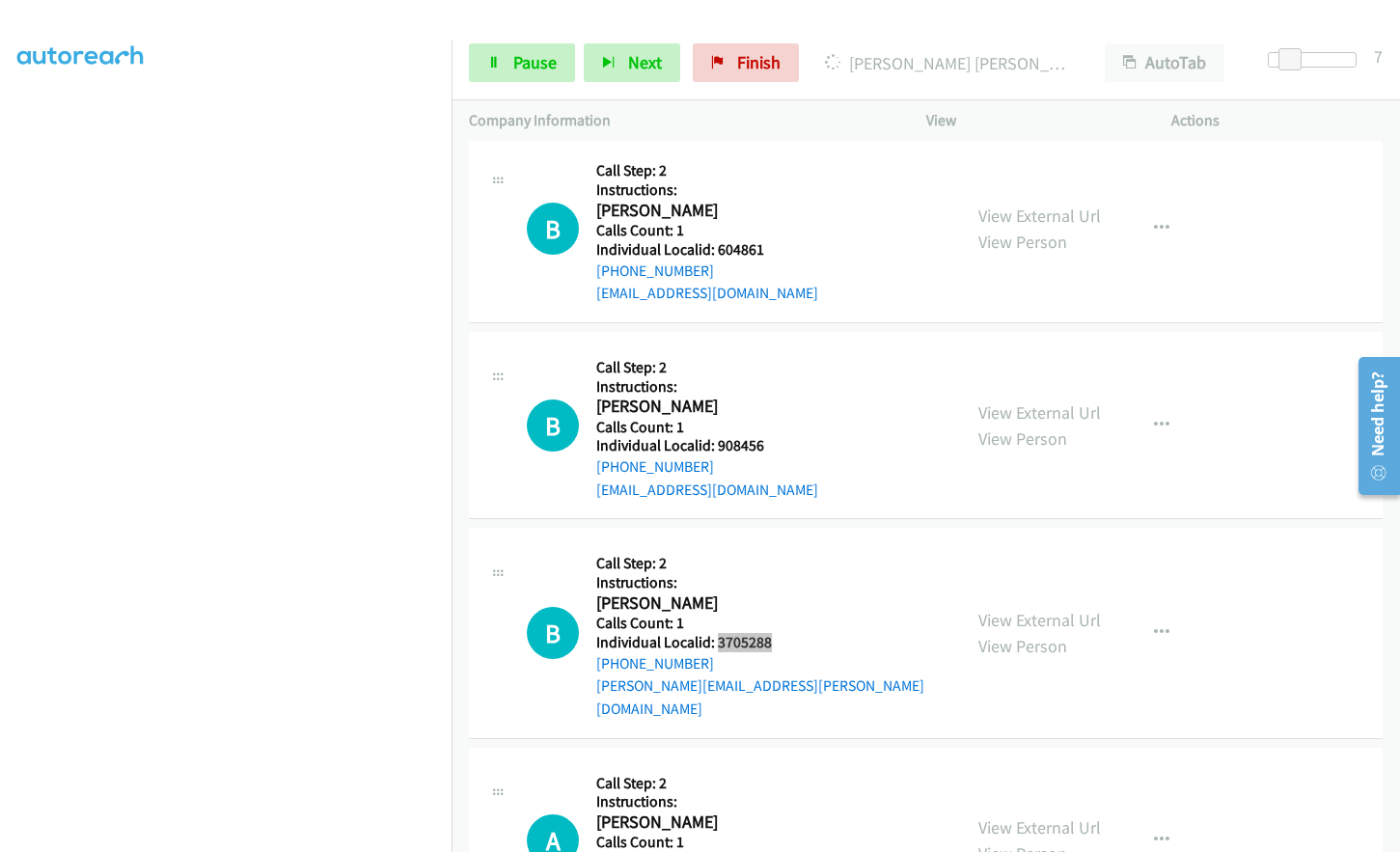 scroll, scrollTop: 3222, scrollLeft: 0, axis: vertical 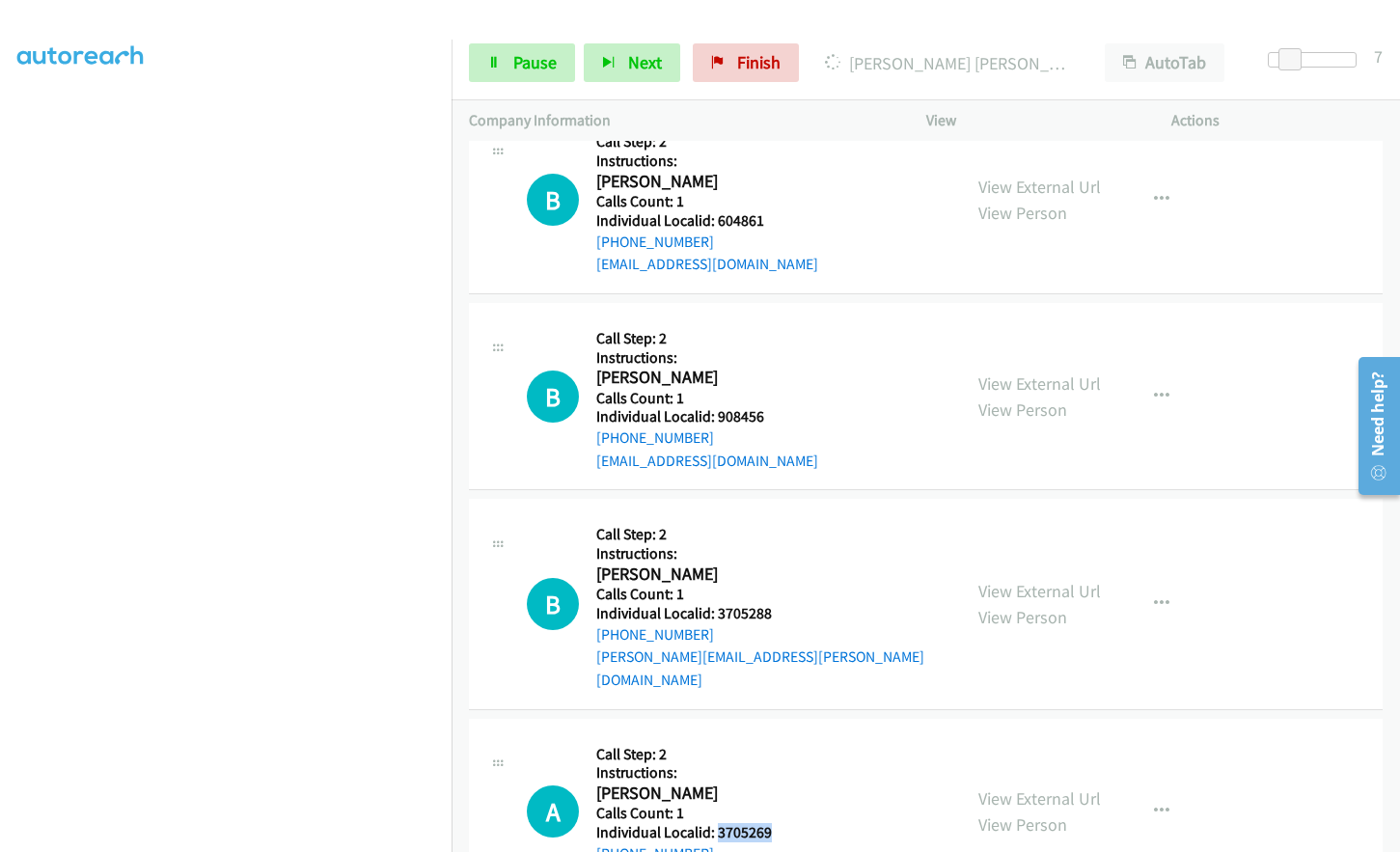 drag, startPoint x: 717, startPoint y: 786, endPoint x: 784, endPoint y: 793, distance: 67.36468 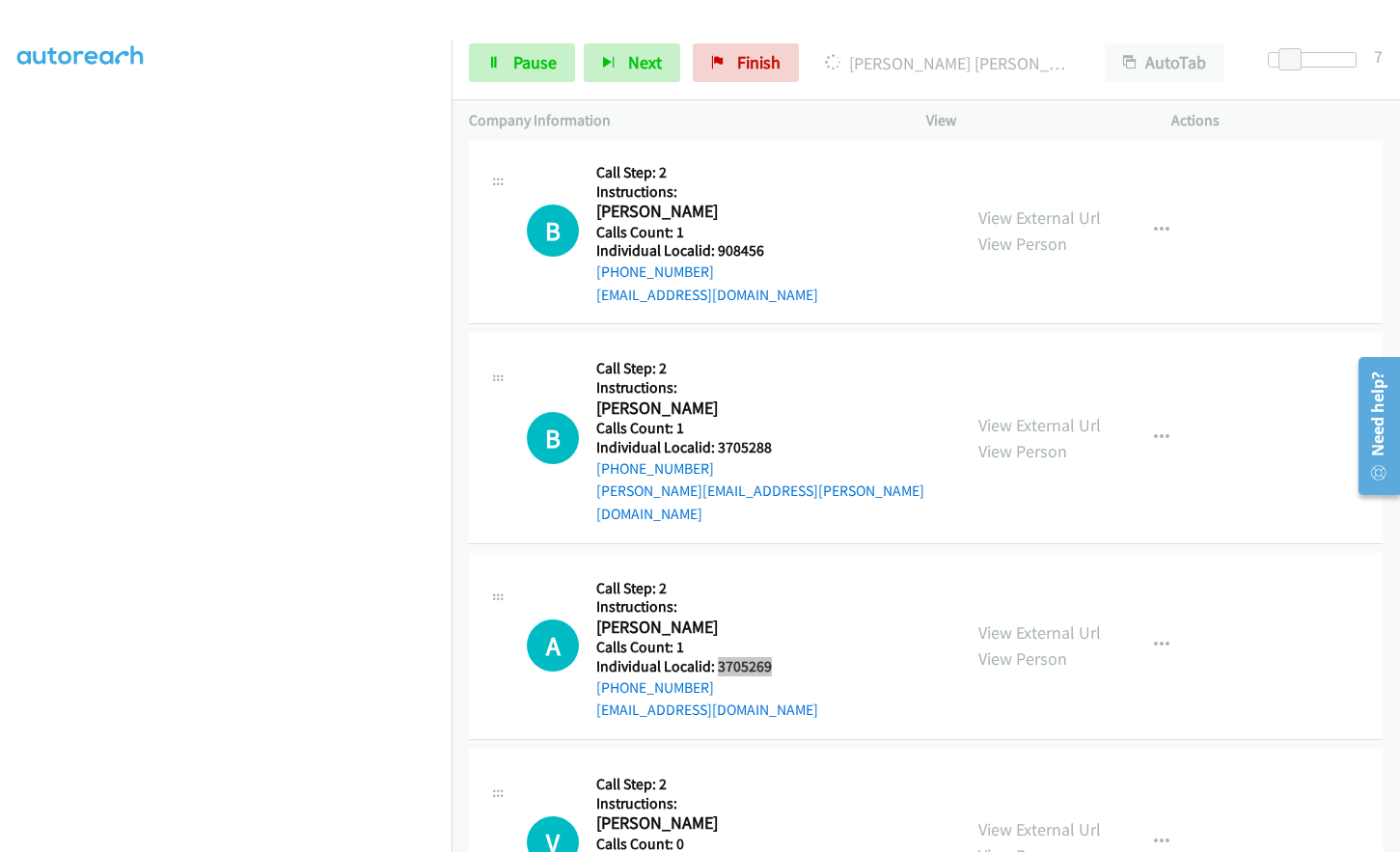 scroll, scrollTop: 3415, scrollLeft: 0, axis: vertical 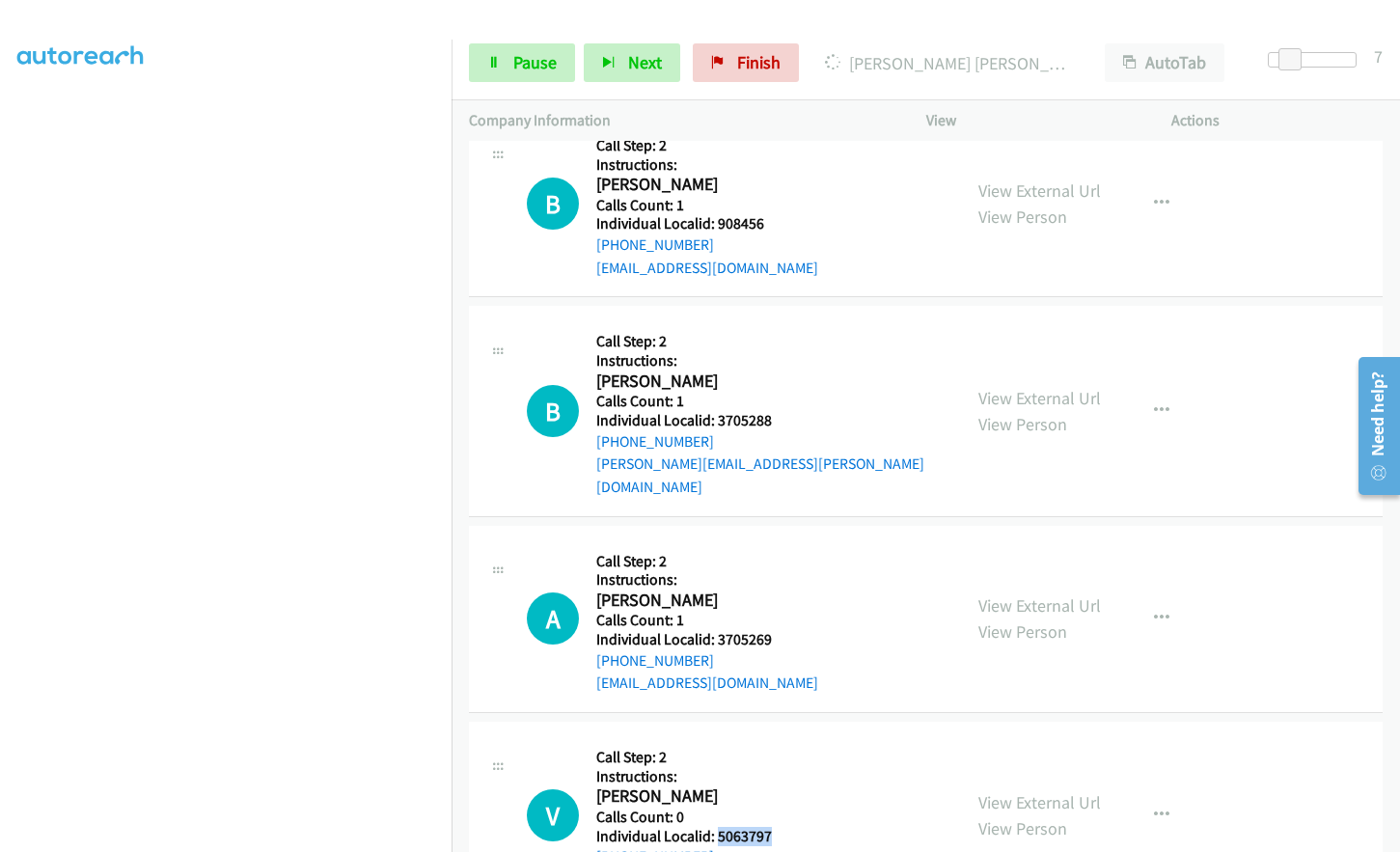 drag, startPoint x: 746, startPoint y: 786, endPoint x: 771, endPoint y: 789, distance: 25.179357 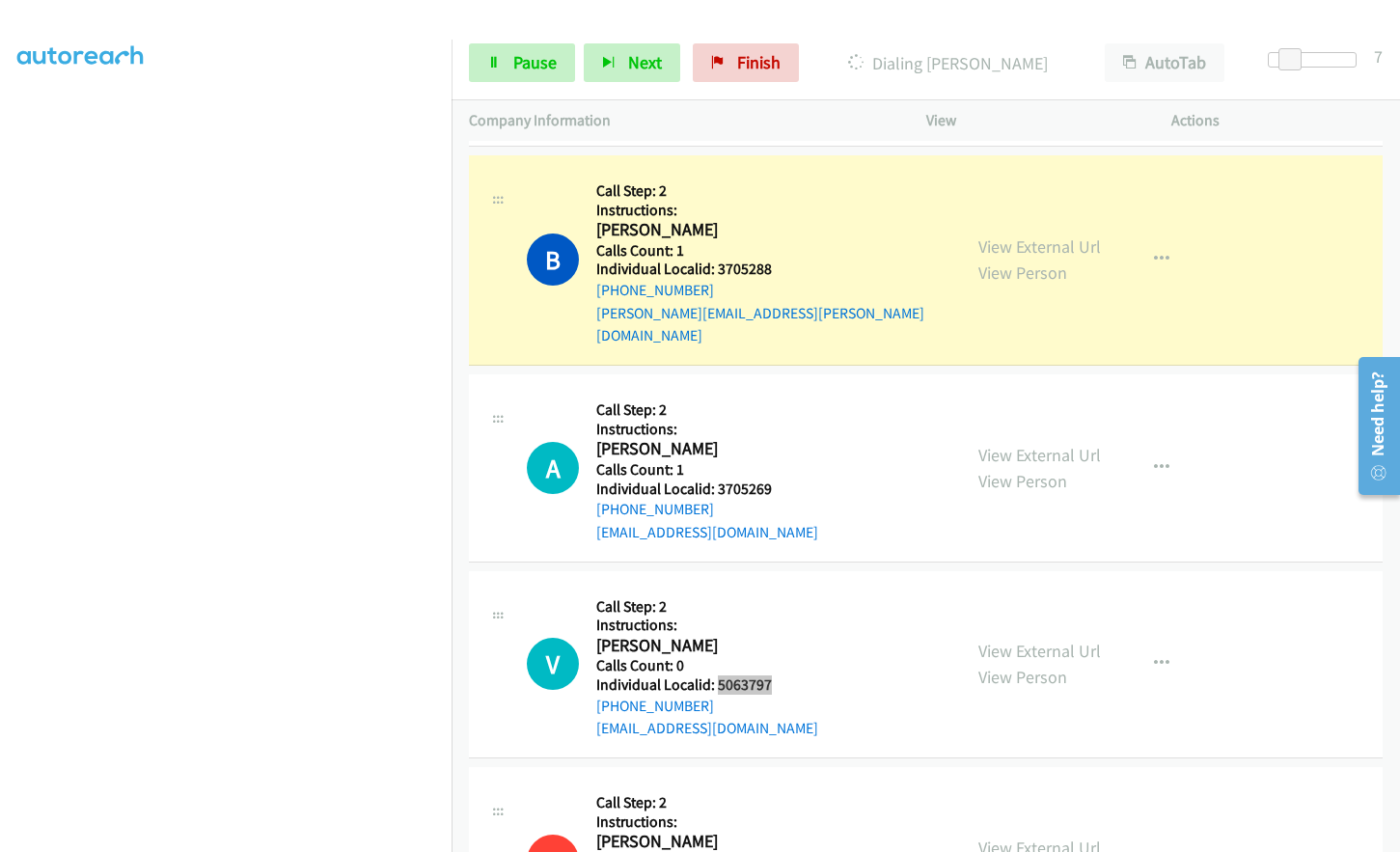scroll, scrollTop: 3731, scrollLeft: 0, axis: vertical 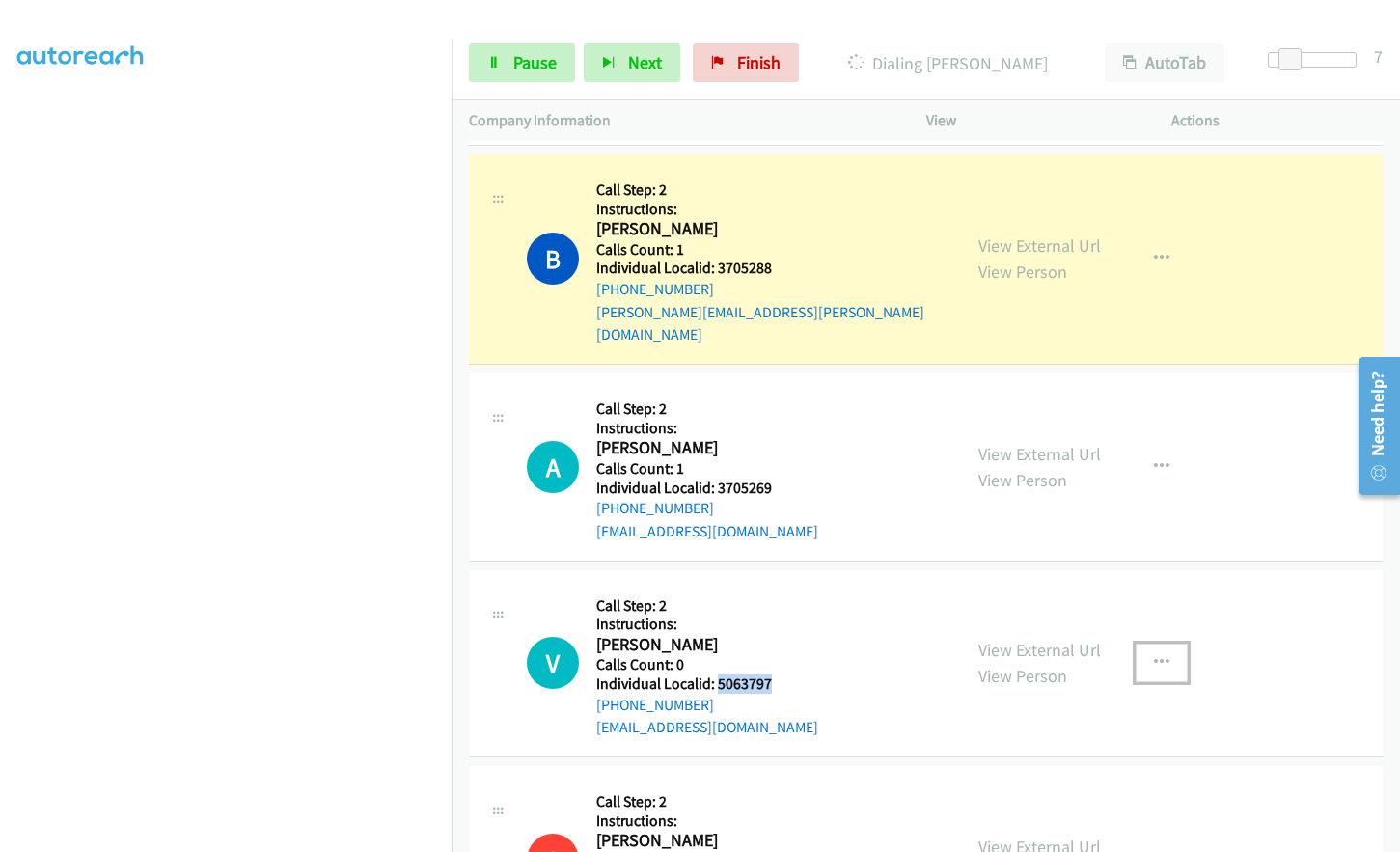 drag, startPoint x: 1167, startPoint y: 604, endPoint x: 1156, endPoint y: 608, distance: 11.7047 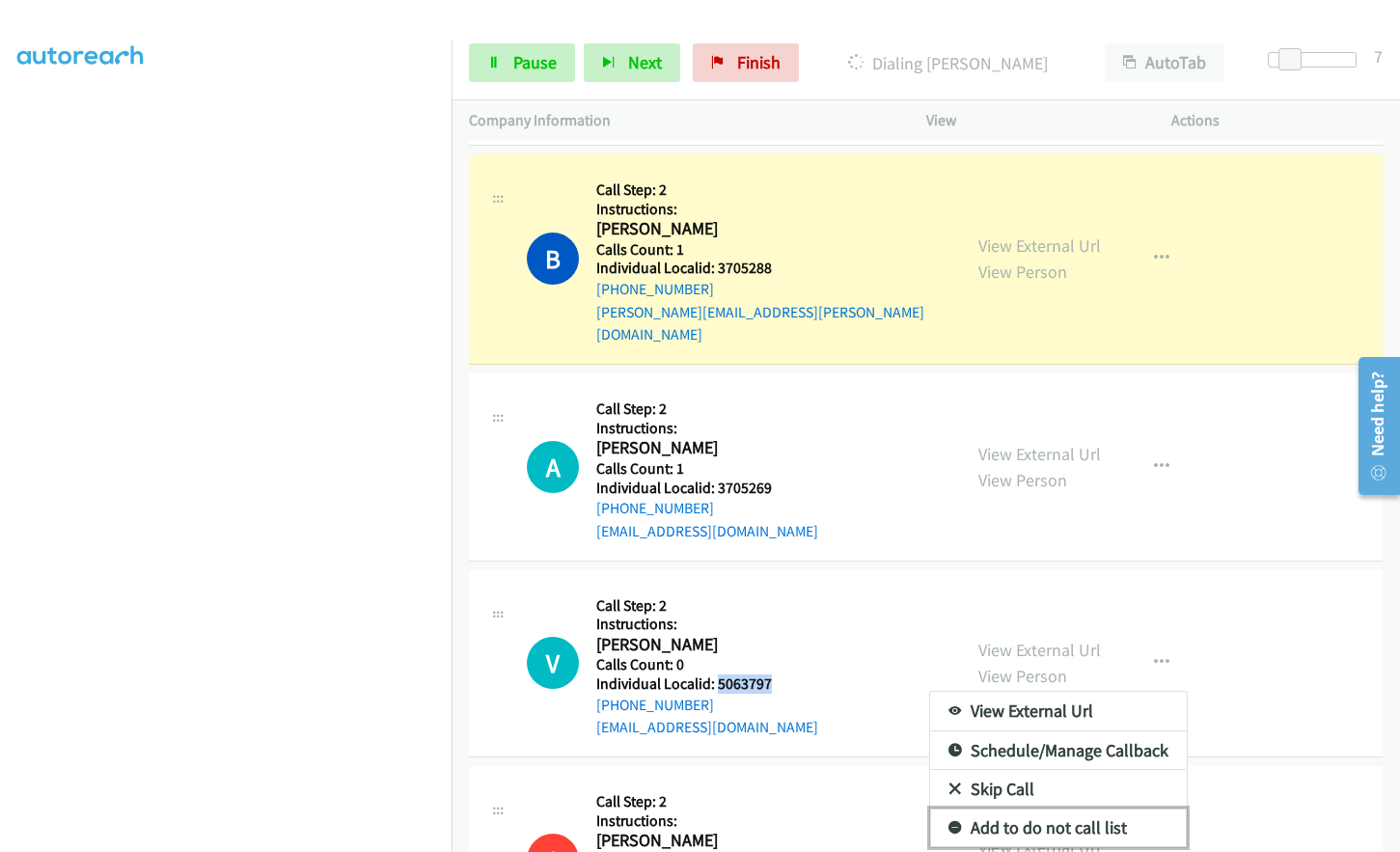 click at bounding box center [955, 829] 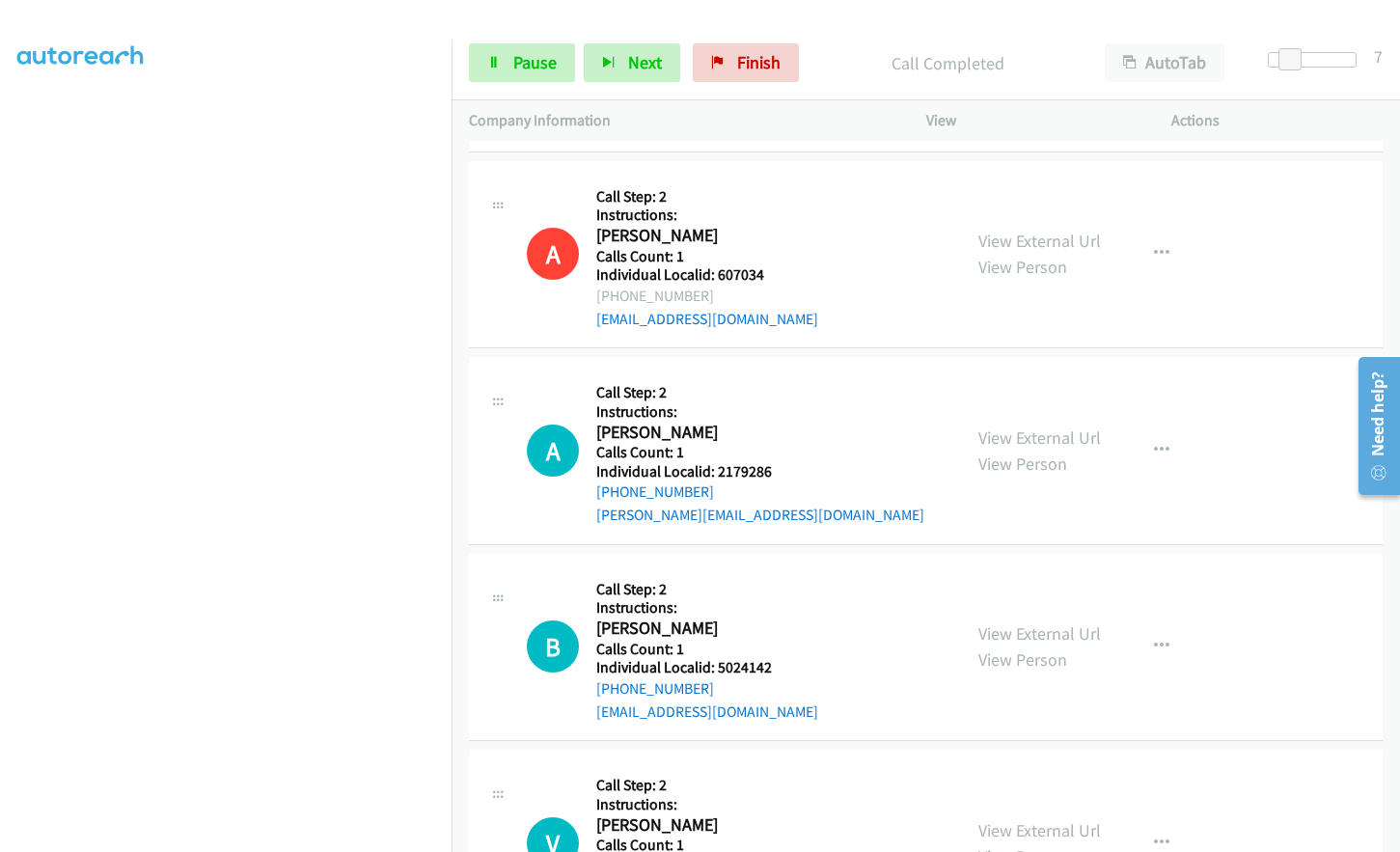 scroll, scrollTop: 4383, scrollLeft: 0, axis: vertical 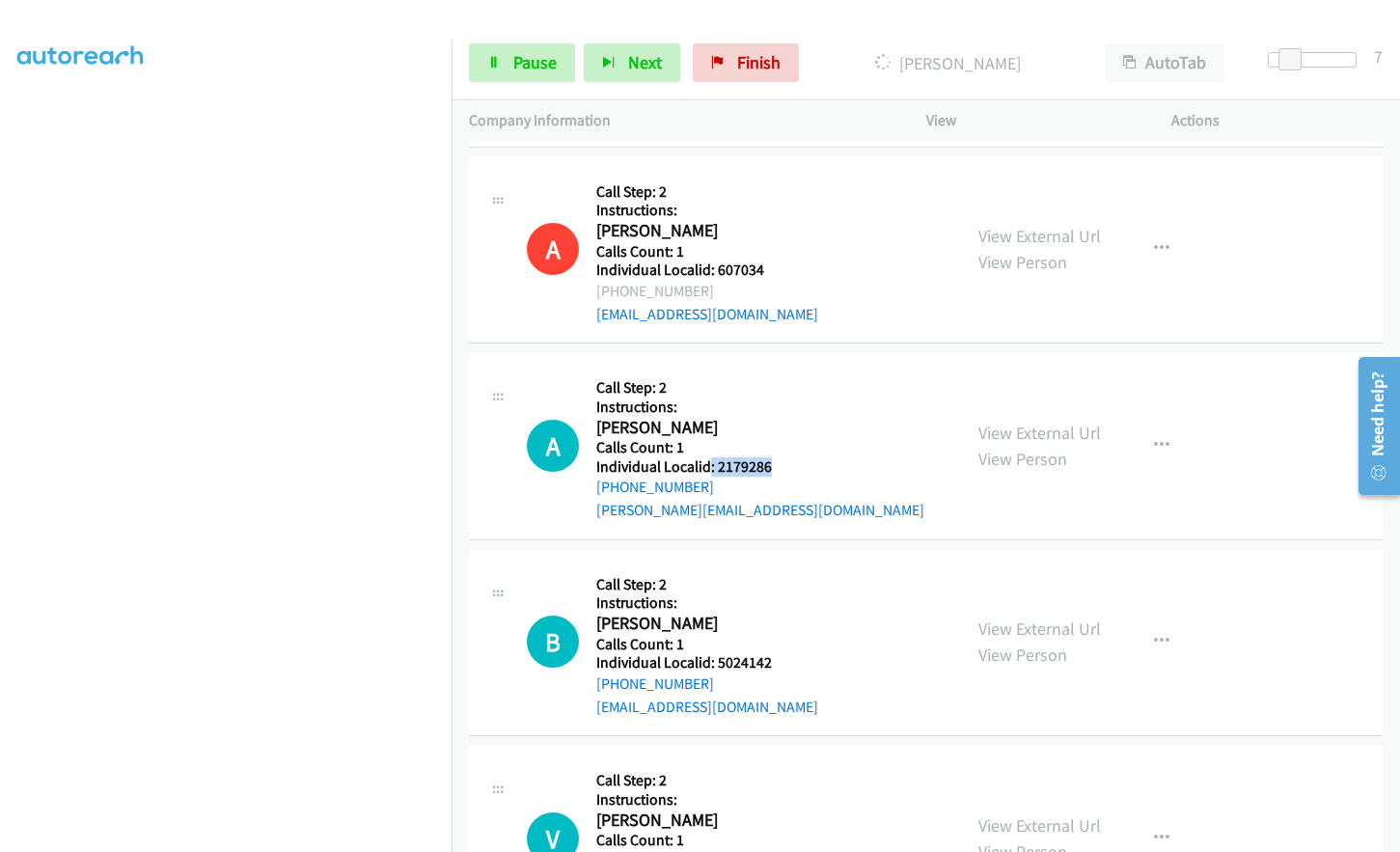 drag, startPoint x: 708, startPoint y: 423, endPoint x: 785, endPoint y: 421, distance: 77.02597 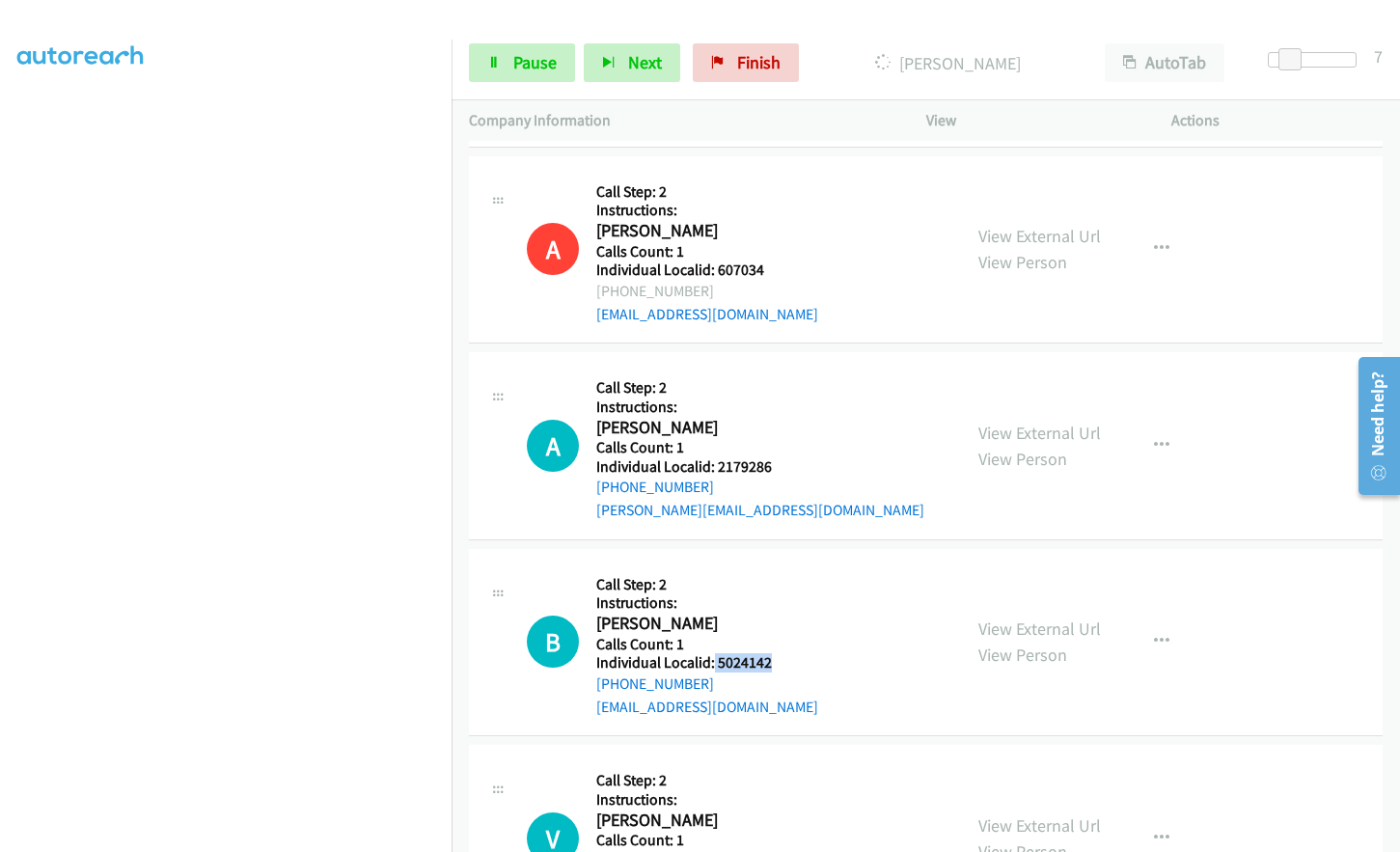 drag, startPoint x: 712, startPoint y: 618, endPoint x: 782, endPoint y: 617, distance: 70.00714 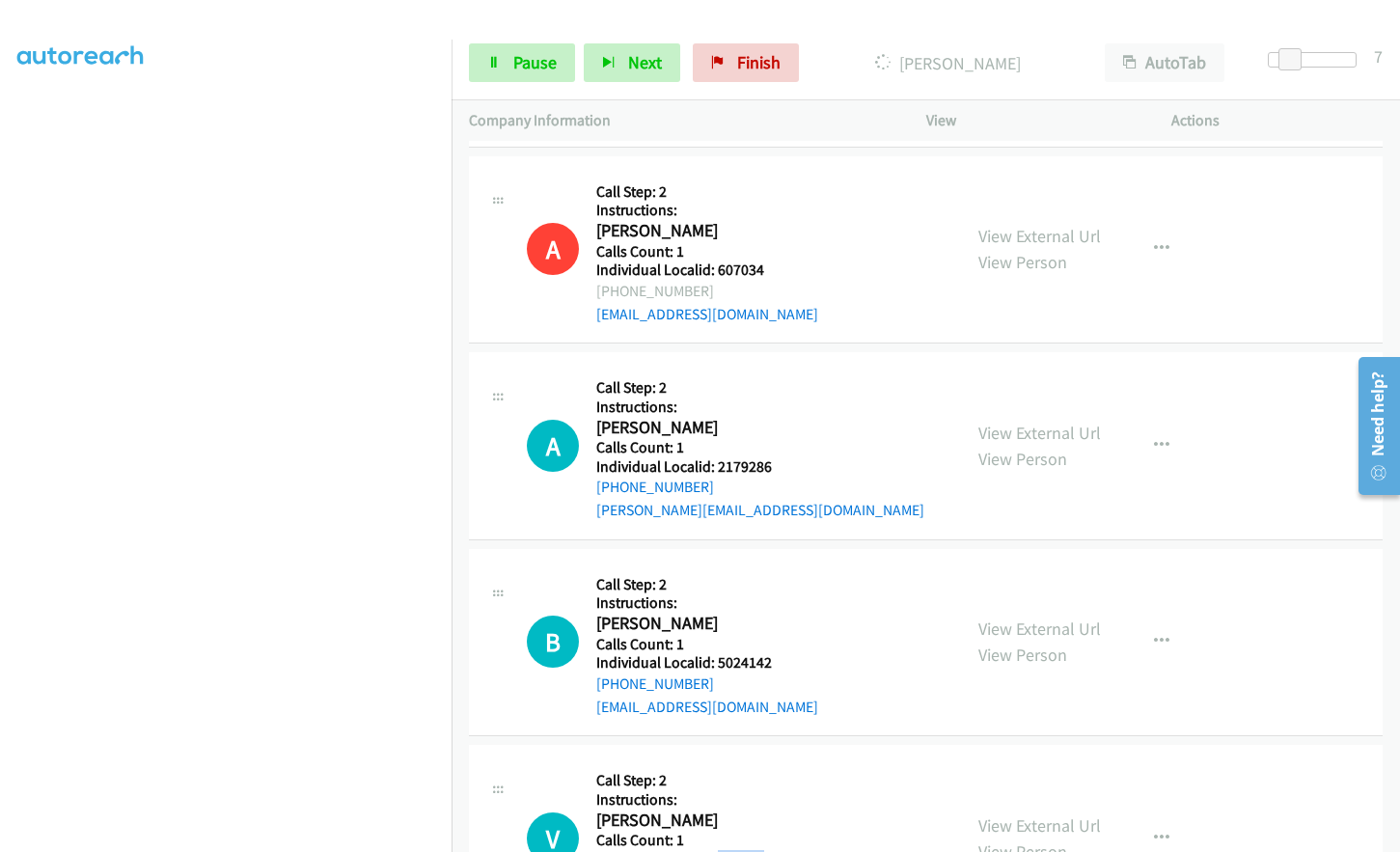 drag, startPoint x: 718, startPoint y: 811, endPoint x: 777, endPoint y: 812, distance: 59.00847 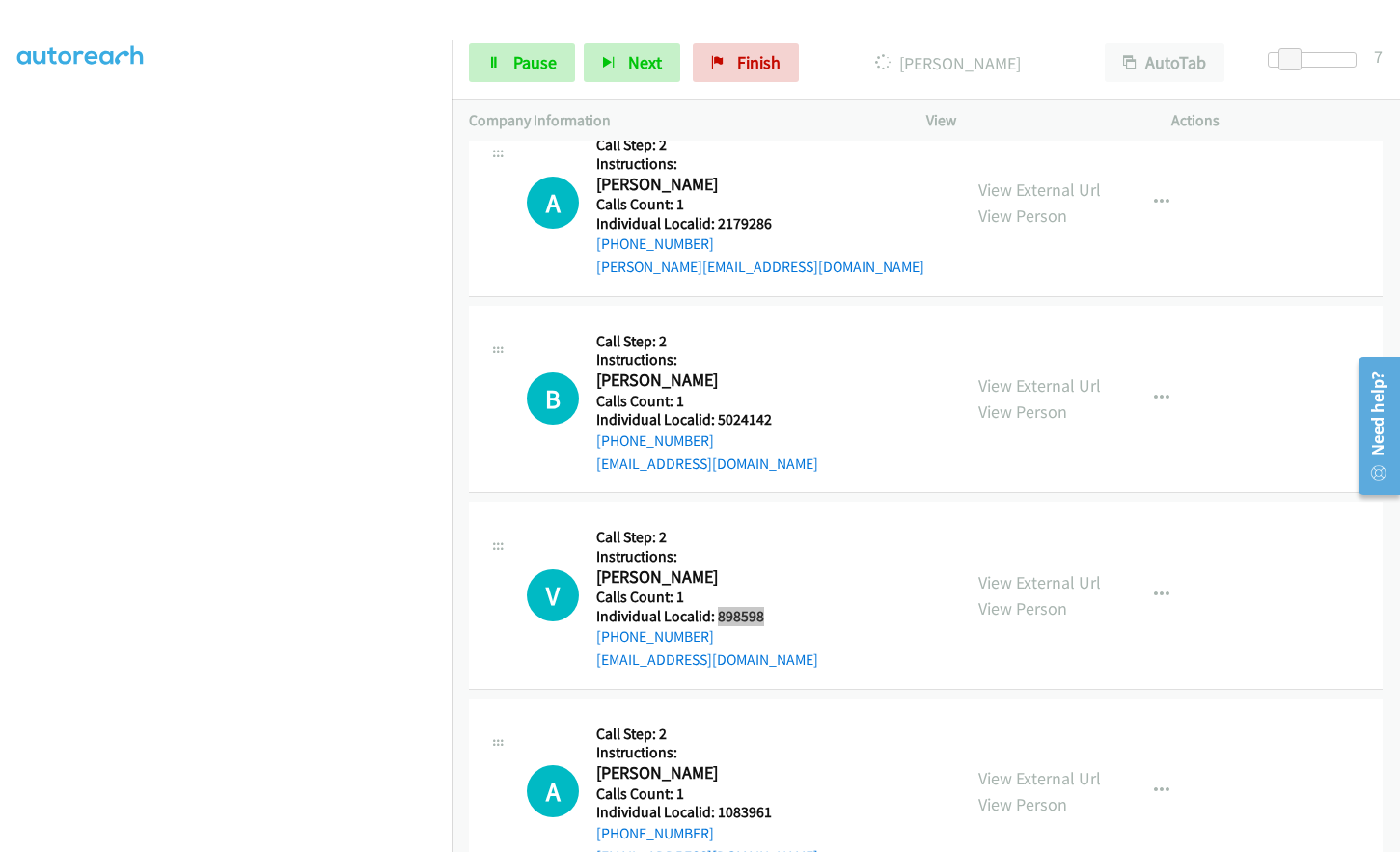 scroll, scrollTop: 4672, scrollLeft: 0, axis: vertical 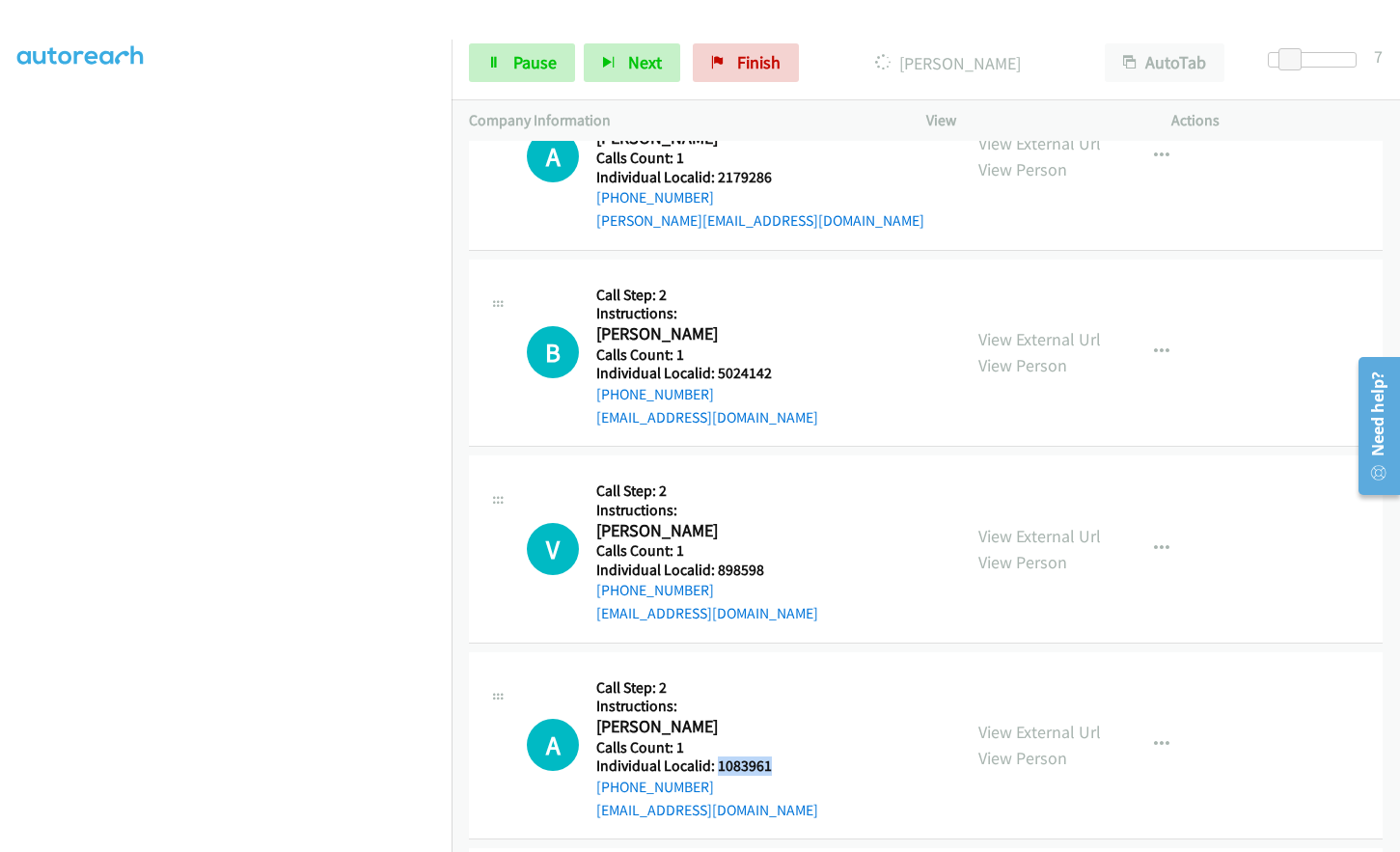 drag, startPoint x: 714, startPoint y: 718, endPoint x: 778, endPoint y: 718, distance: 64 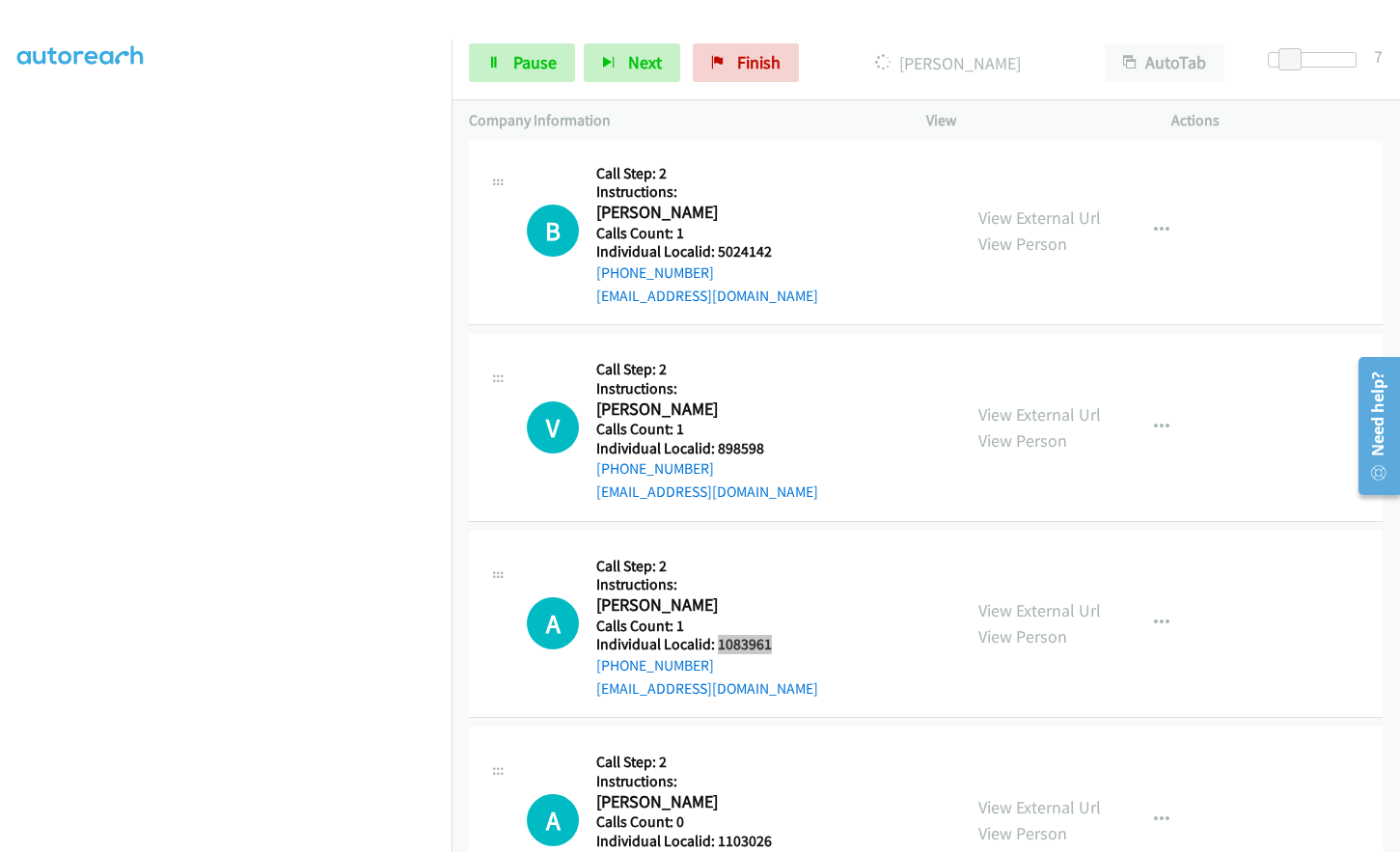 scroll, scrollTop: 4817, scrollLeft: 0, axis: vertical 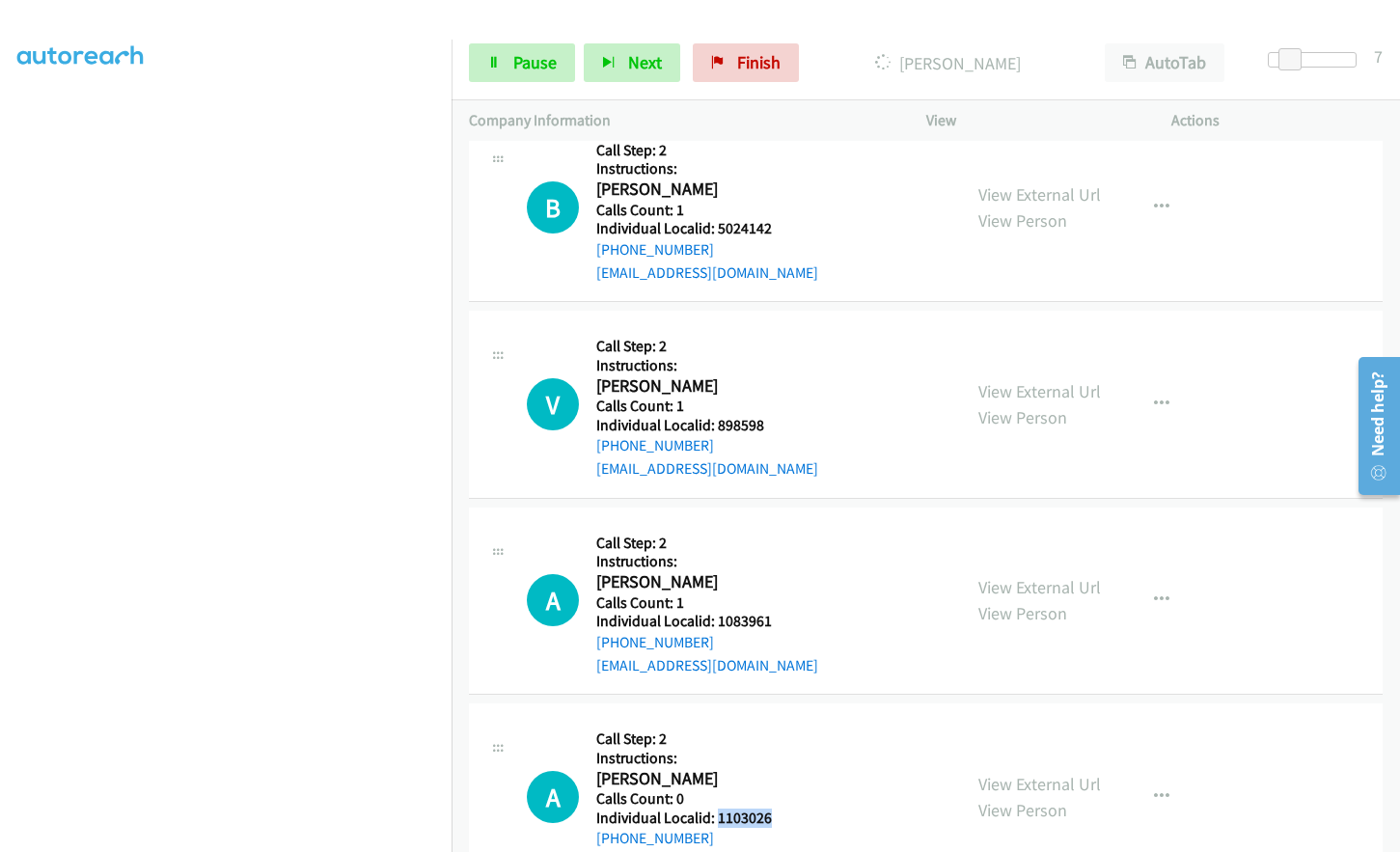 drag, startPoint x: 714, startPoint y: 771, endPoint x: 777, endPoint y: 771, distance: 63 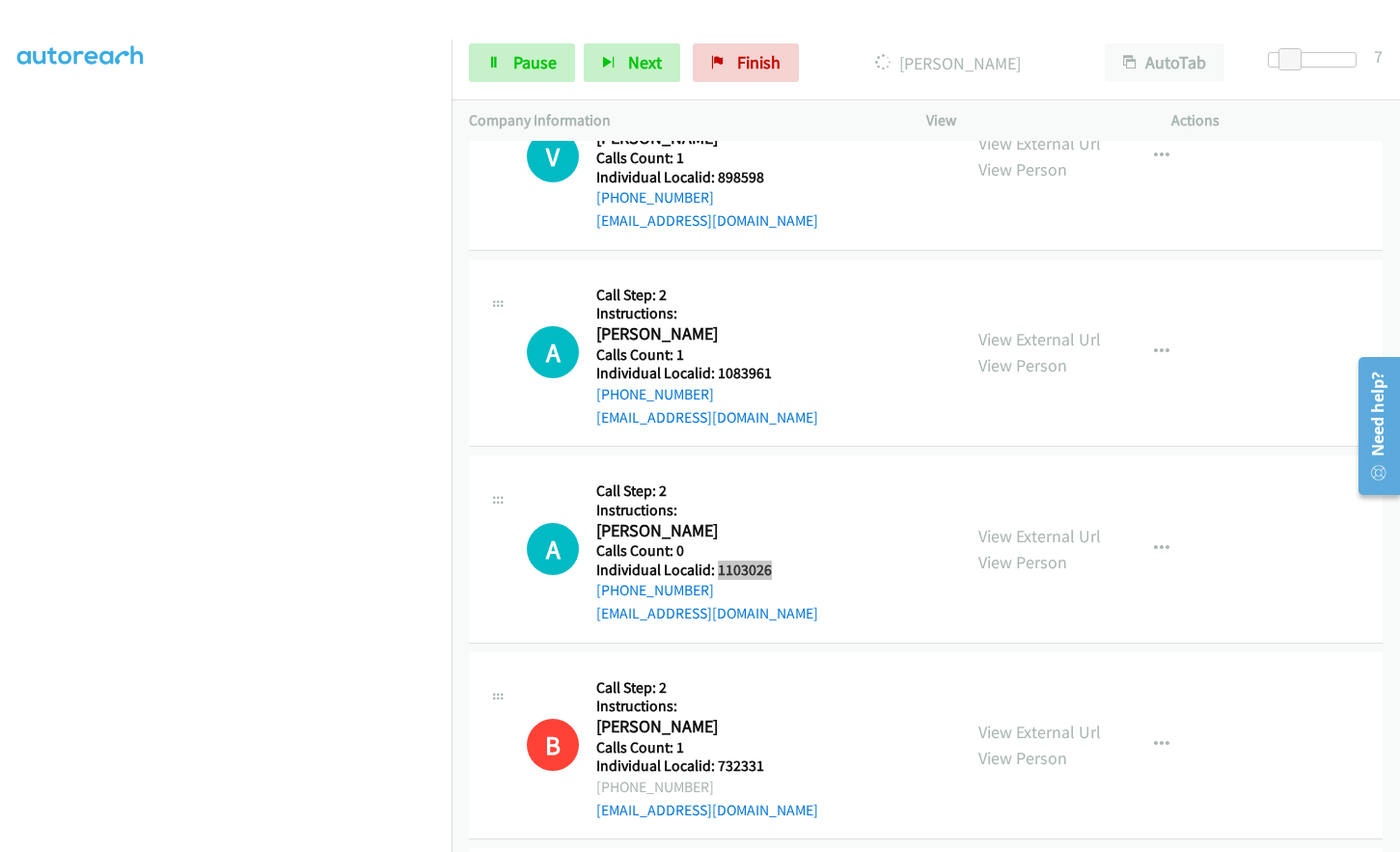 scroll, scrollTop: 5130, scrollLeft: 0, axis: vertical 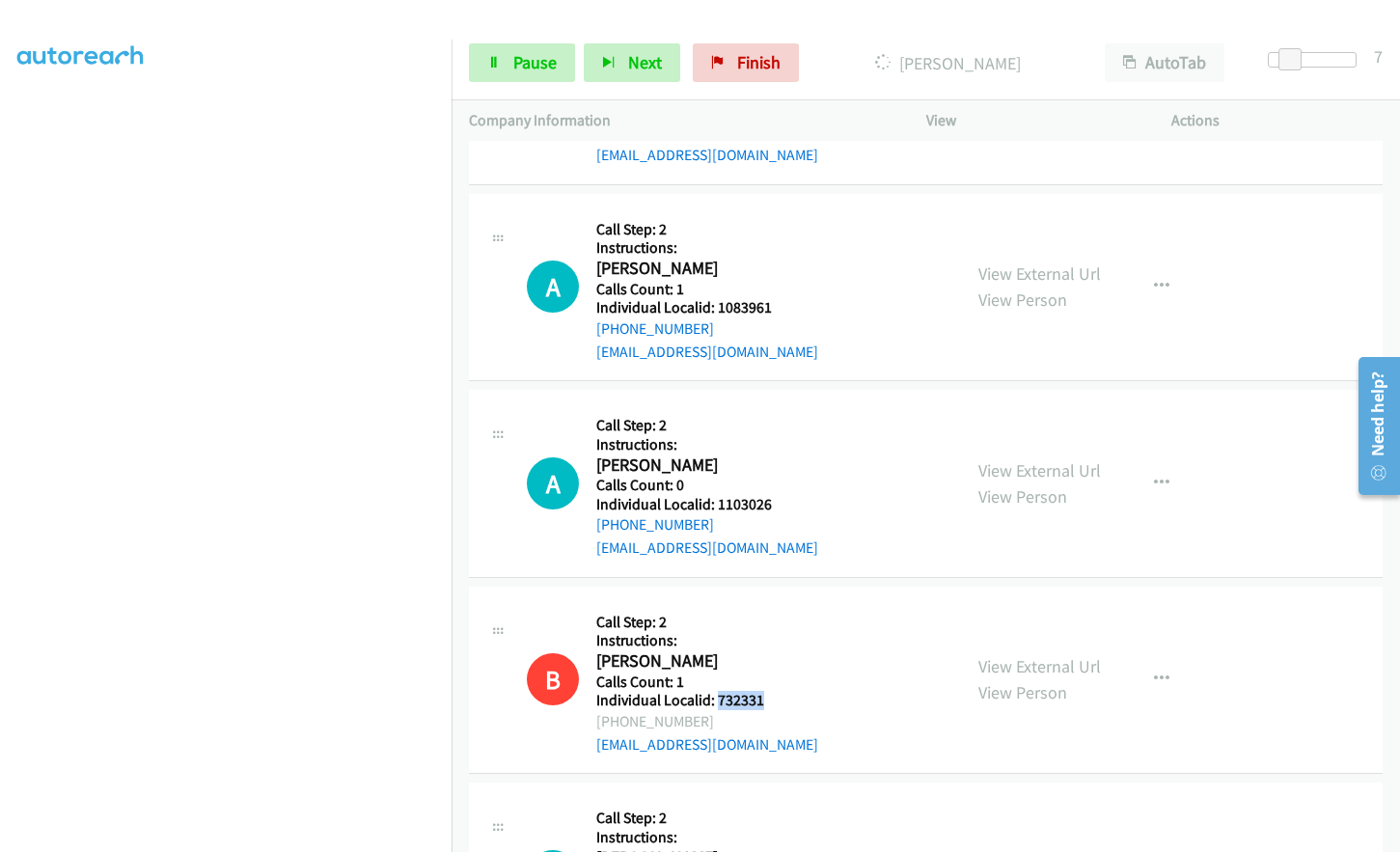 drag, startPoint x: 715, startPoint y: 652, endPoint x: 780, endPoint y: 652, distance: 65 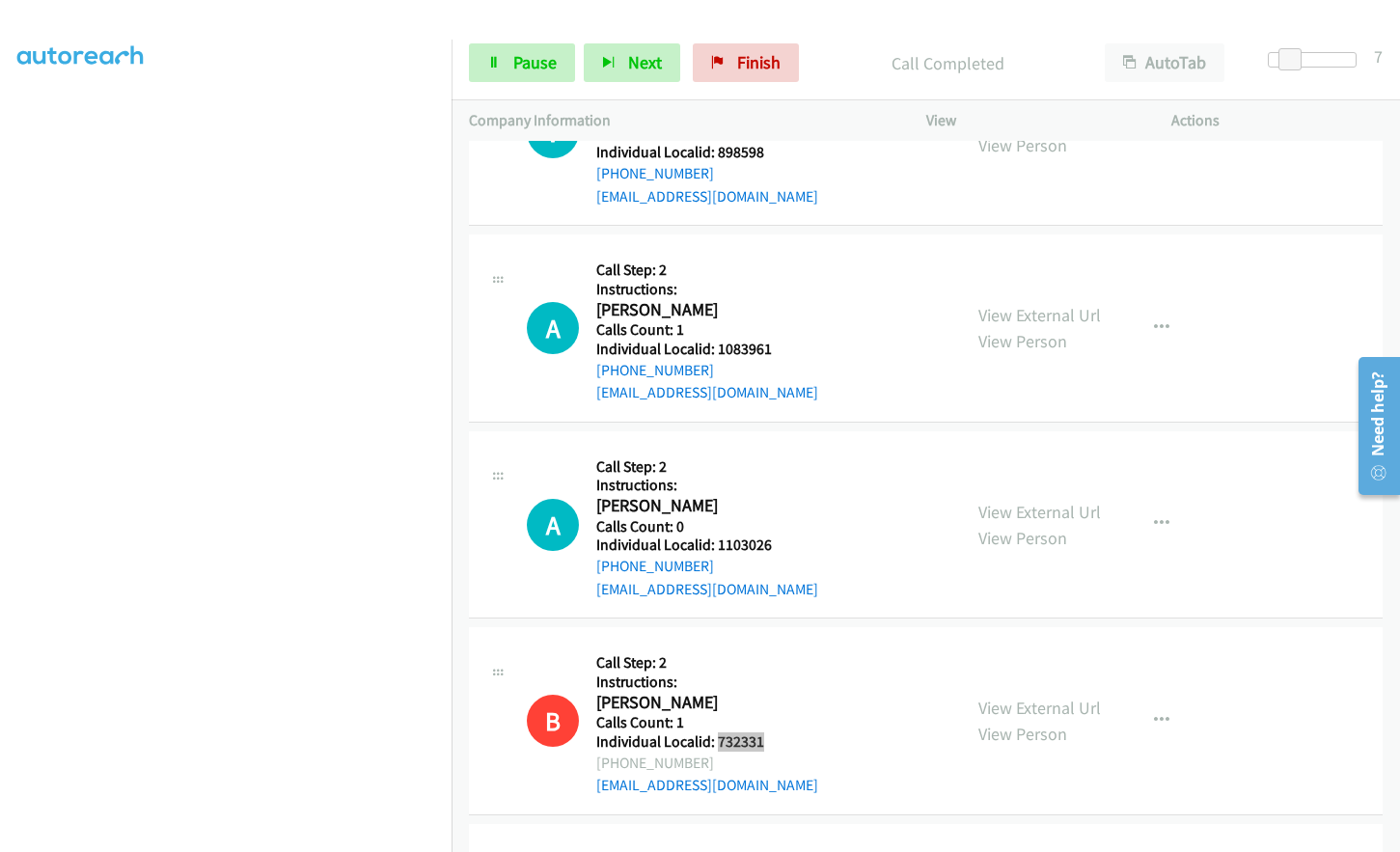 scroll, scrollTop: 5172, scrollLeft: 0, axis: vertical 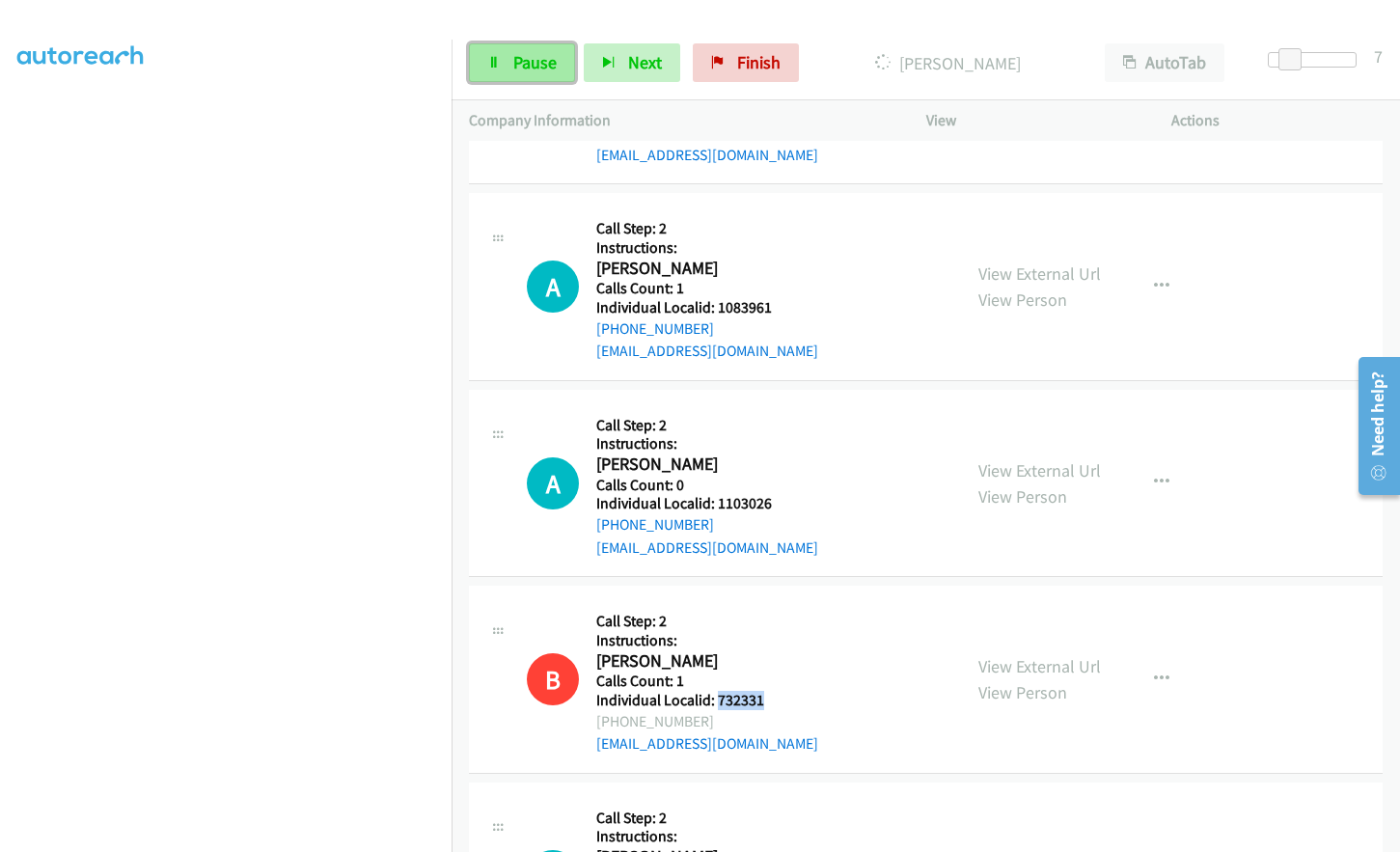 click on "Pause" at bounding box center (522, 63) 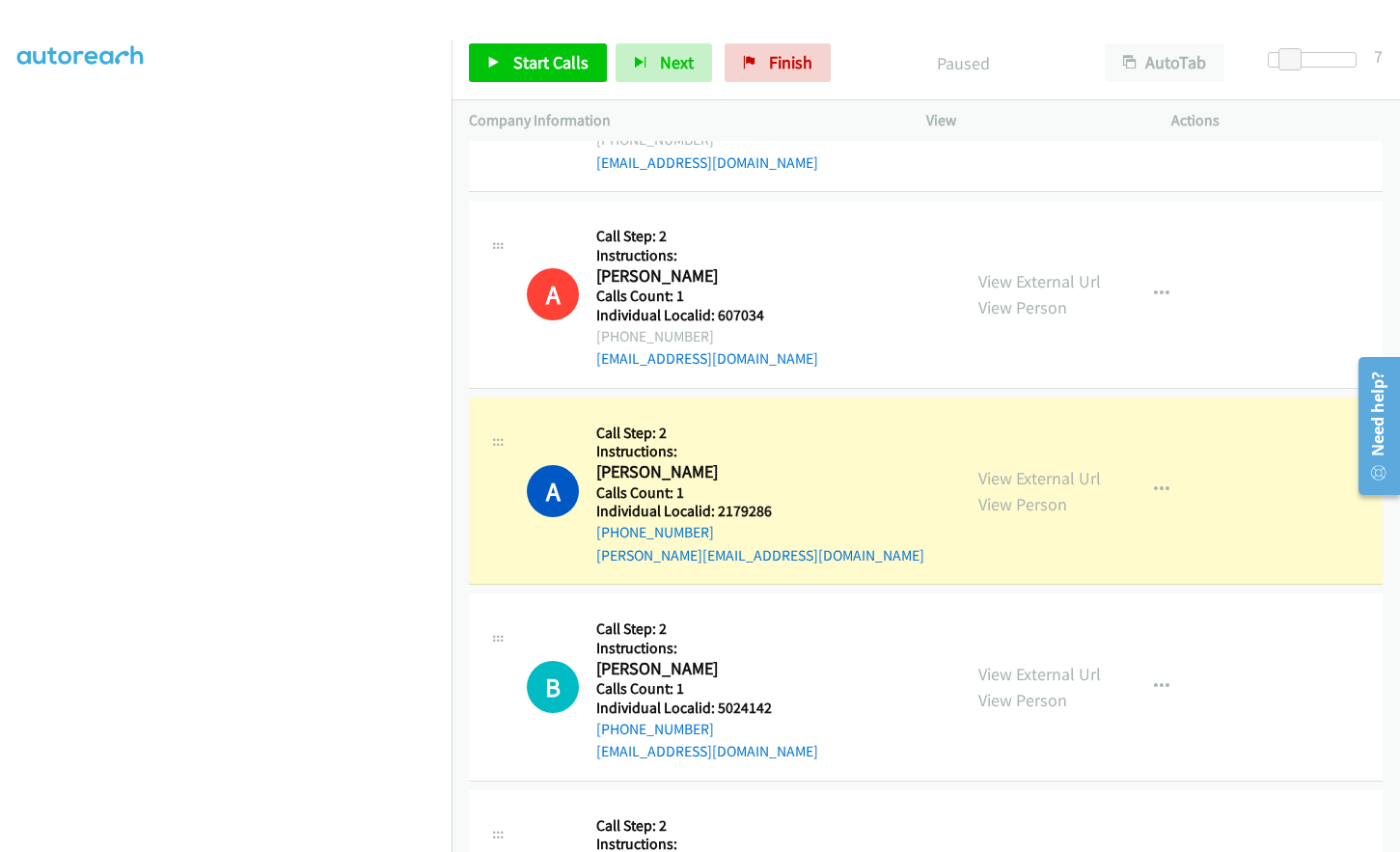 scroll, scrollTop: 4376, scrollLeft: 0, axis: vertical 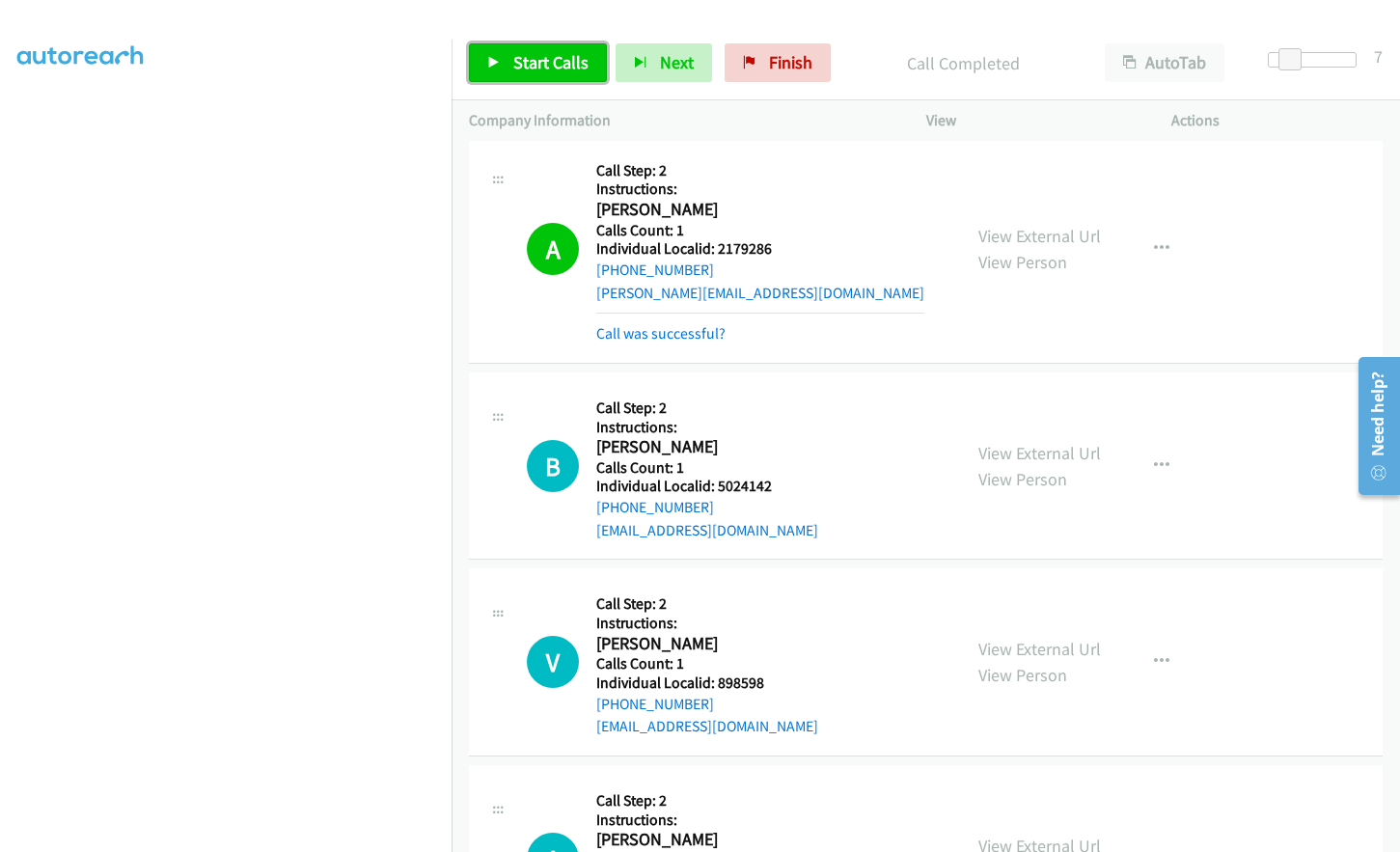 drag, startPoint x: 533, startPoint y: 58, endPoint x: 553, endPoint y: 66, distance: 21.540659 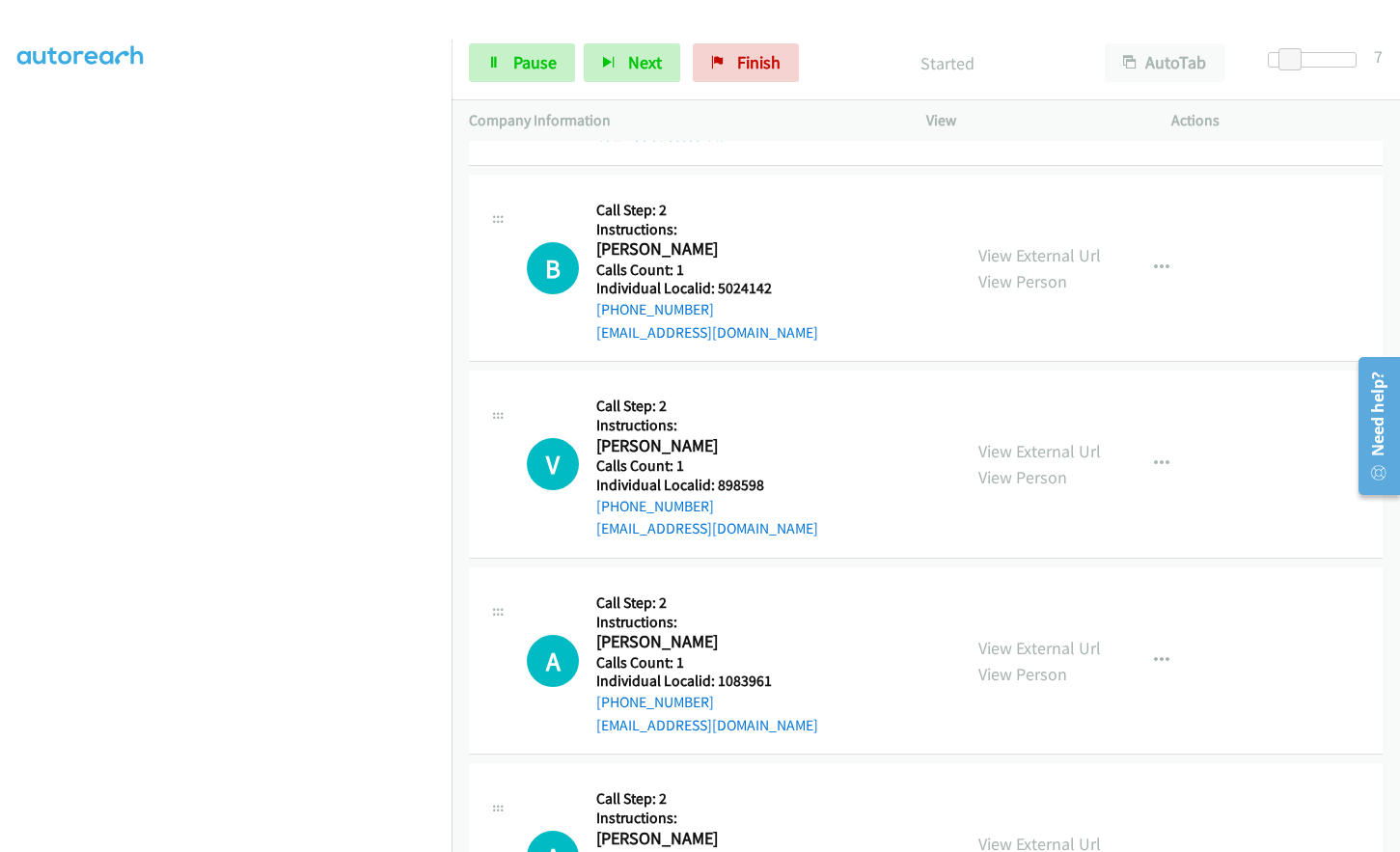 scroll, scrollTop: 4858, scrollLeft: 0, axis: vertical 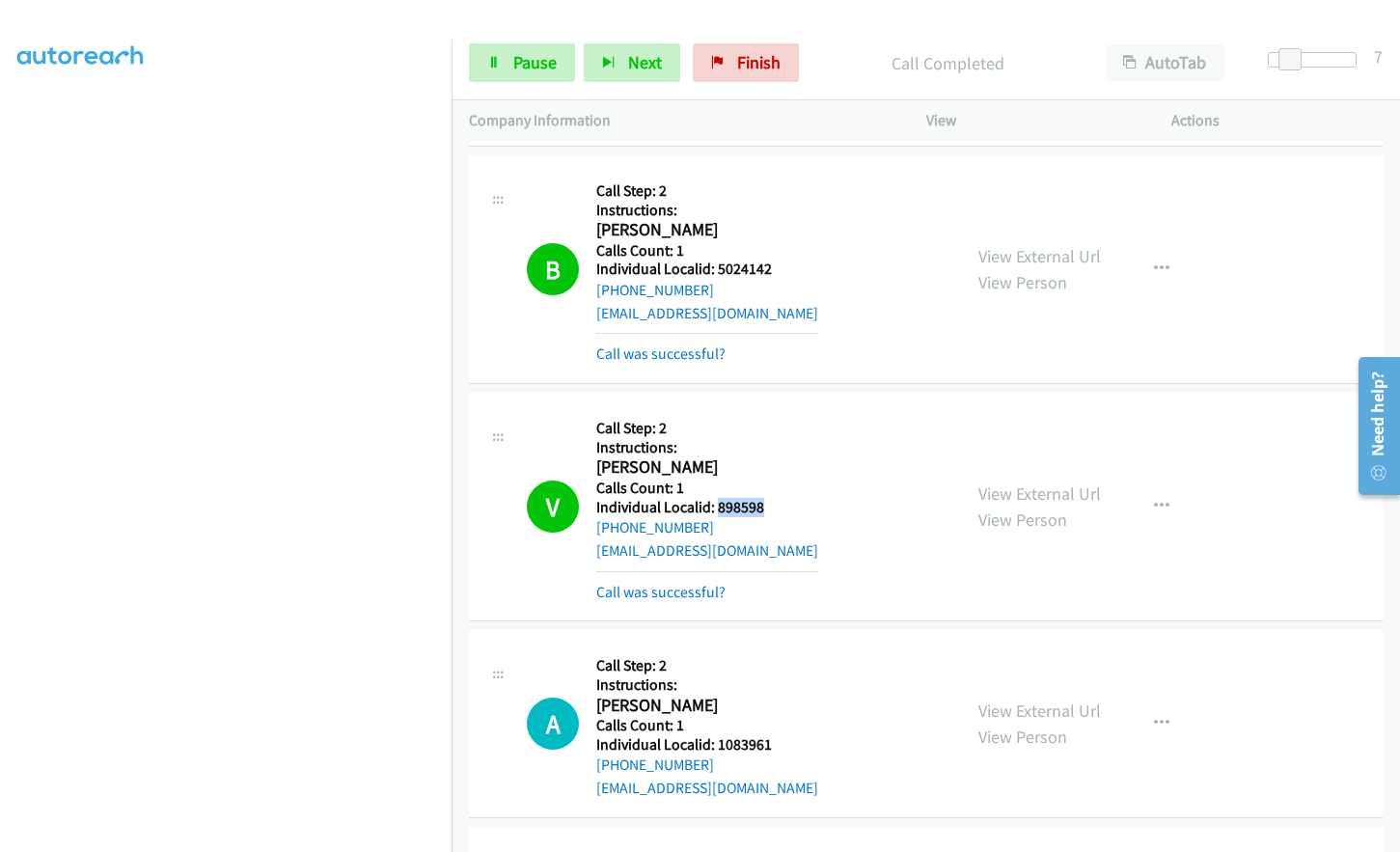 drag, startPoint x: 731, startPoint y: 455, endPoint x: 764, endPoint y: 454, distance: 33.0151 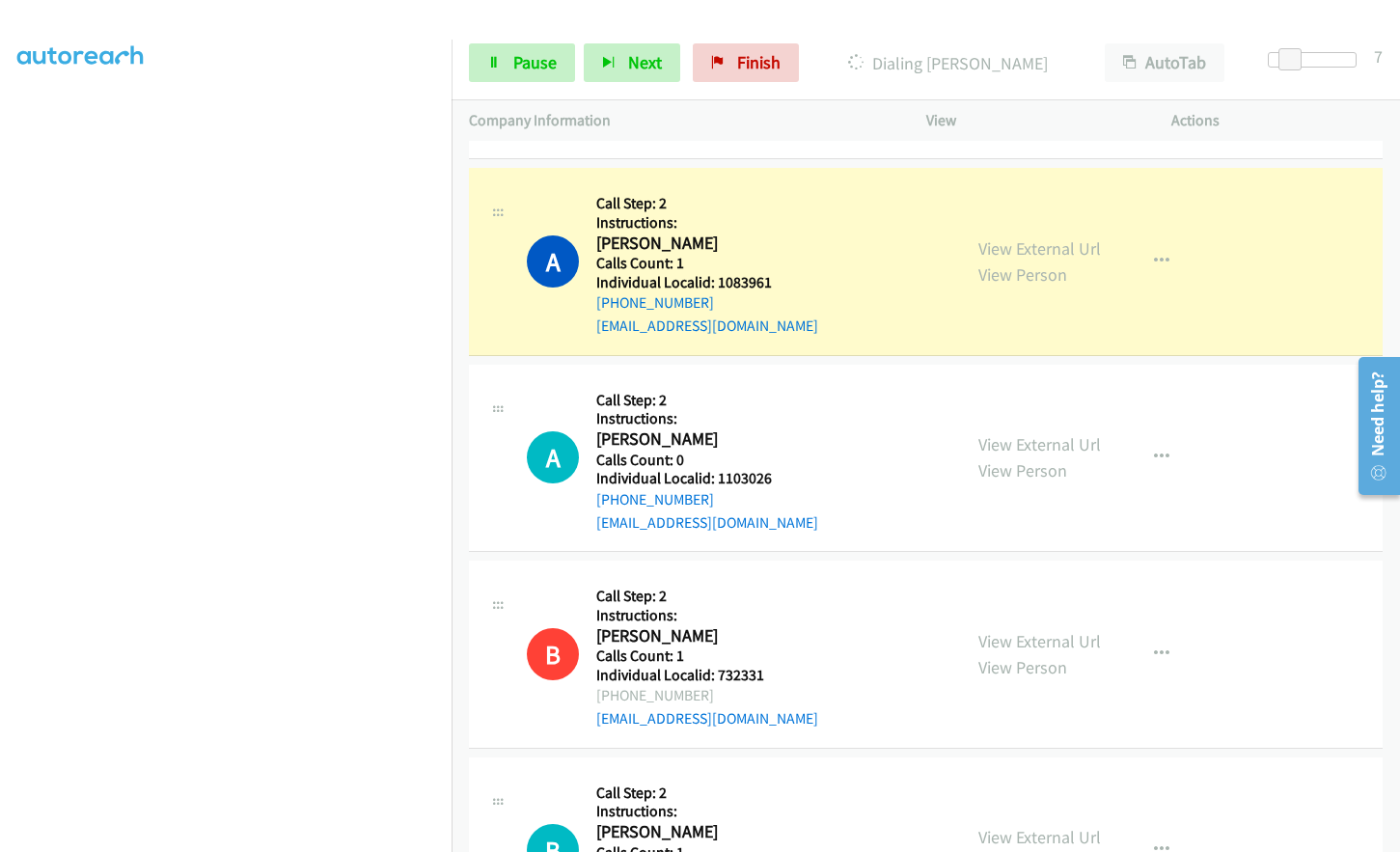 scroll, scrollTop: 5317, scrollLeft: 0, axis: vertical 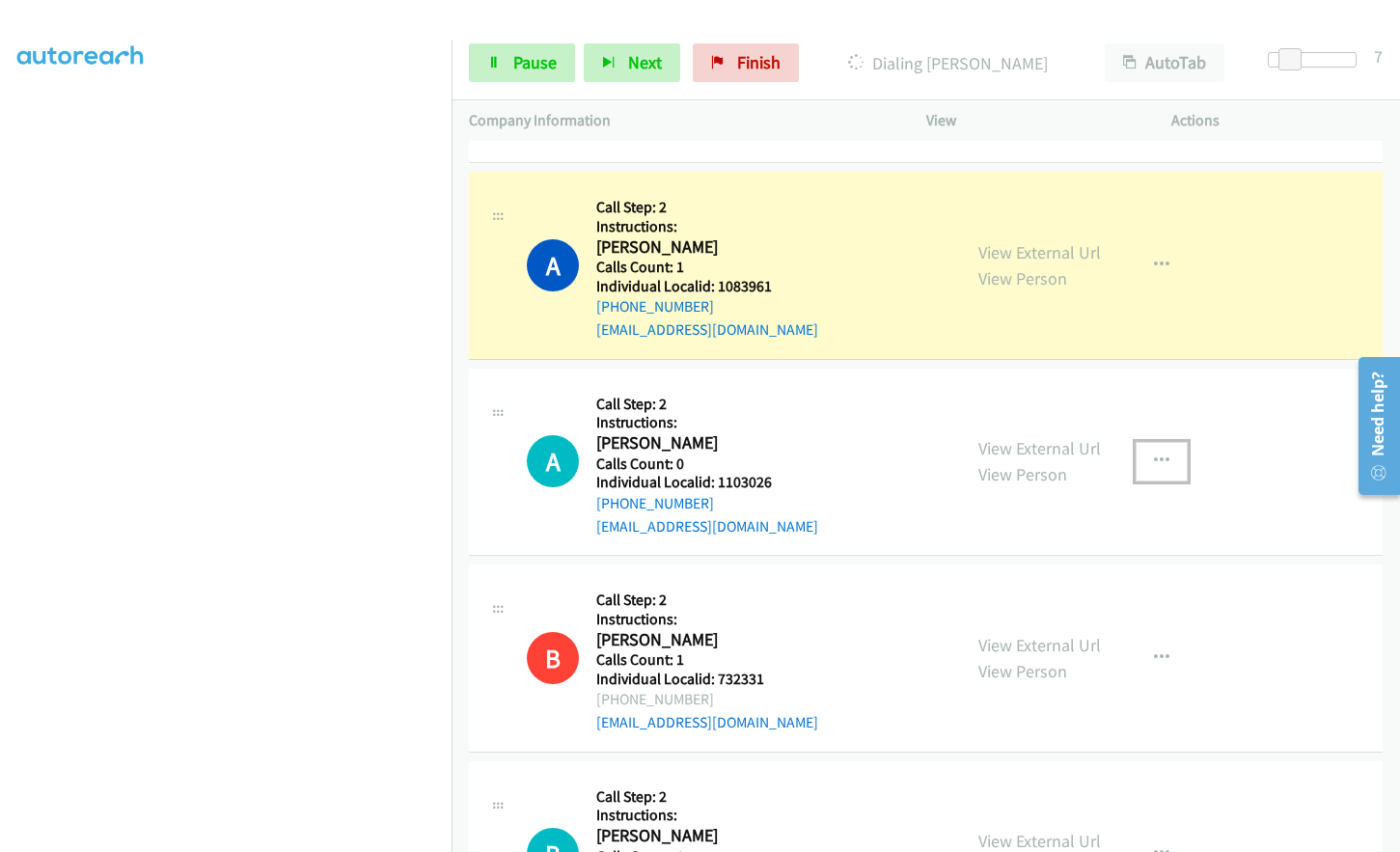 click at bounding box center [1162, 461] 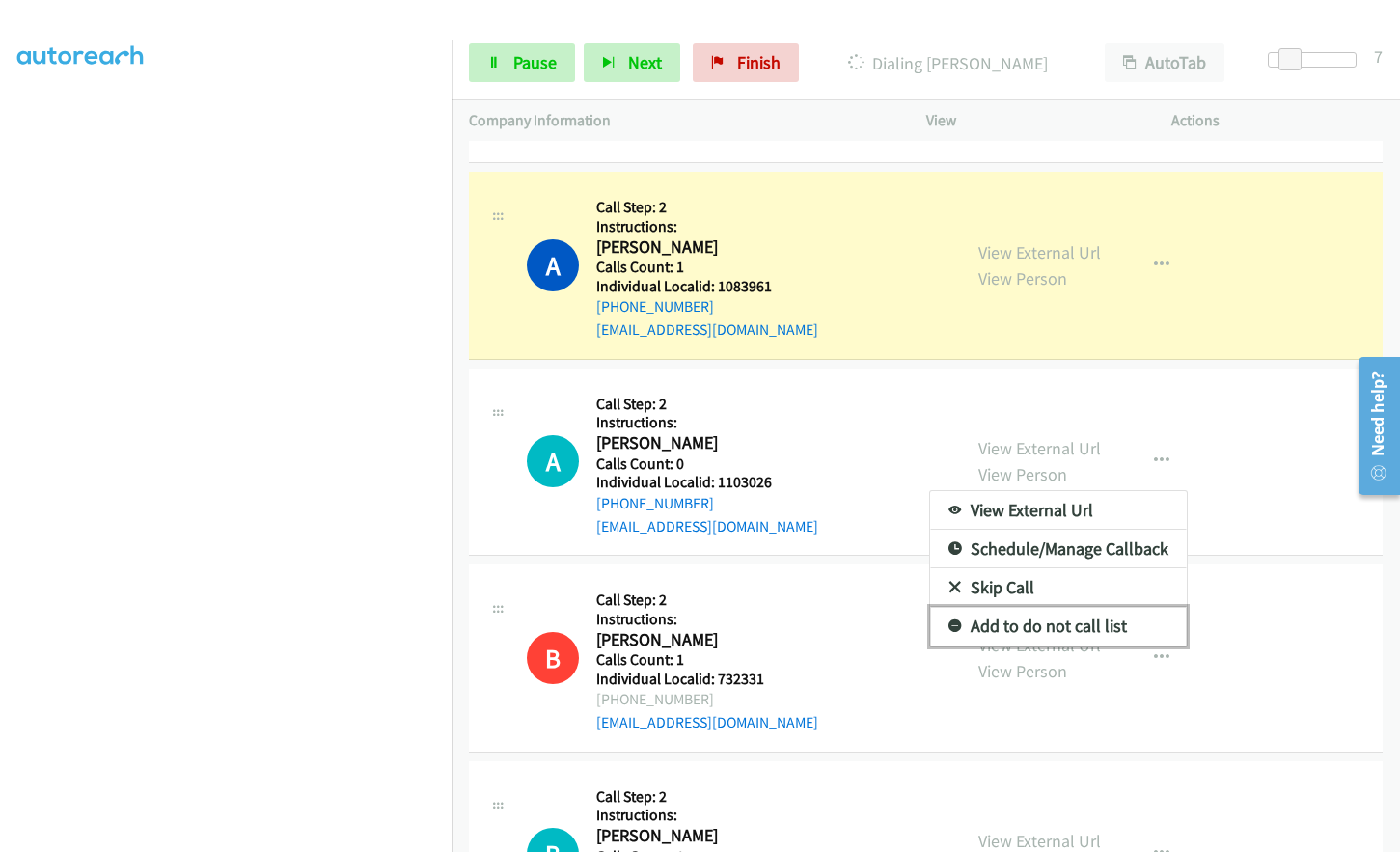 click at bounding box center (955, 627) 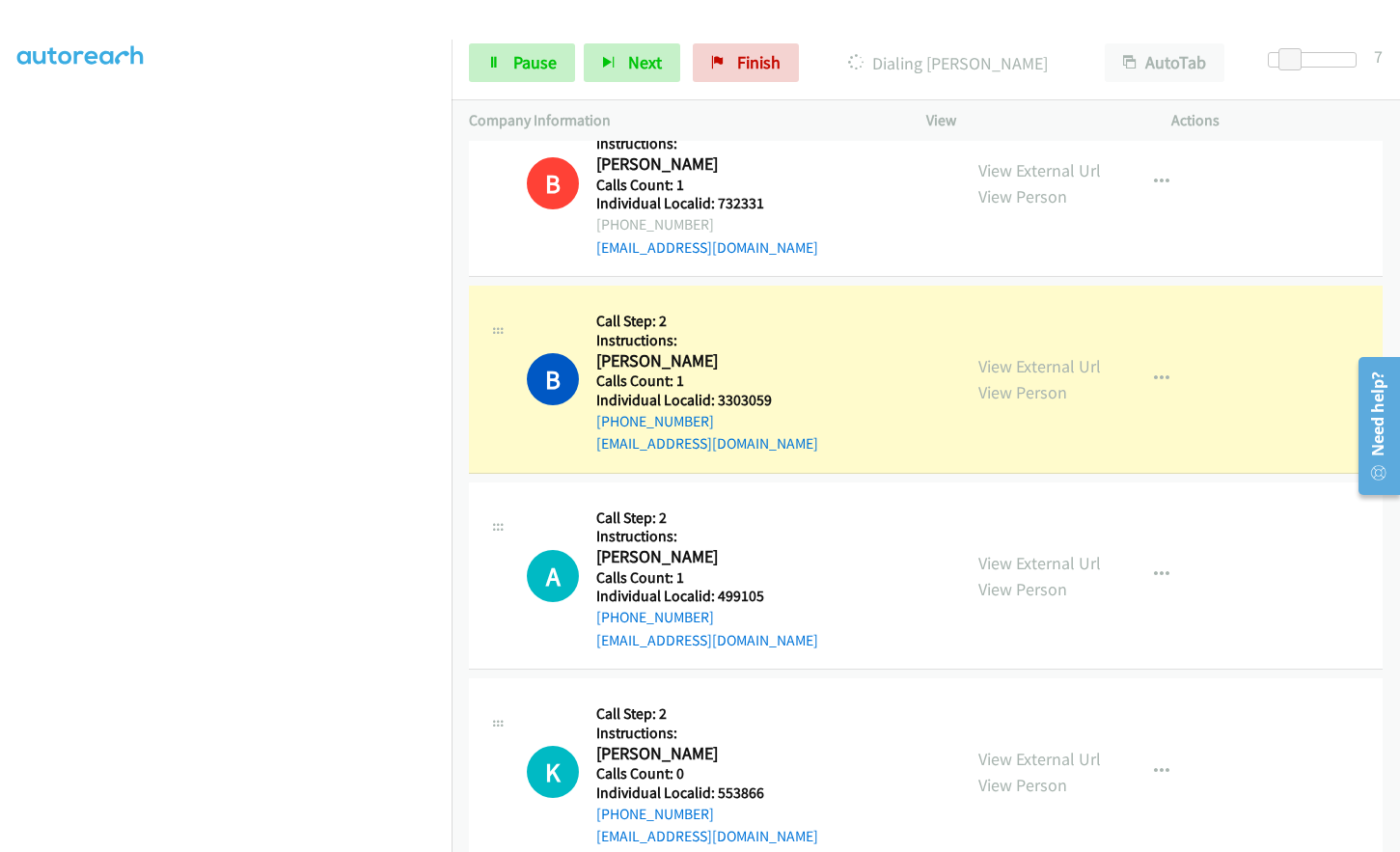 scroll, scrollTop: 5920, scrollLeft: 0, axis: vertical 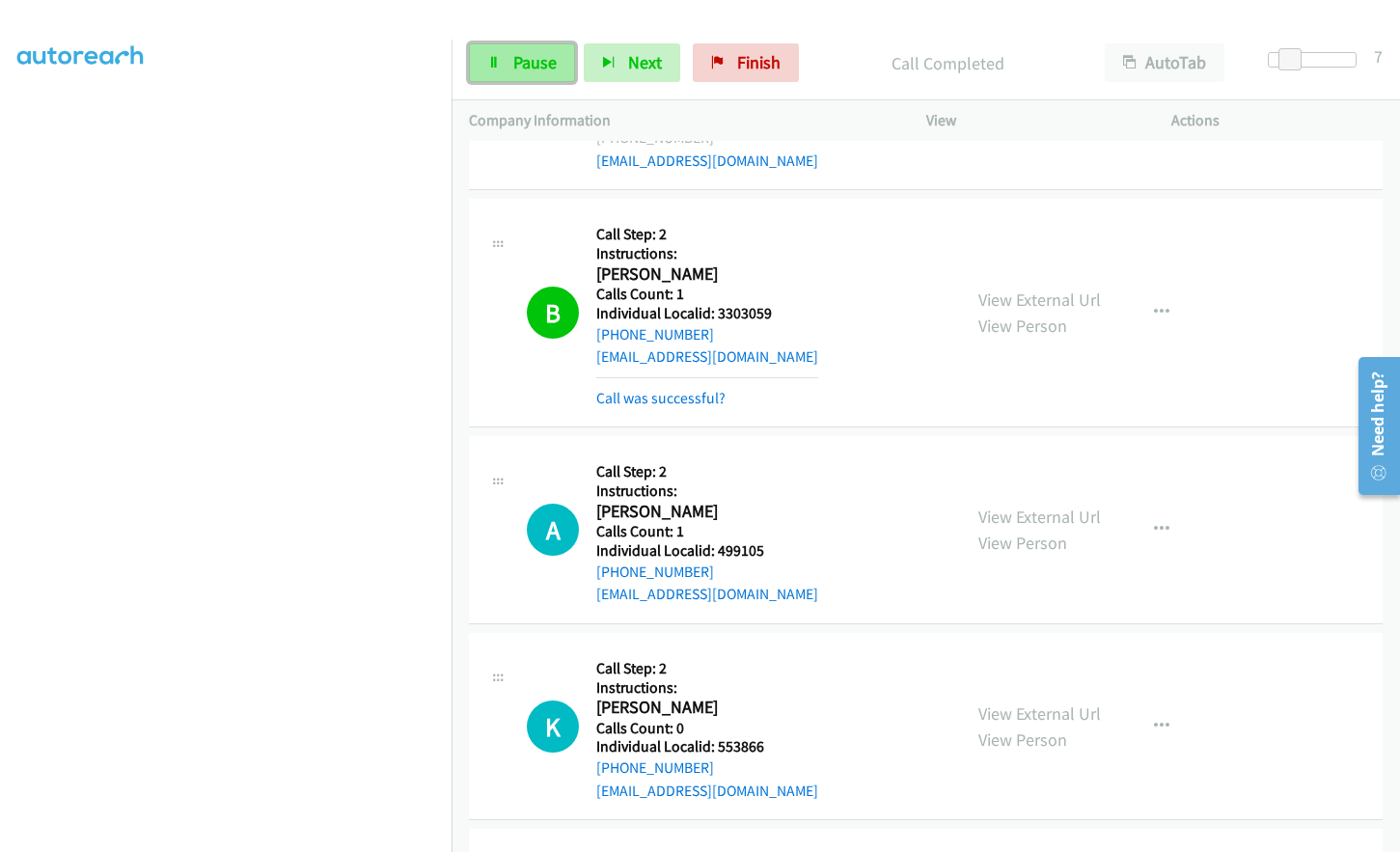 click on "Pause" at bounding box center (535, 62) 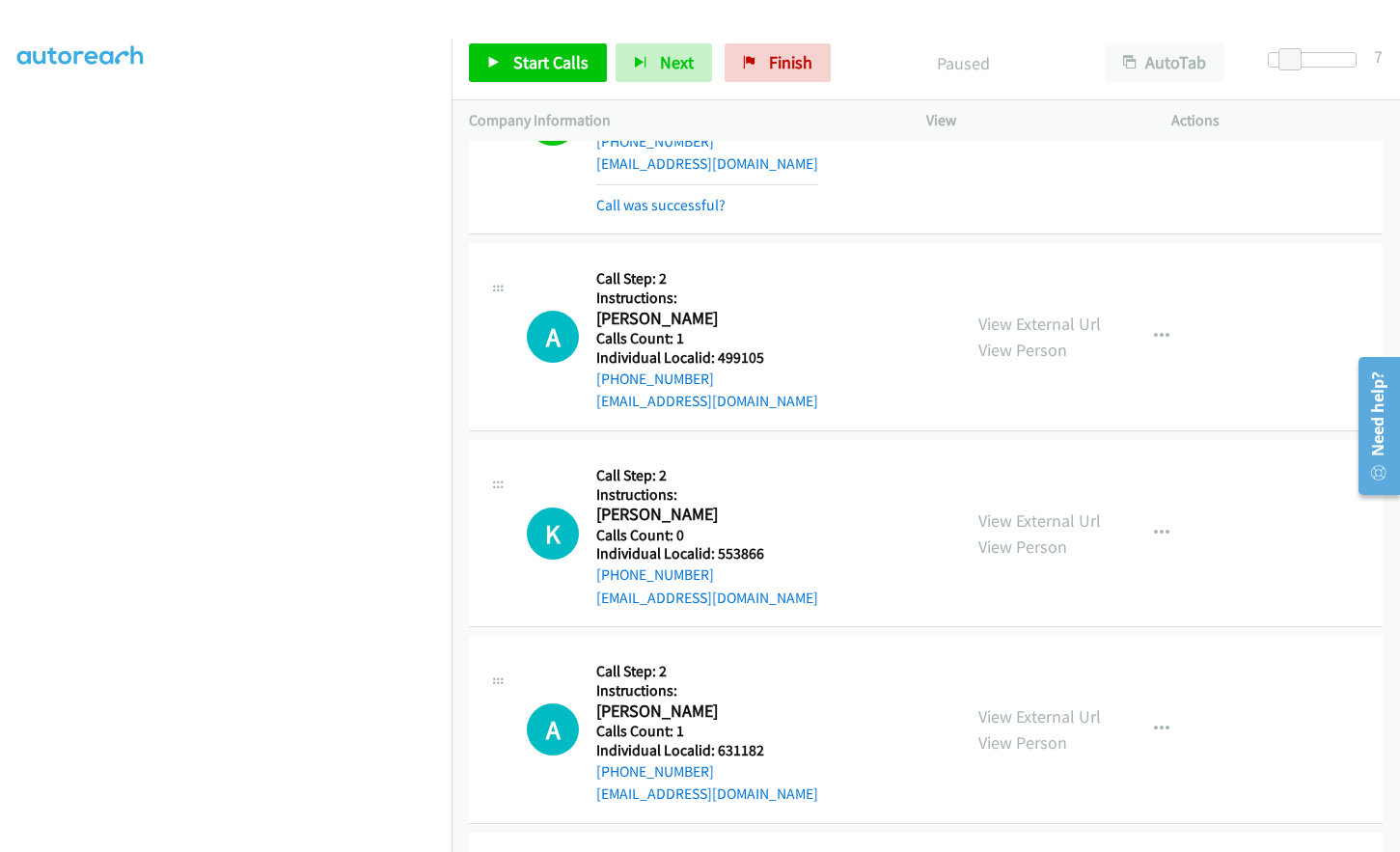 scroll, scrollTop: 6185, scrollLeft: 0, axis: vertical 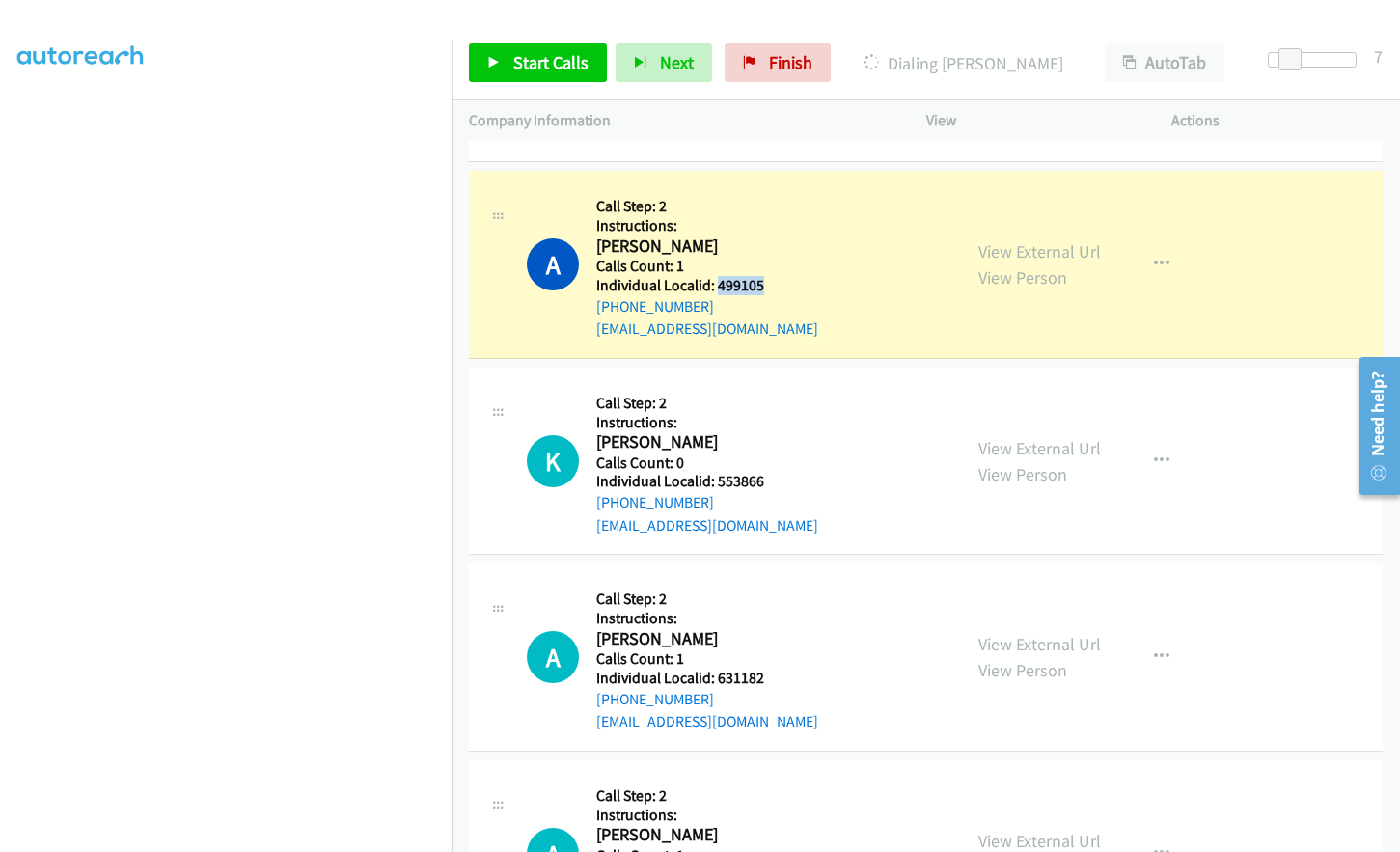 drag, startPoint x: 732, startPoint y: 235, endPoint x: 778, endPoint y: 237, distance: 46.043458 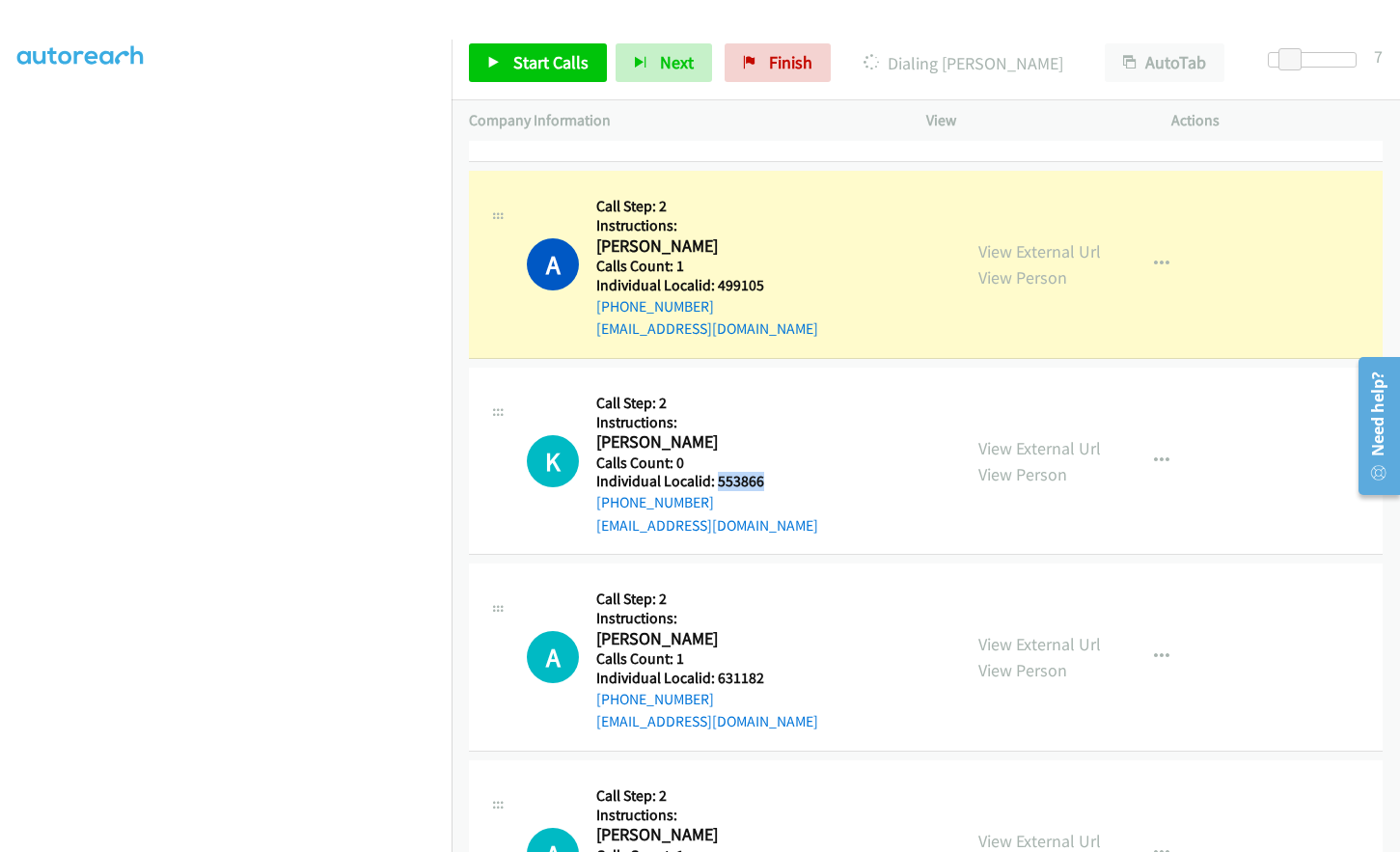drag, startPoint x: 717, startPoint y: 436, endPoint x: 773, endPoint y: 434, distance: 56.035703 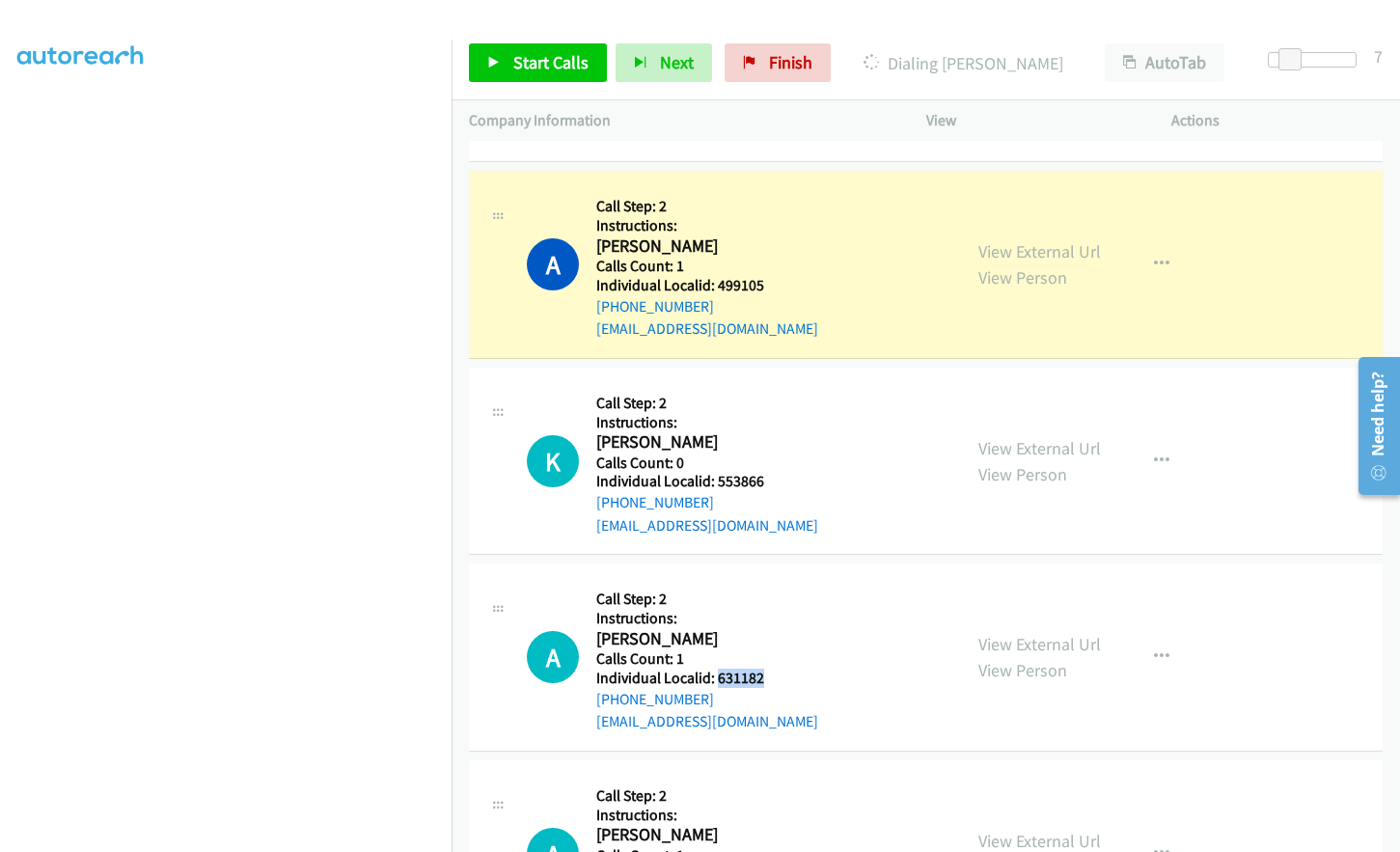 drag, startPoint x: 718, startPoint y: 631, endPoint x: 769, endPoint y: 631, distance: 51 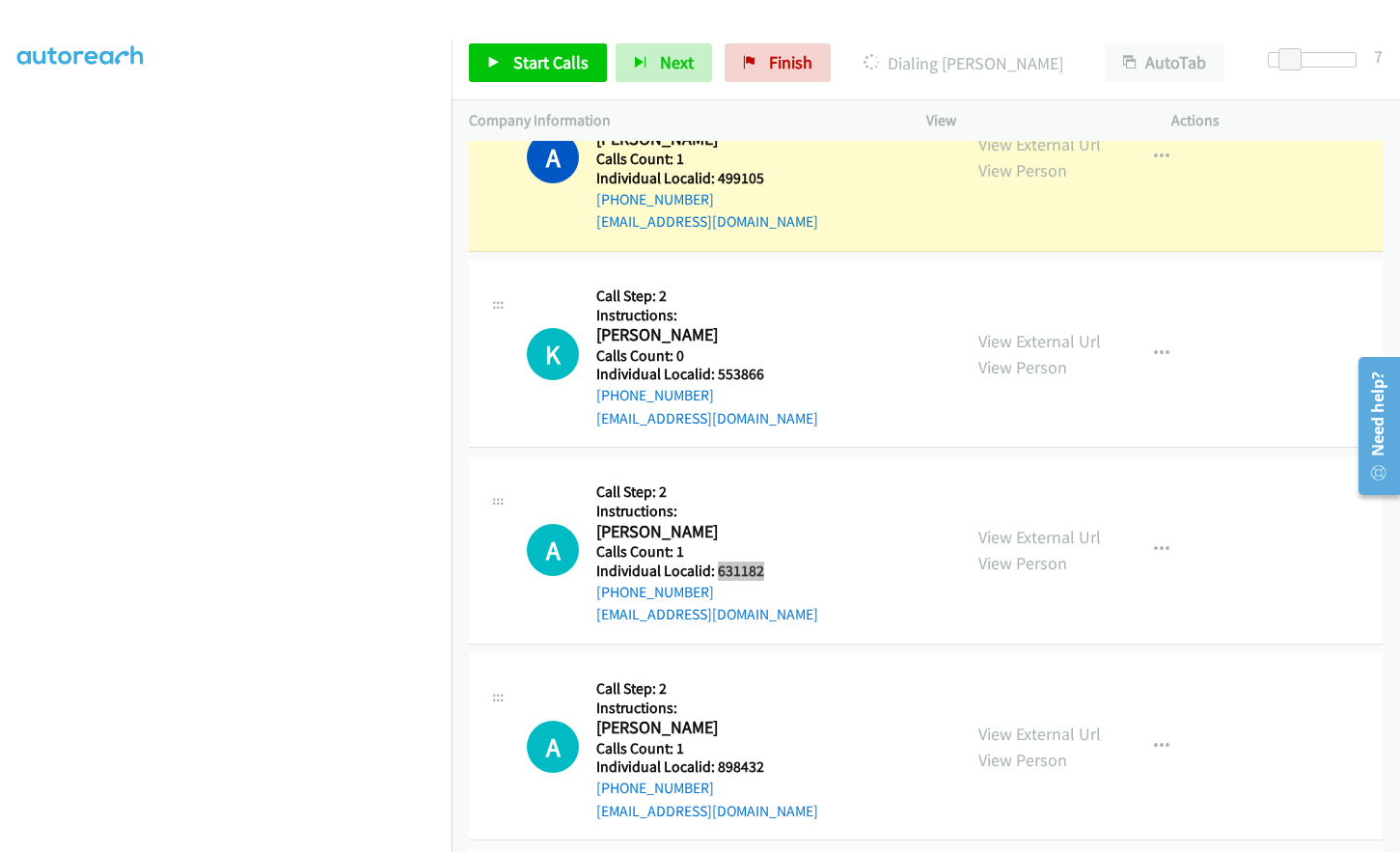 scroll, scrollTop: 6306, scrollLeft: 0, axis: vertical 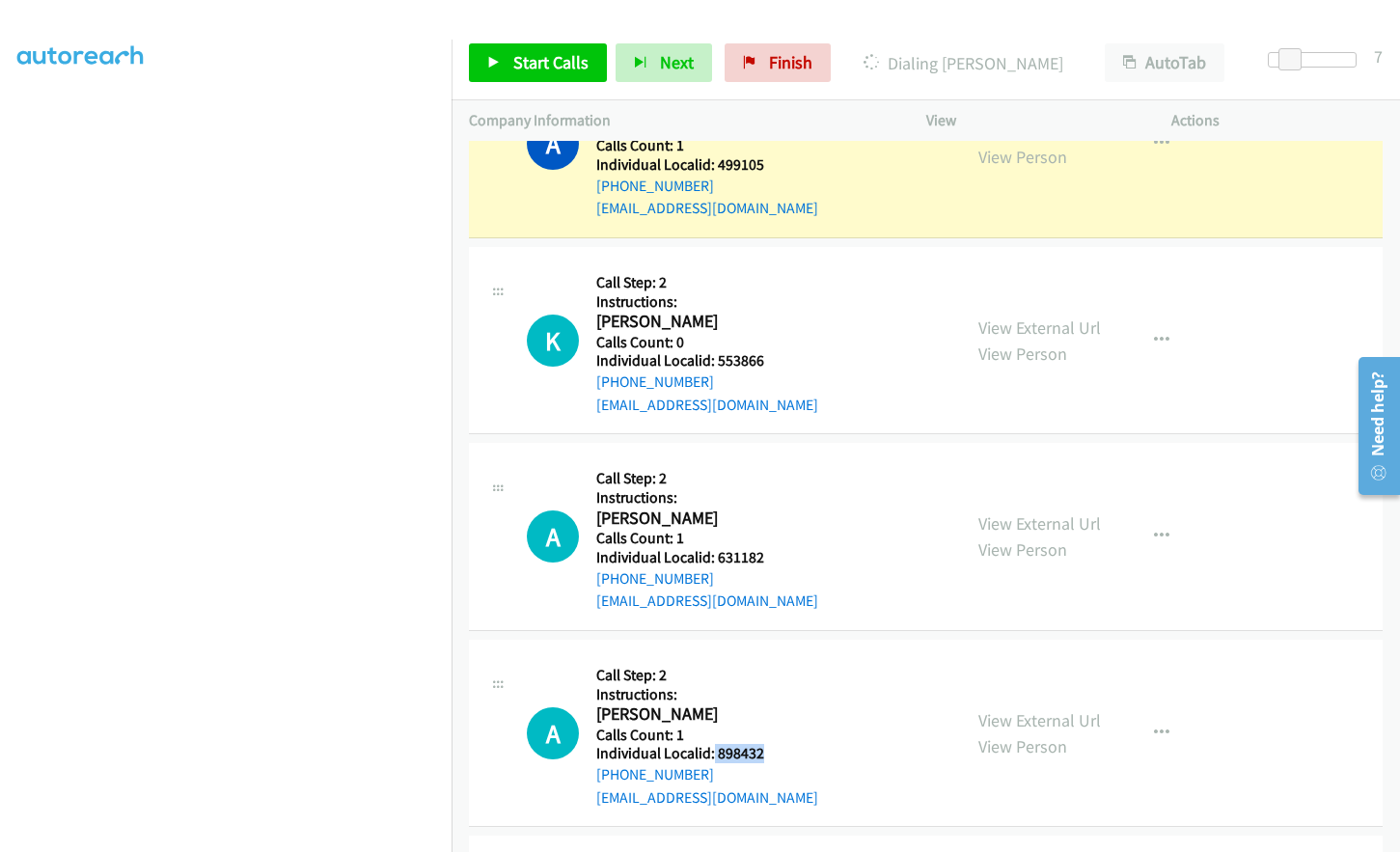 drag, startPoint x: 712, startPoint y: 703, endPoint x: 771, endPoint y: 705, distance: 59.03389 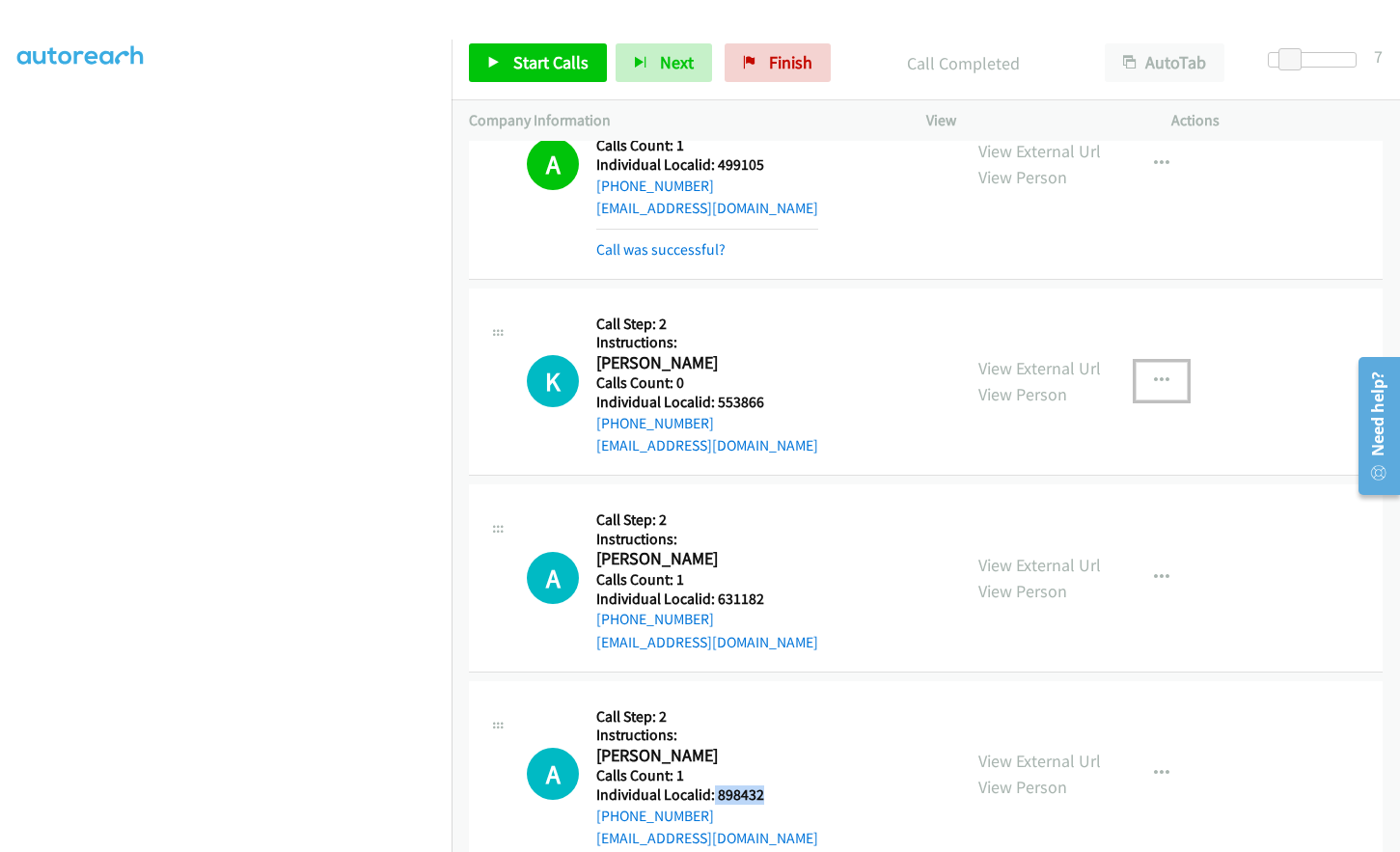 click at bounding box center (1162, 381) 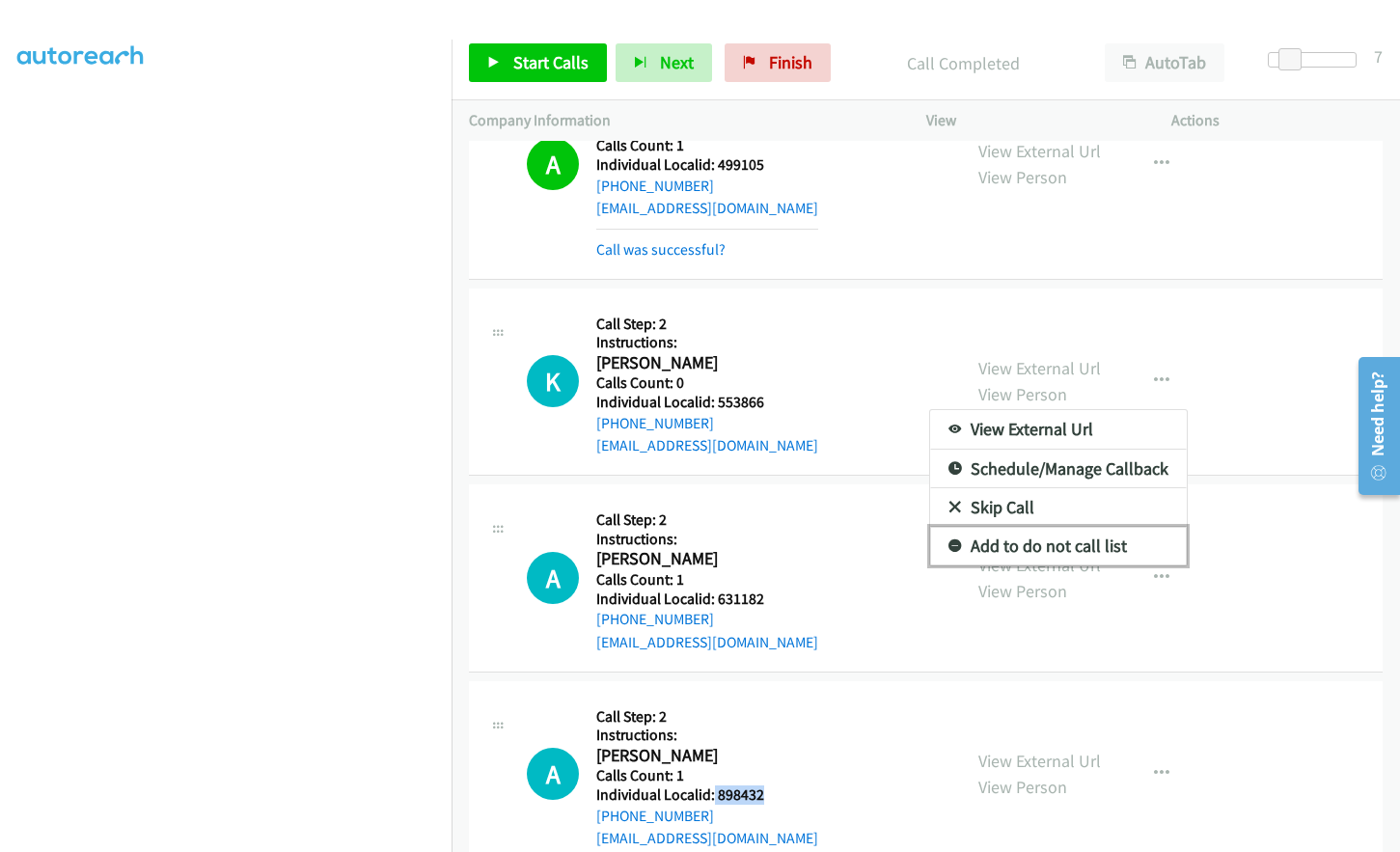 click on "Add to do not call list" at bounding box center [1058, 546] 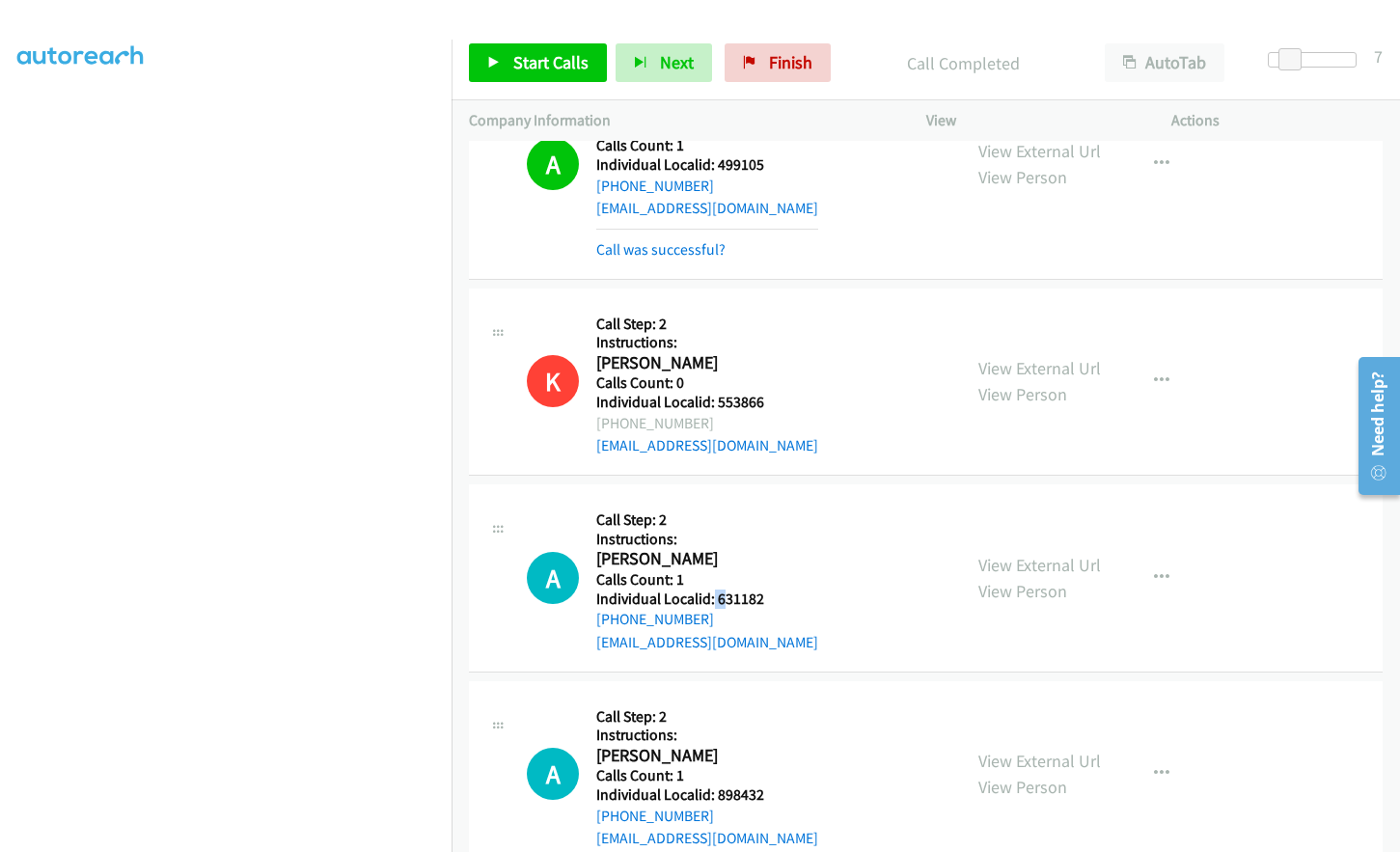 drag, startPoint x: 714, startPoint y: 556, endPoint x: 727, endPoint y: 556, distance: 13 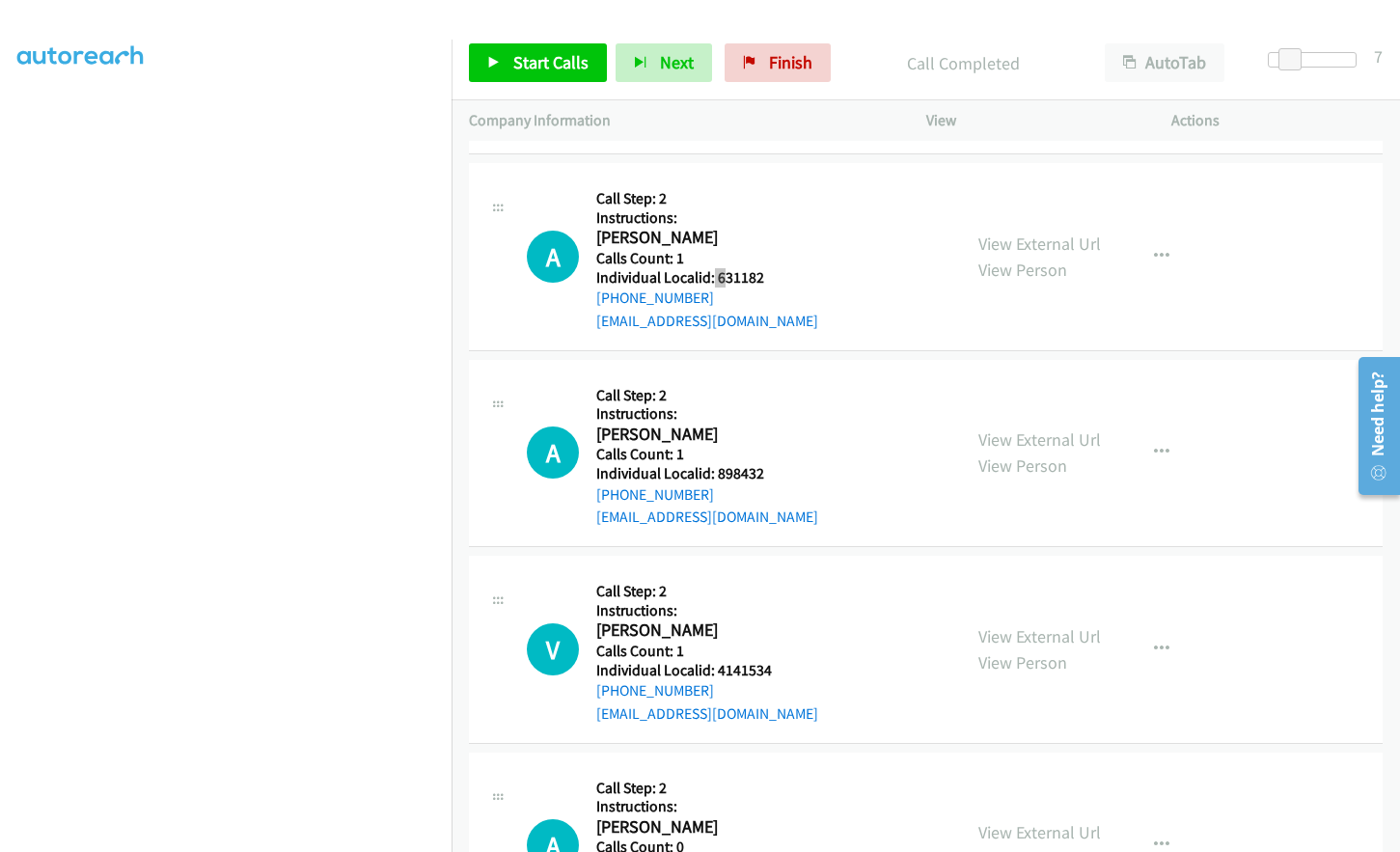 scroll, scrollTop: 6643, scrollLeft: 0, axis: vertical 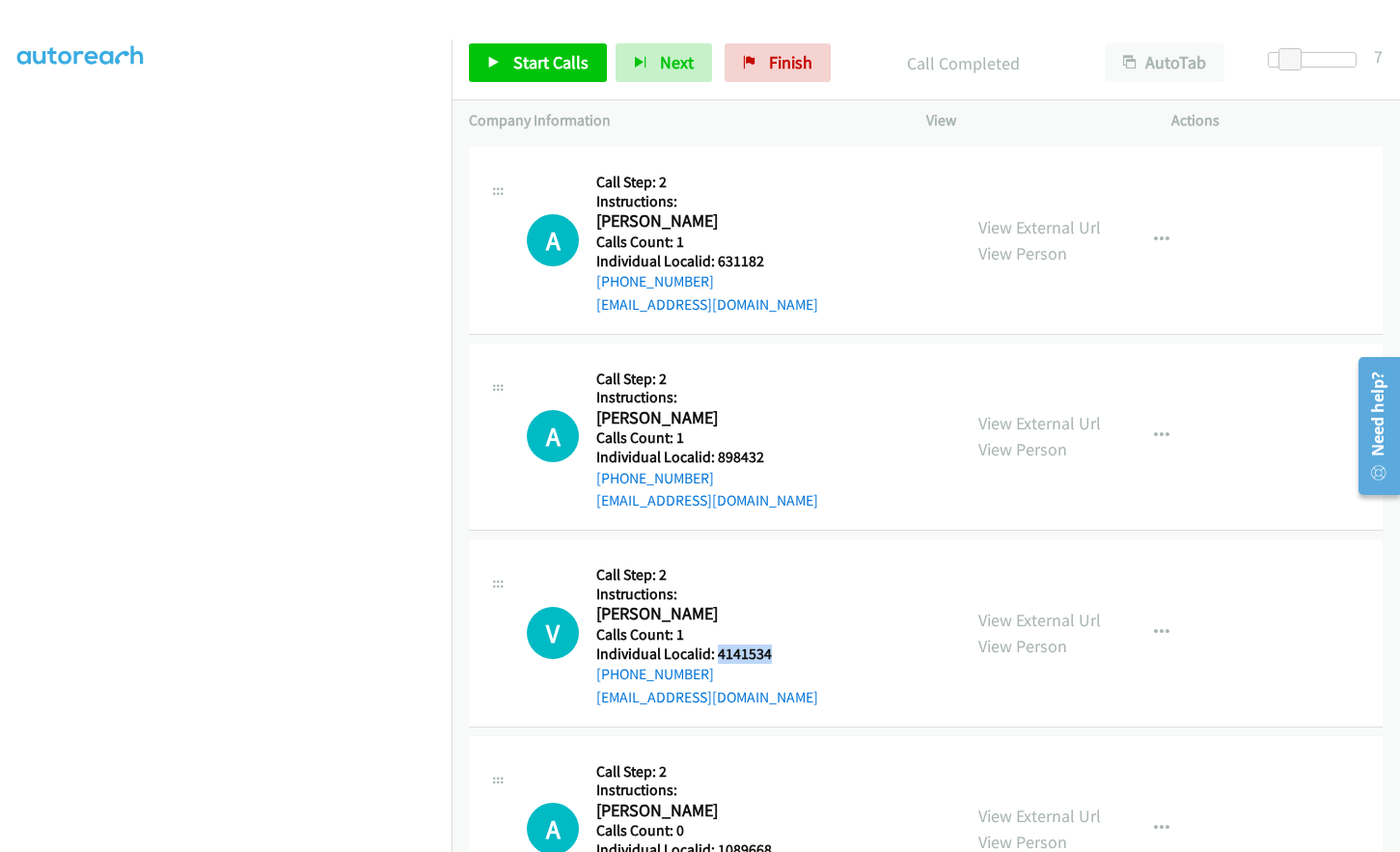 drag, startPoint x: 718, startPoint y: 608, endPoint x: 771, endPoint y: 606, distance: 53.03772 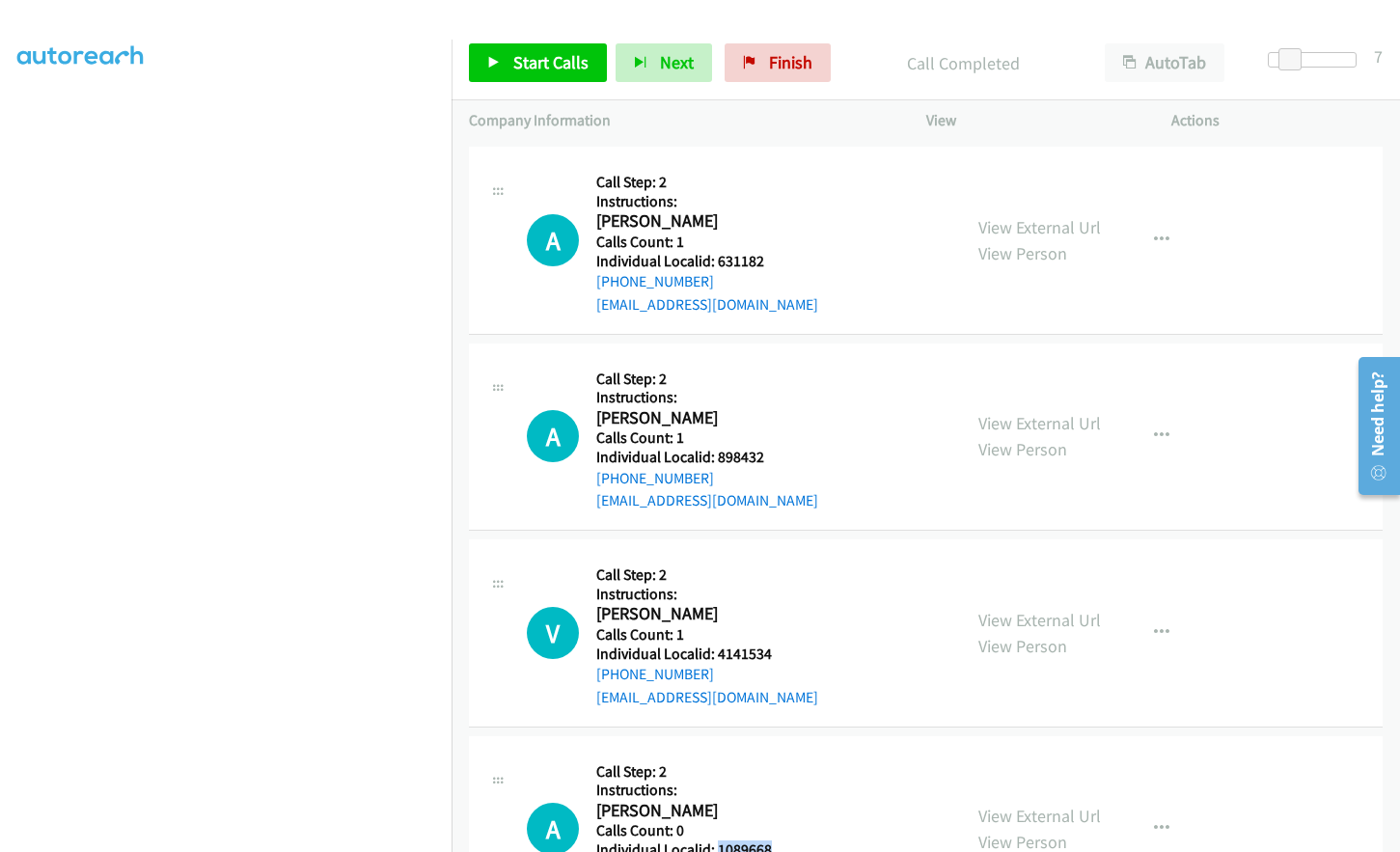 drag, startPoint x: 715, startPoint y: 800, endPoint x: 780, endPoint y: 801, distance: 65.00769 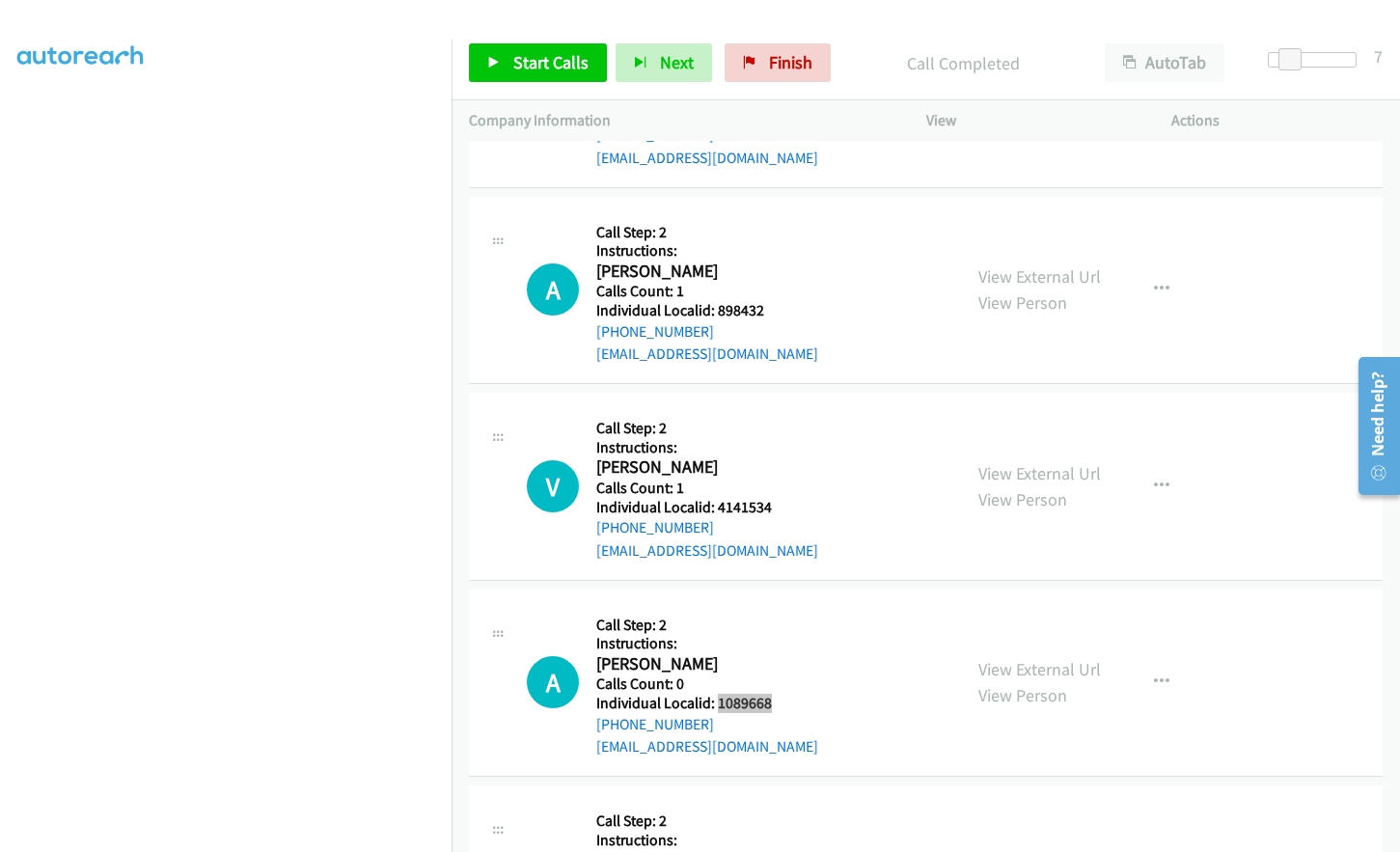 scroll, scrollTop: 6957, scrollLeft: 0, axis: vertical 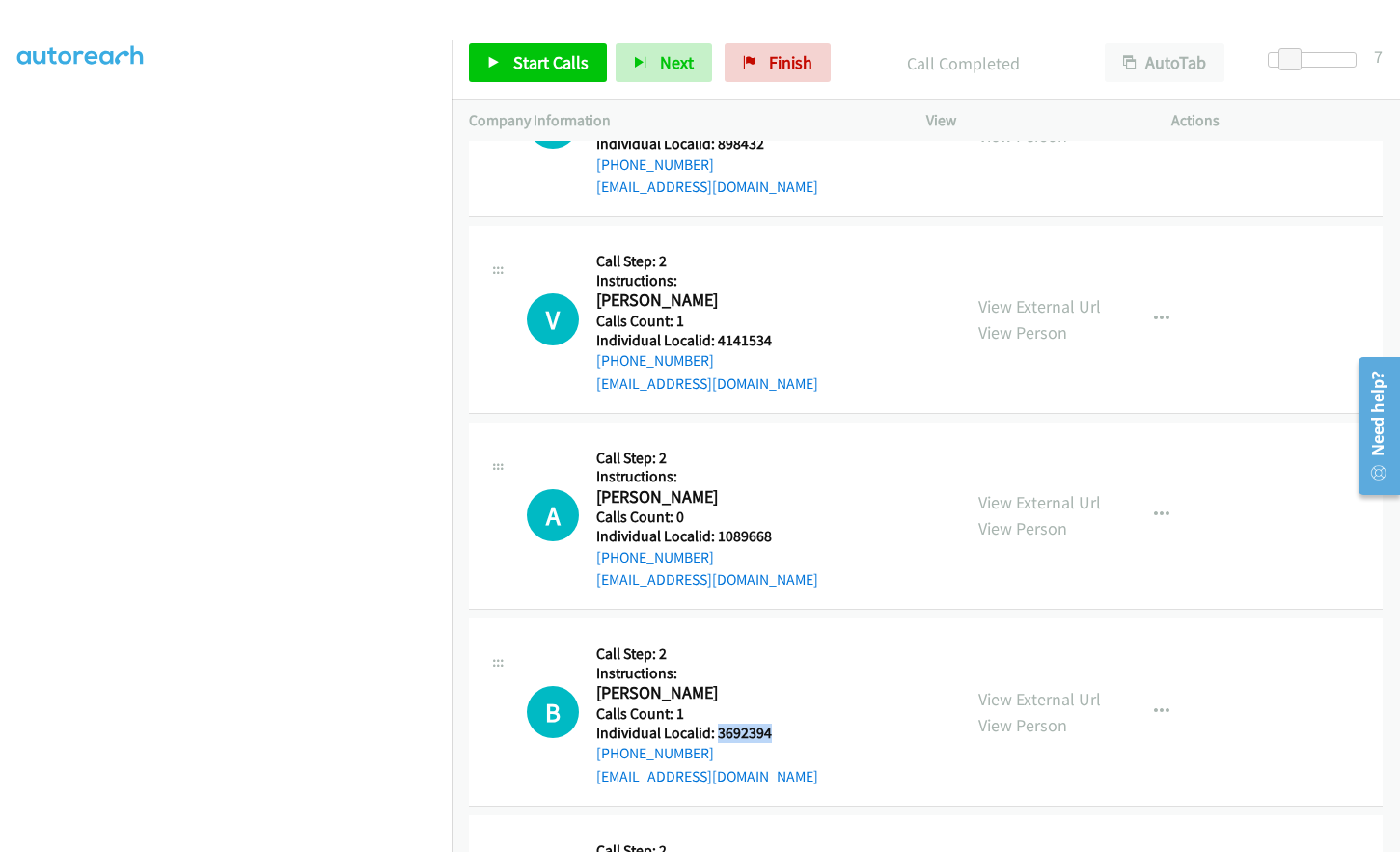 drag, startPoint x: 715, startPoint y: 687, endPoint x: 773, endPoint y: 686, distance: 58.00862 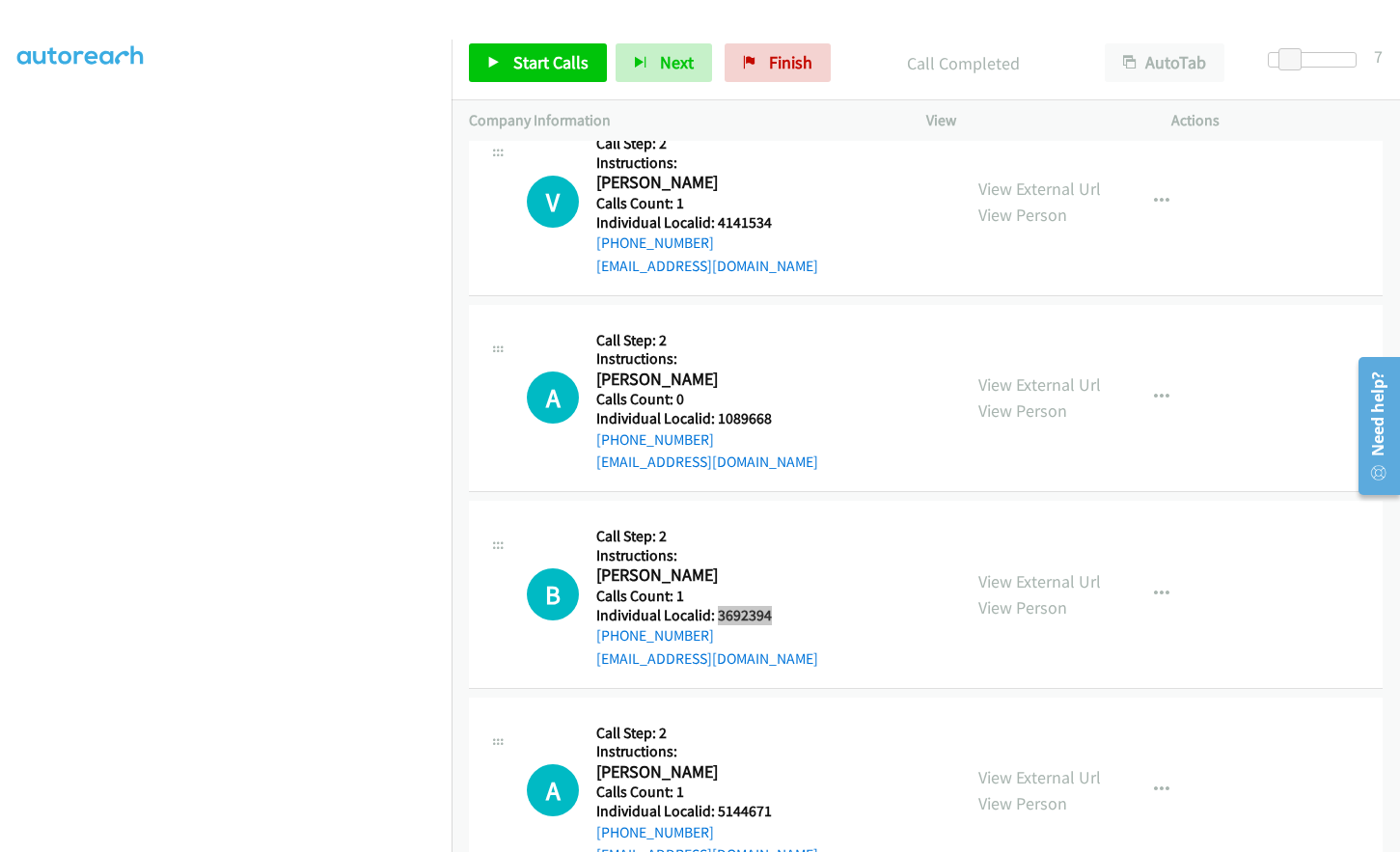 scroll, scrollTop: 7077, scrollLeft: 0, axis: vertical 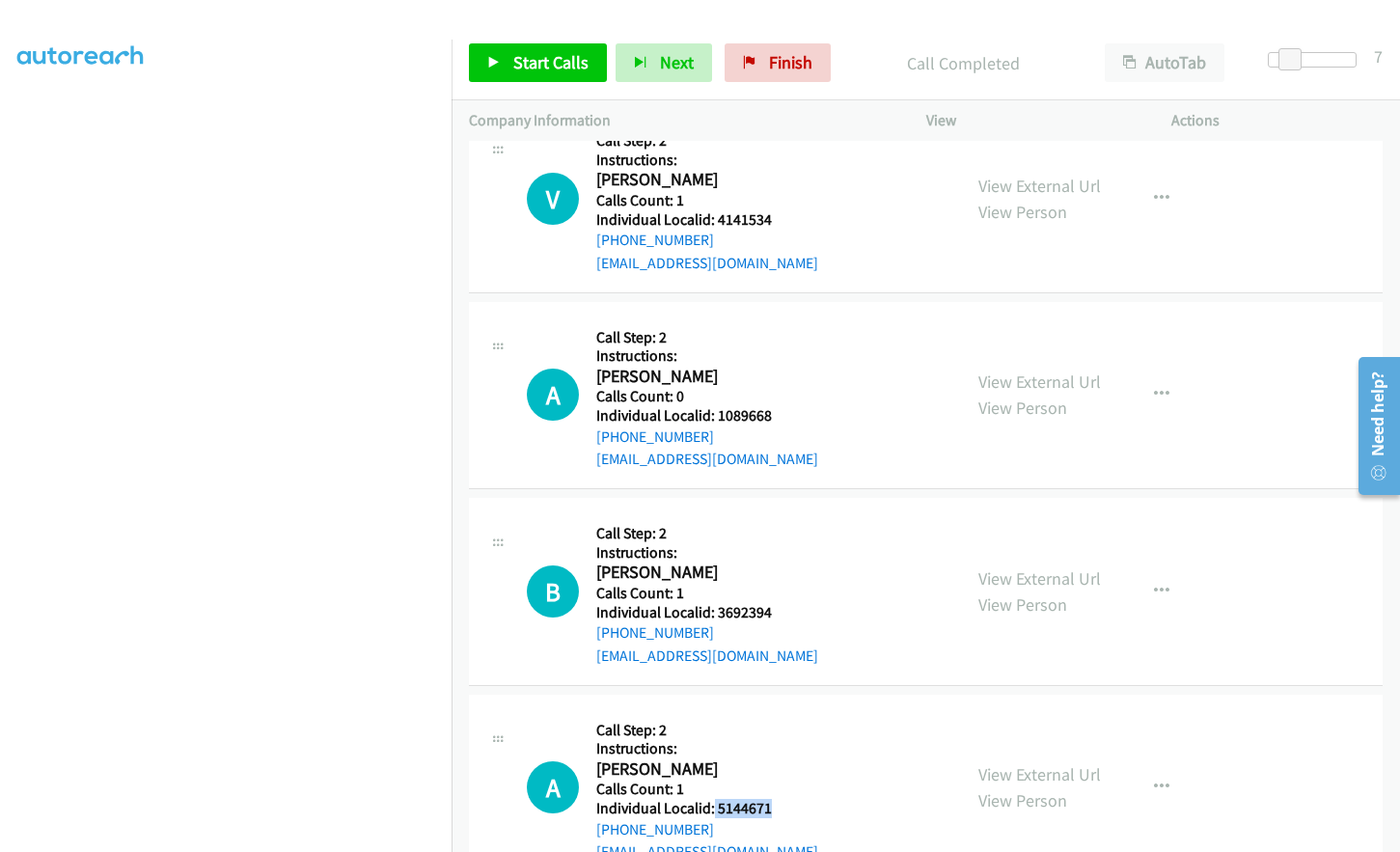 drag, startPoint x: 723, startPoint y: 764, endPoint x: 781, endPoint y: 762, distance: 58.034473 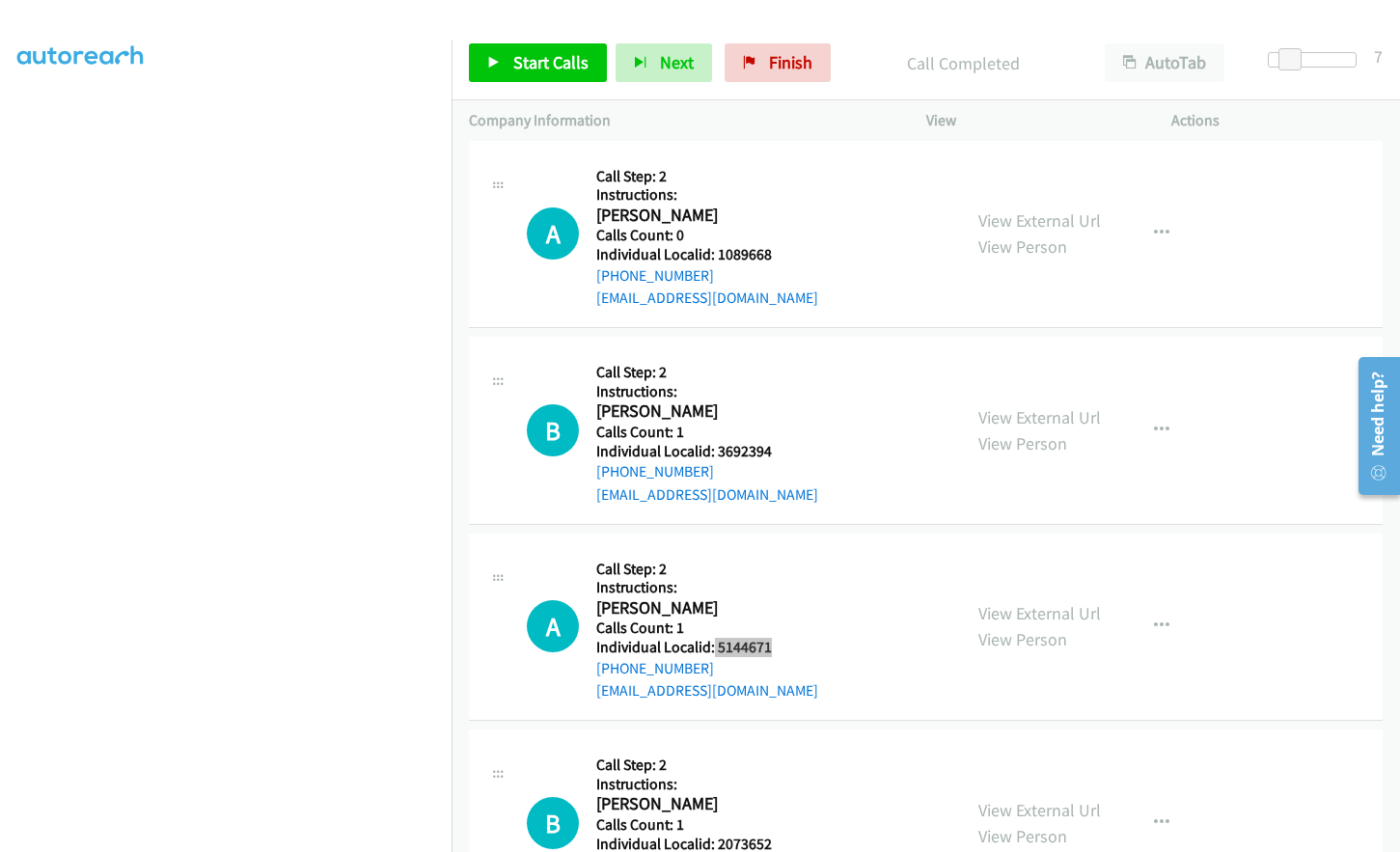 scroll, scrollTop: 7319, scrollLeft: 0, axis: vertical 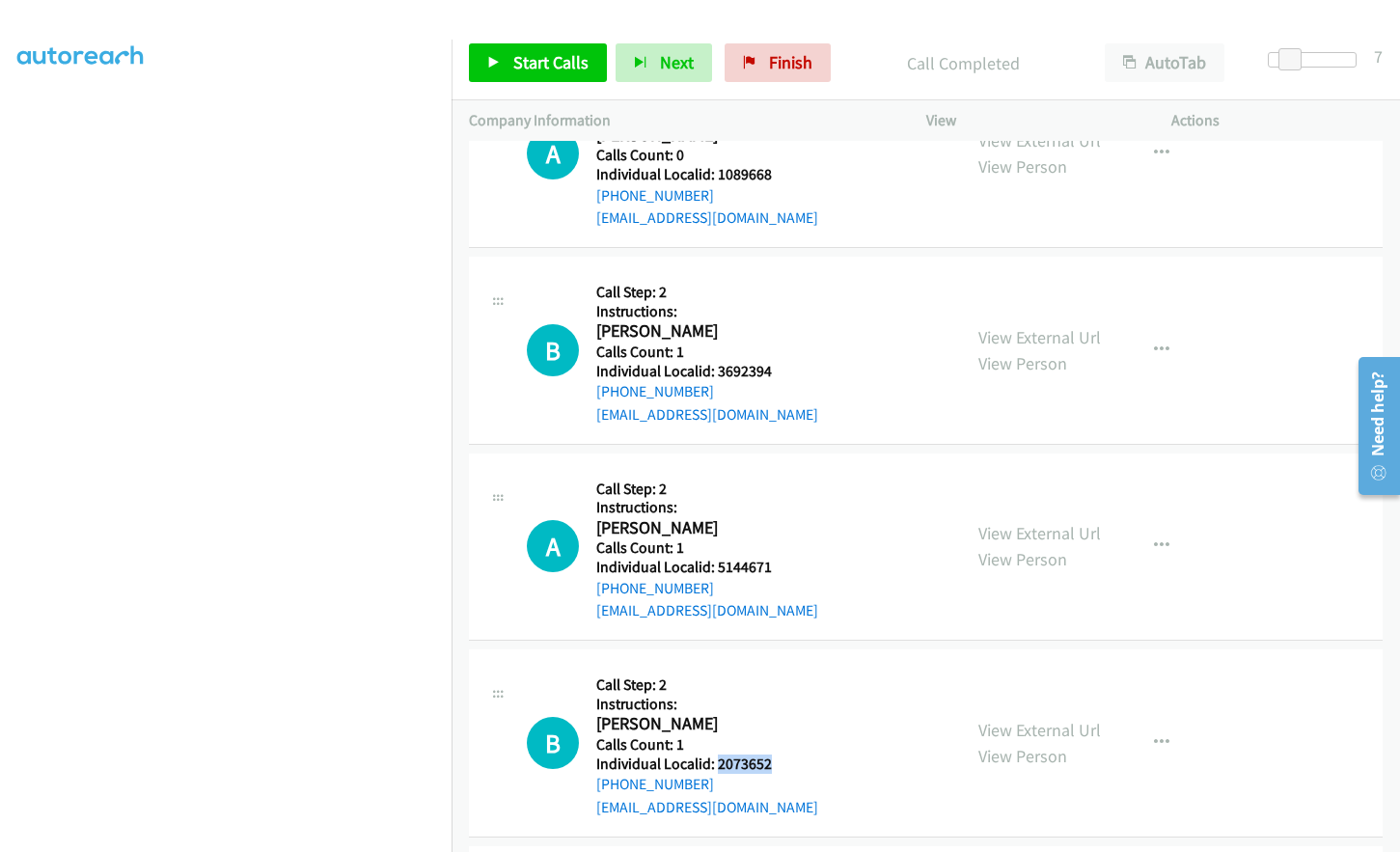 drag, startPoint x: 716, startPoint y: 718, endPoint x: 781, endPoint y: 715, distance: 65.06919 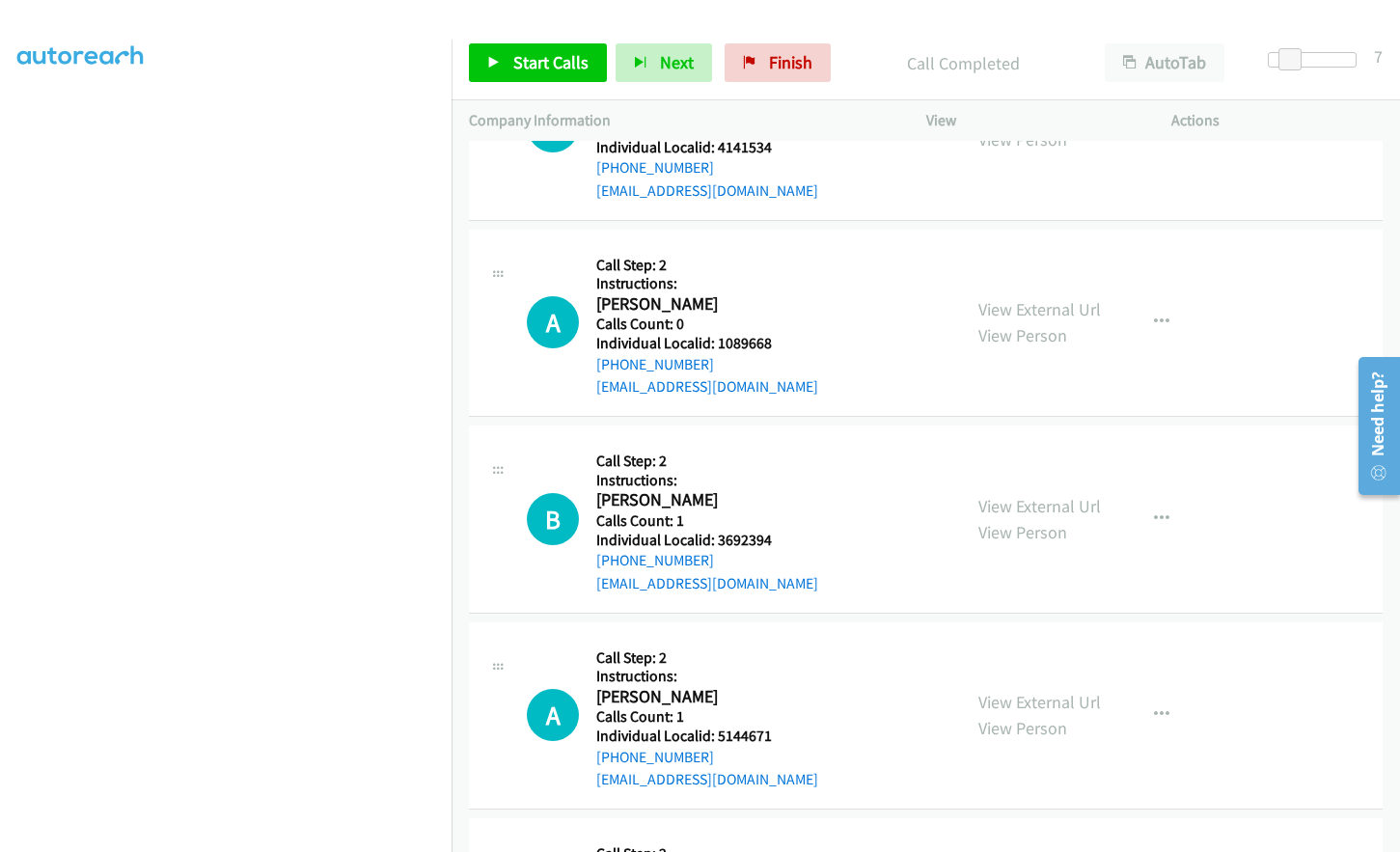 scroll, scrollTop: 7102, scrollLeft: 0, axis: vertical 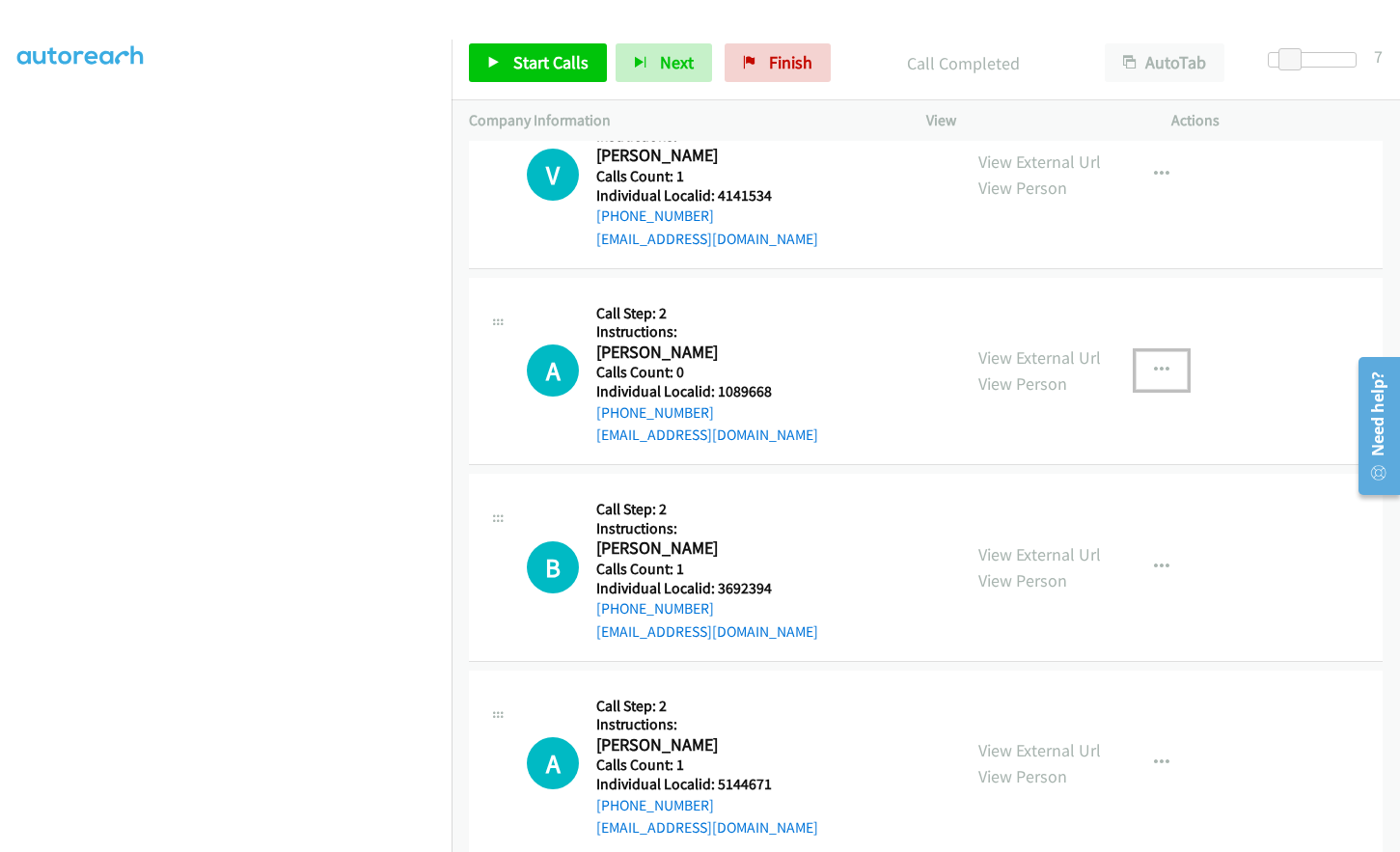 click at bounding box center [1162, 371] 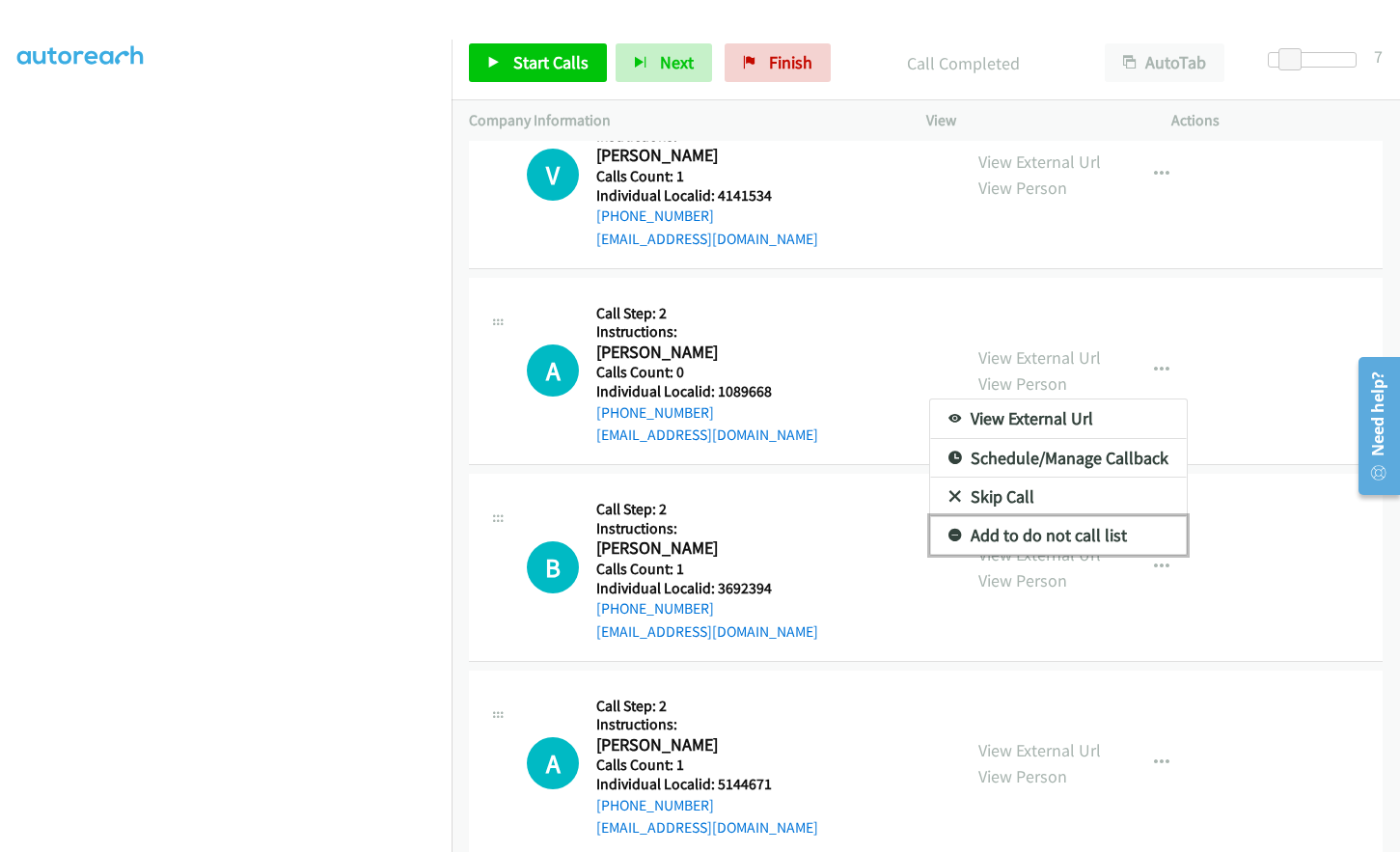 click at bounding box center (955, 536) 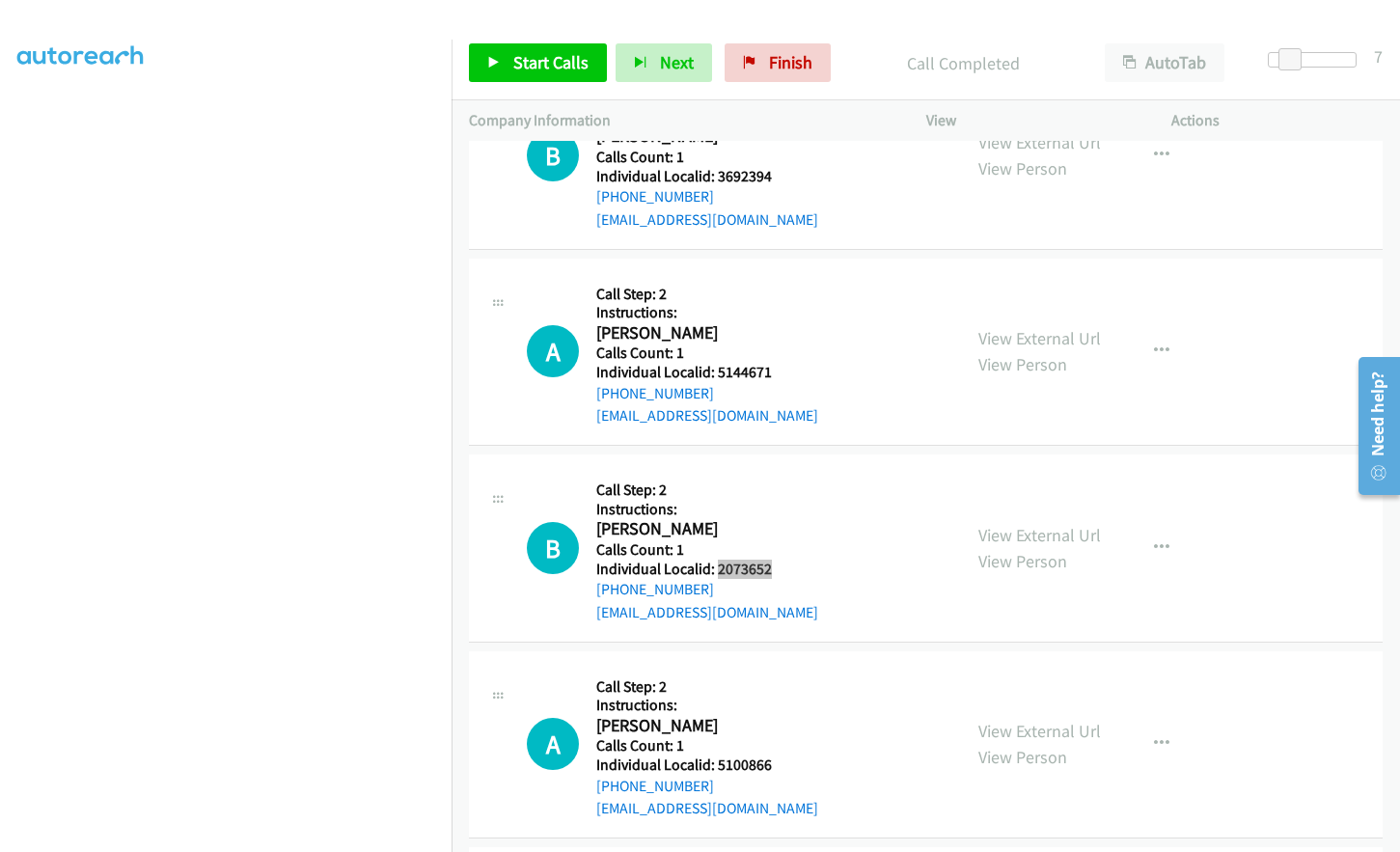 scroll, scrollTop: 7560, scrollLeft: 0, axis: vertical 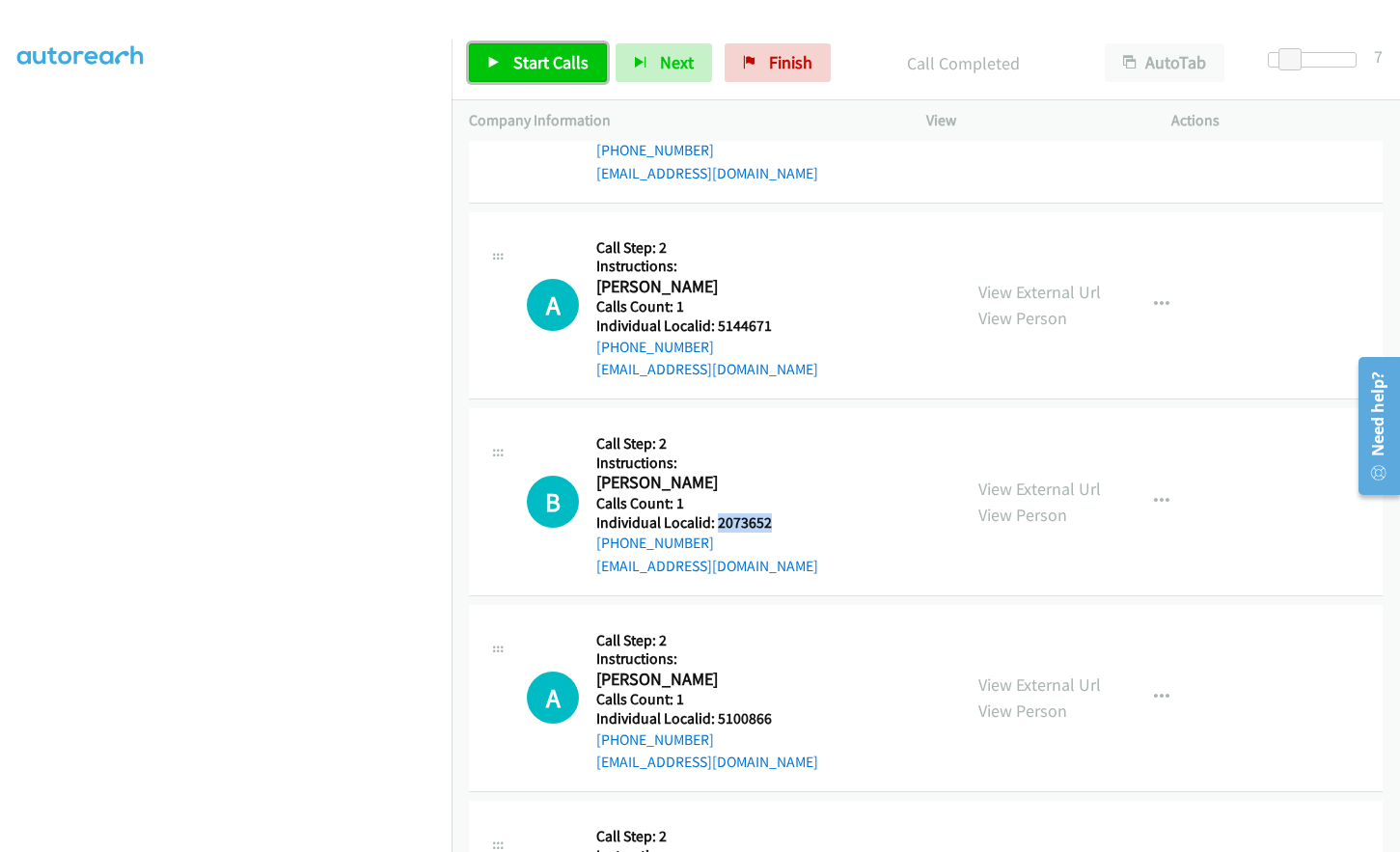 click on "Start Calls" at bounding box center (537, 63) 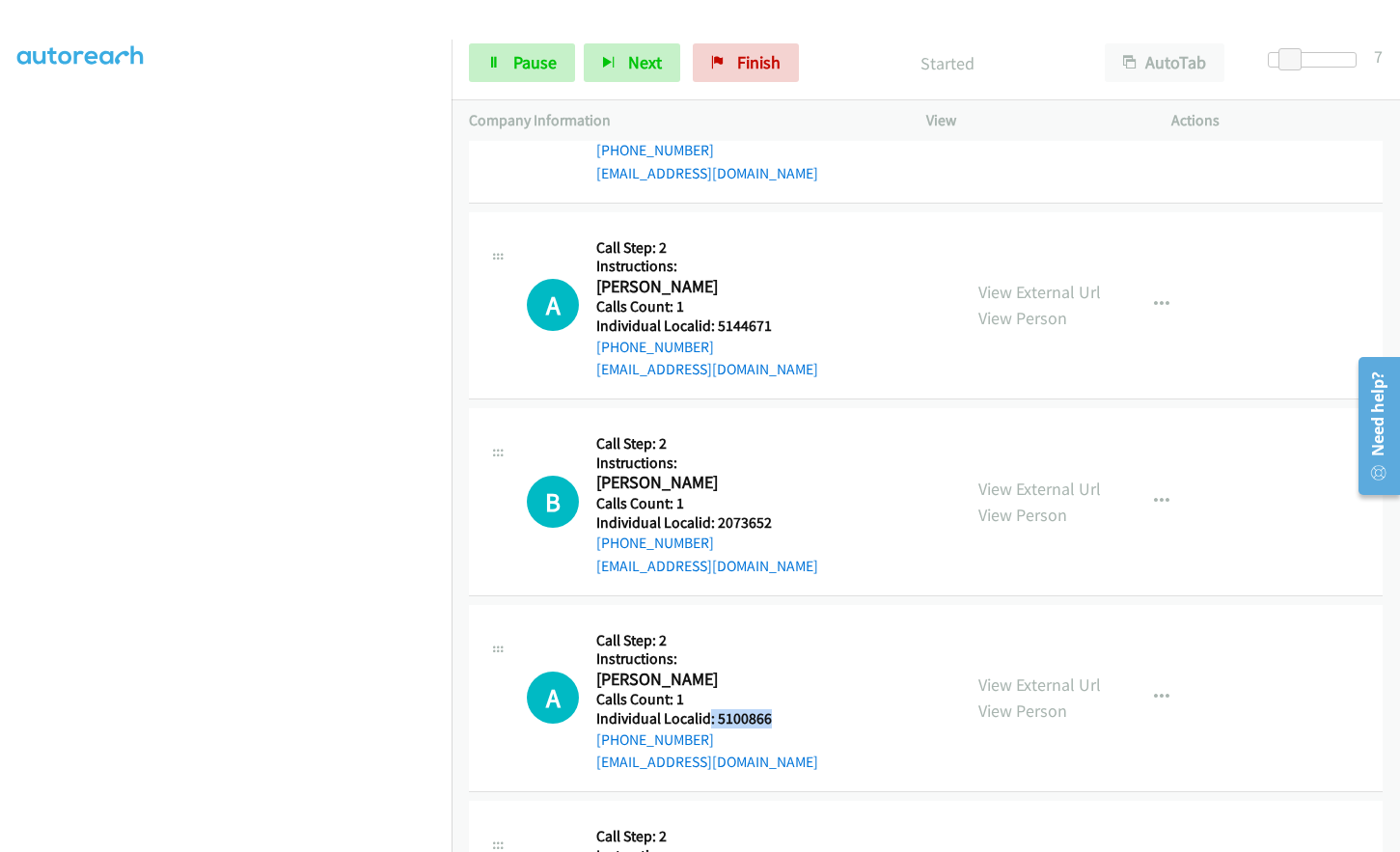 drag, startPoint x: 710, startPoint y: 676, endPoint x: 775, endPoint y: 674, distance: 65.03076 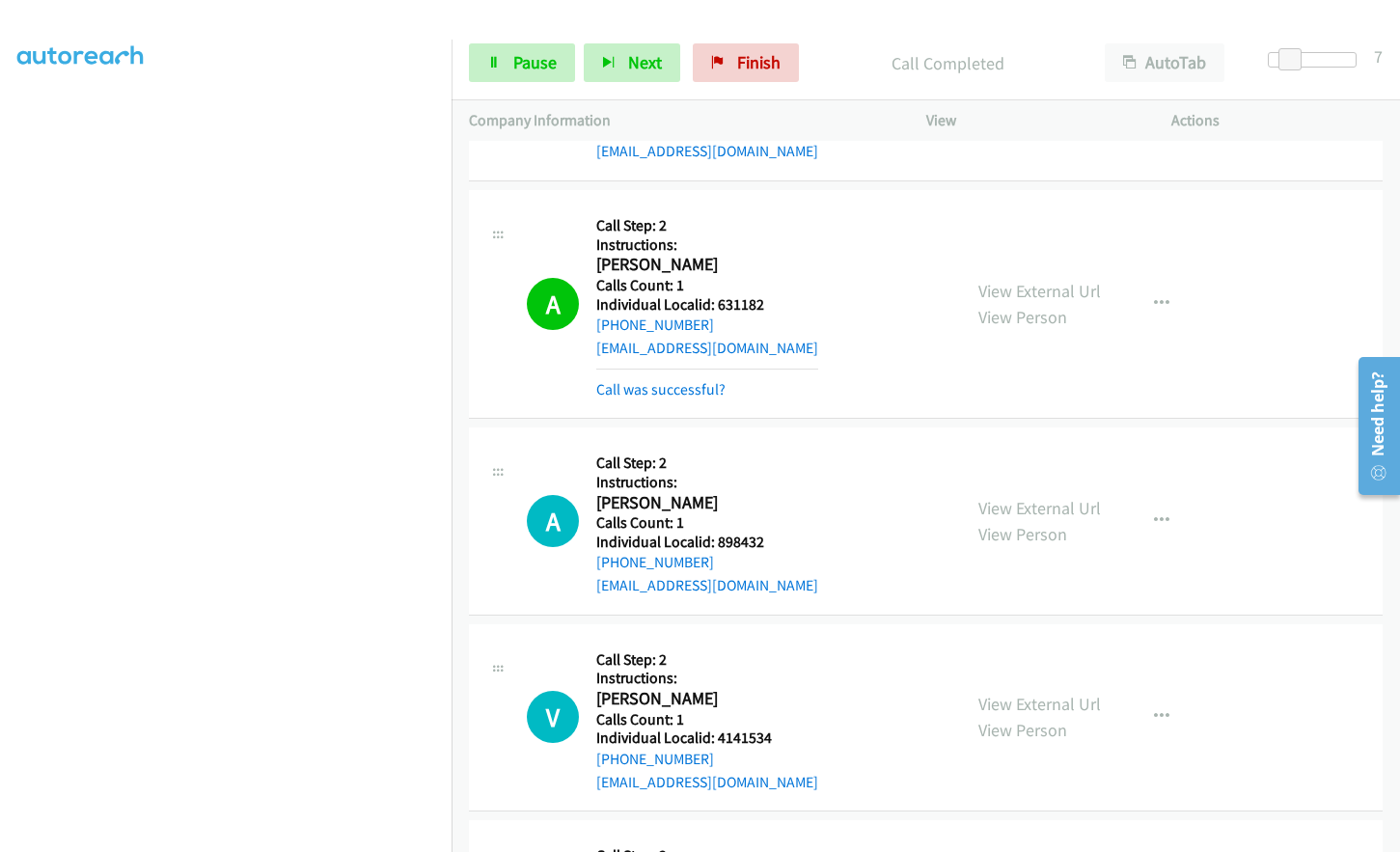 scroll, scrollTop: 6516, scrollLeft: 0, axis: vertical 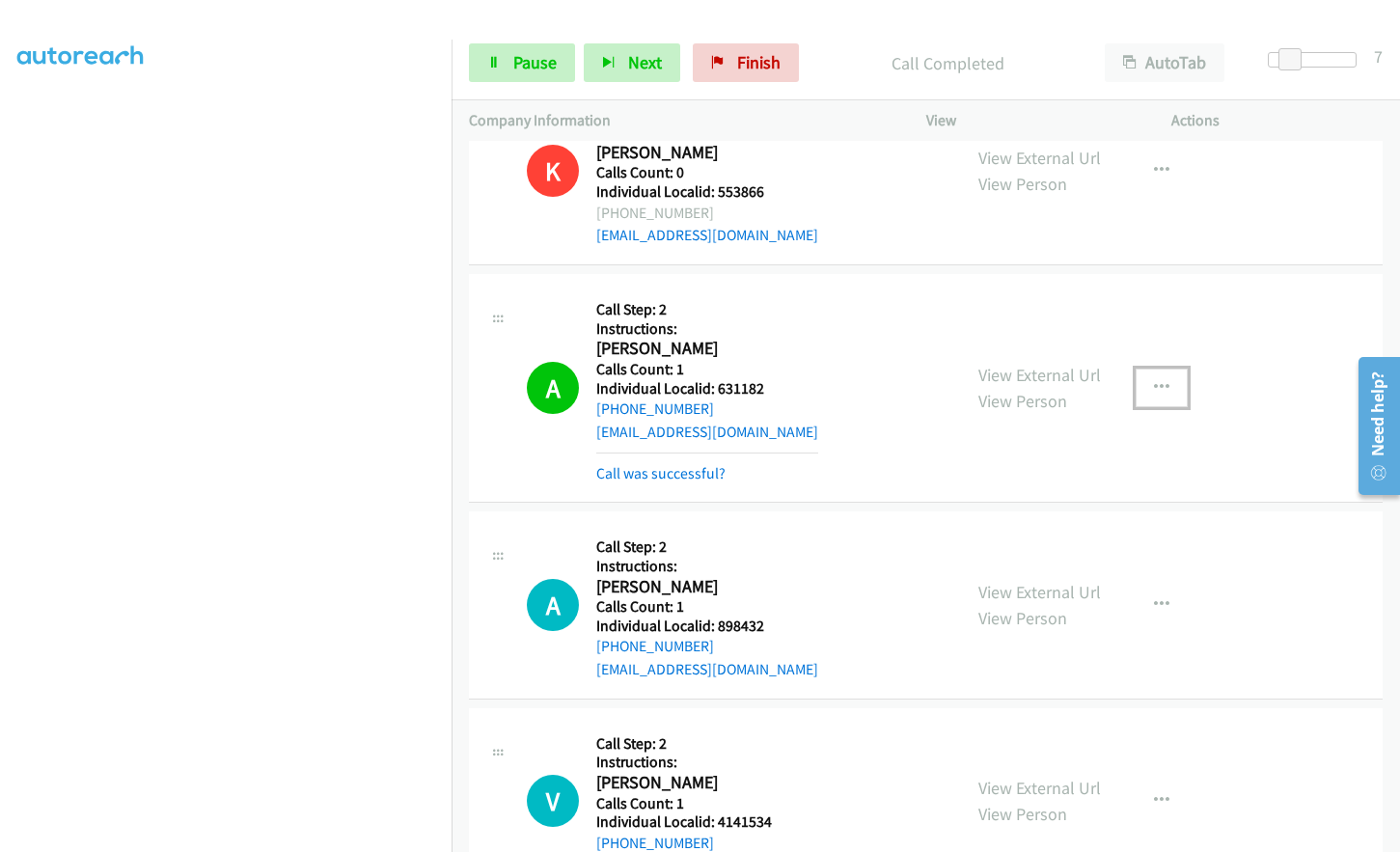 click at bounding box center [1162, 388] 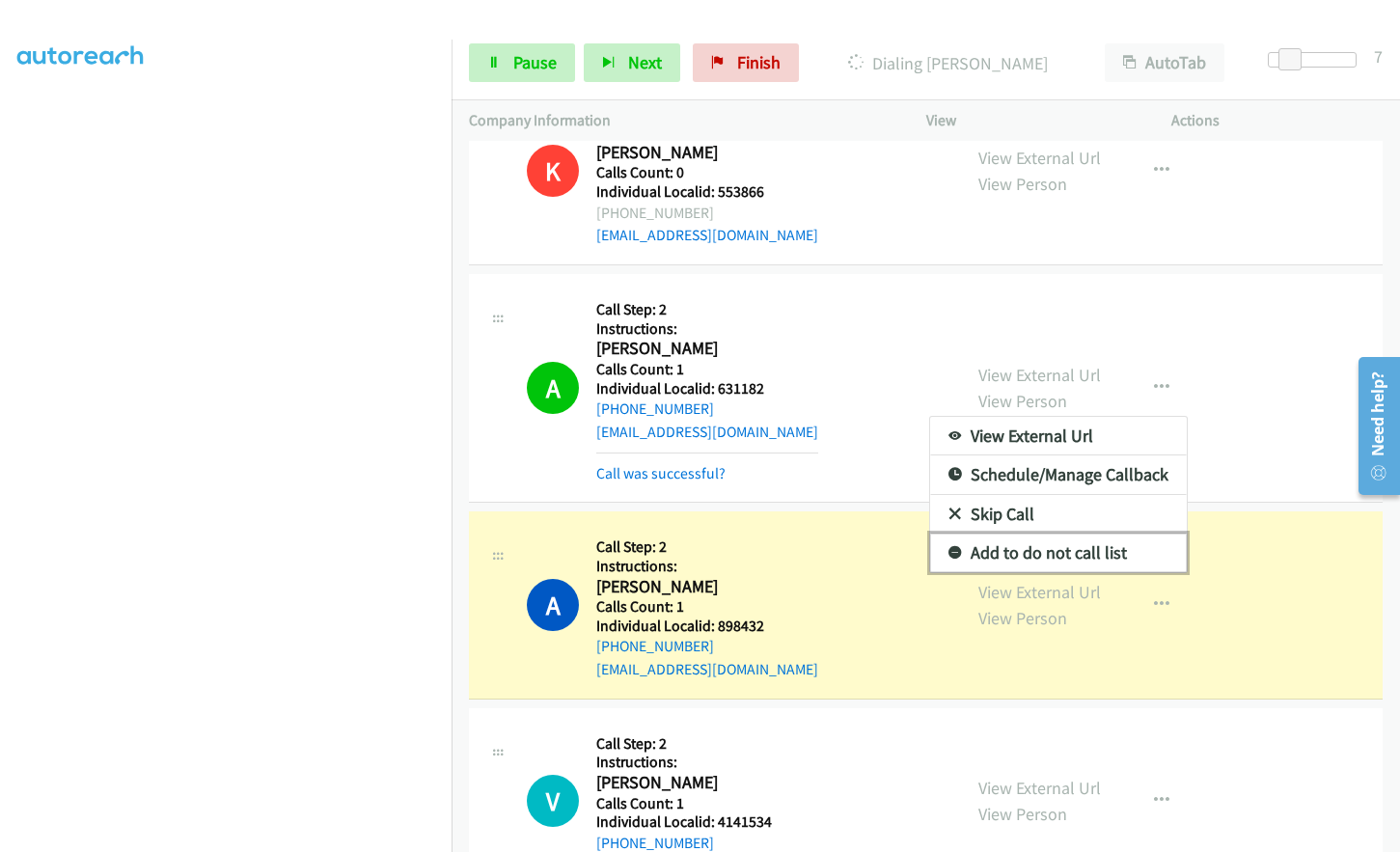 click at bounding box center (955, 554) 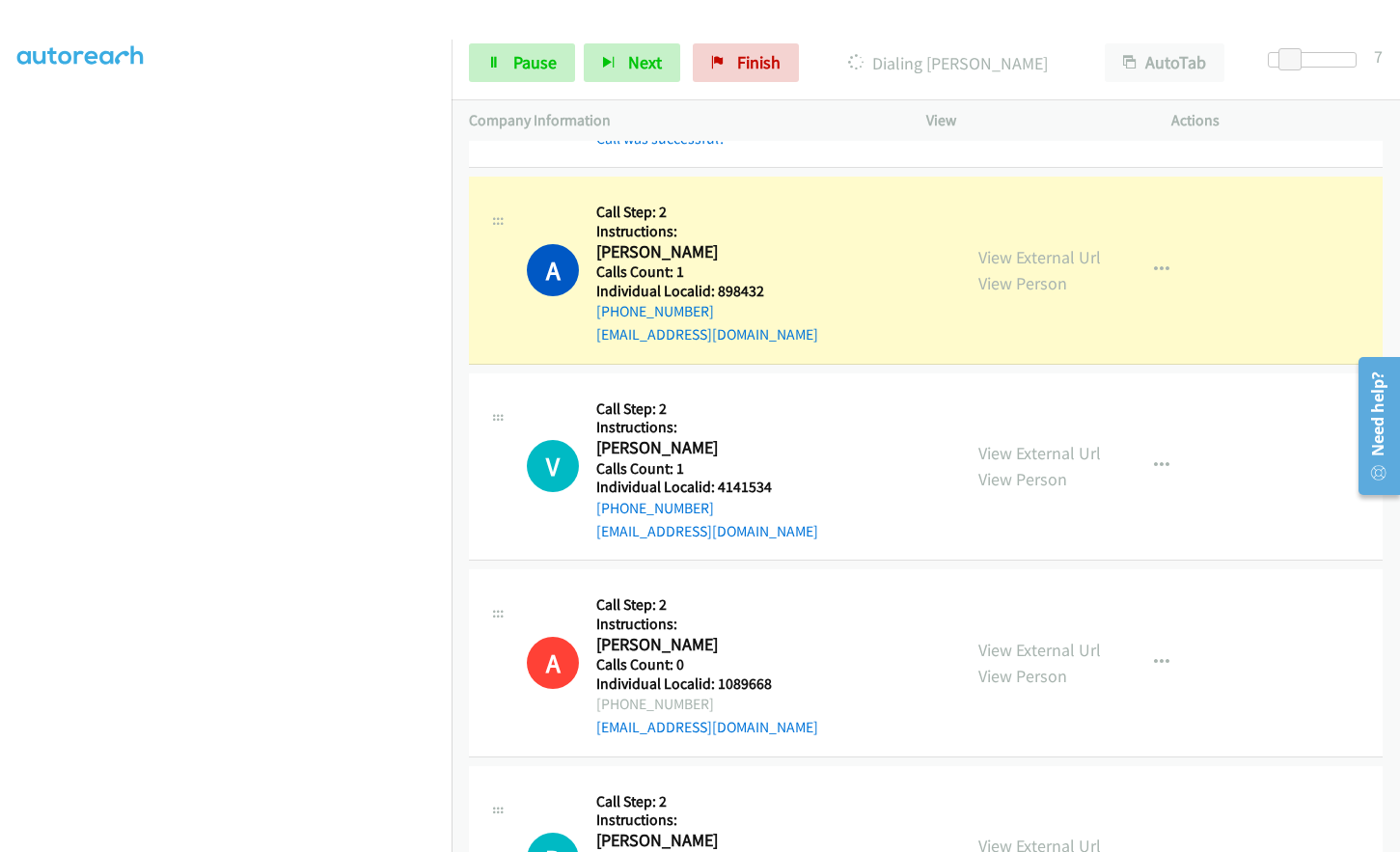 scroll, scrollTop: 6854, scrollLeft: 0, axis: vertical 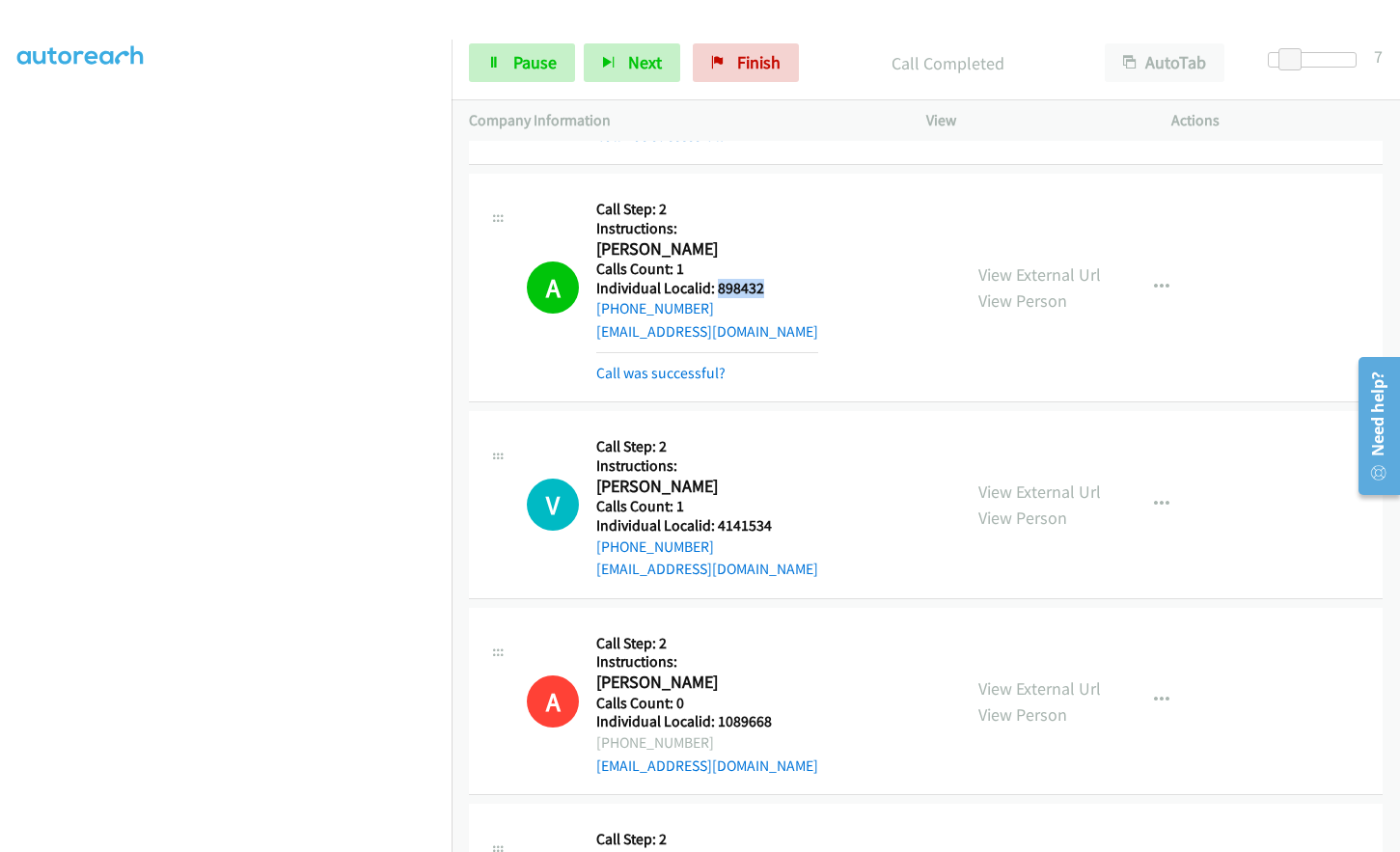 drag, startPoint x: 718, startPoint y: 239, endPoint x: 765, endPoint y: 238, distance: 47.010637 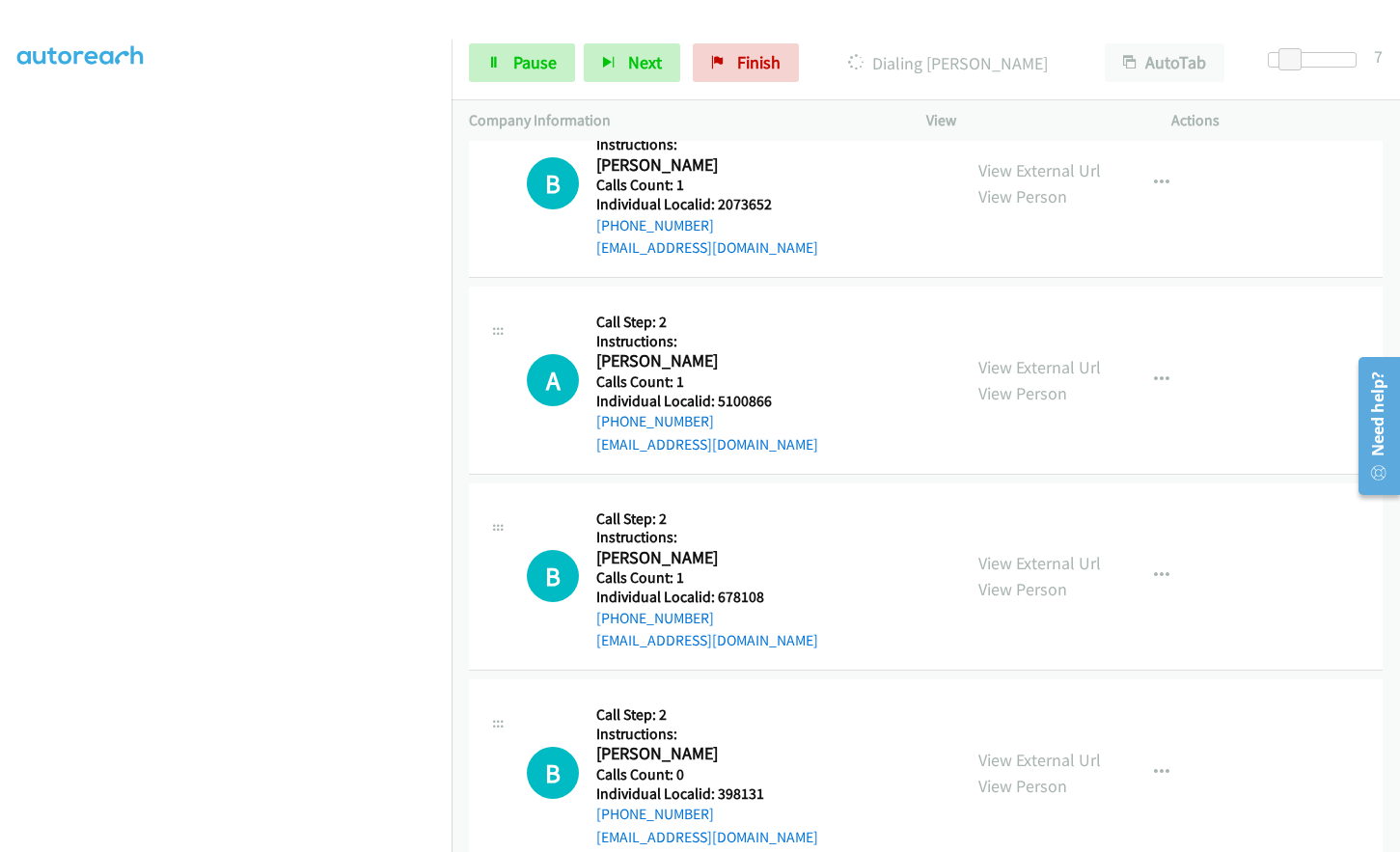 scroll, scrollTop: 8125, scrollLeft: 0, axis: vertical 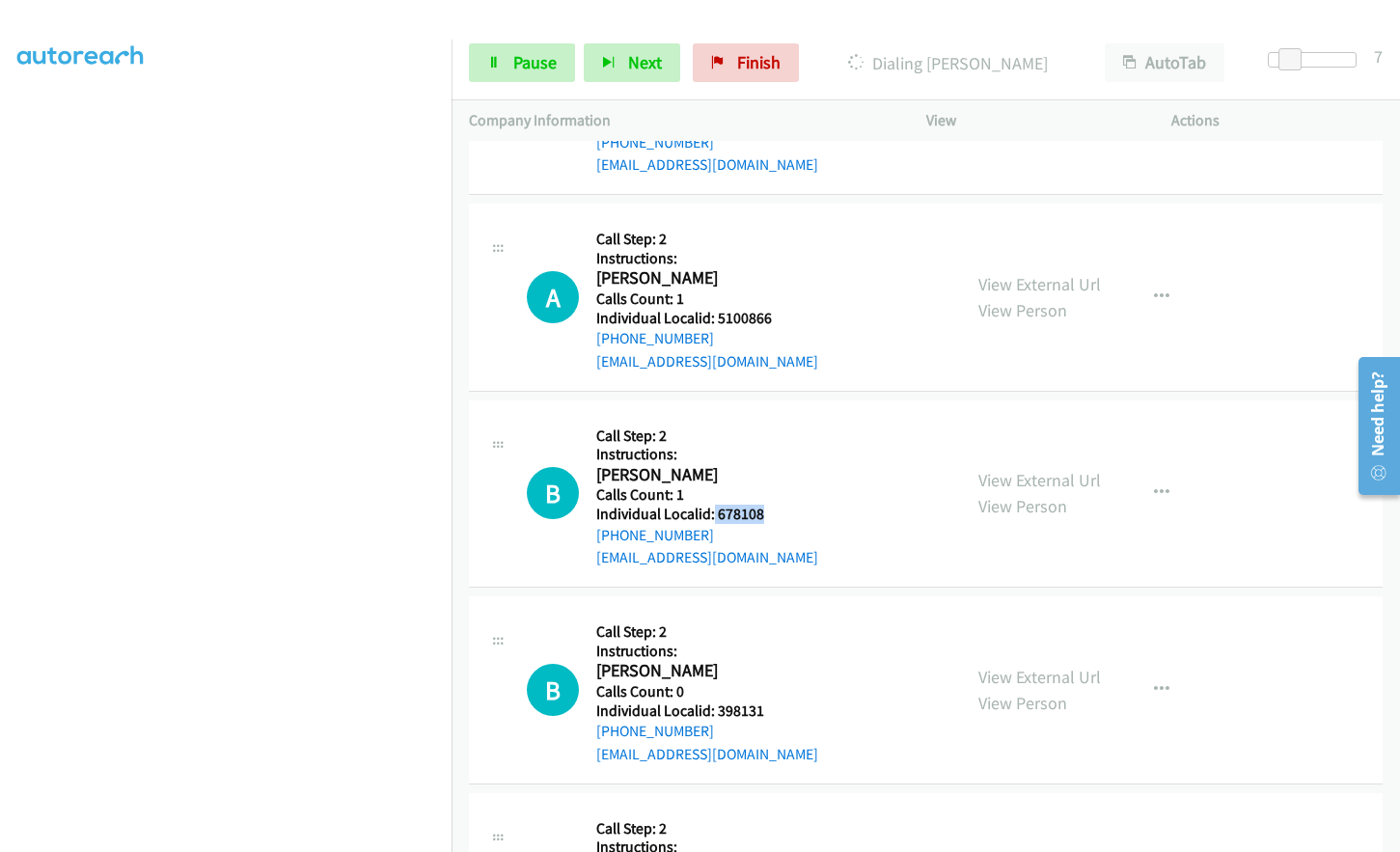 drag, startPoint x: 712, startPoint y: 465, endPoint x: 769, endPoint y: 465, distance: 57 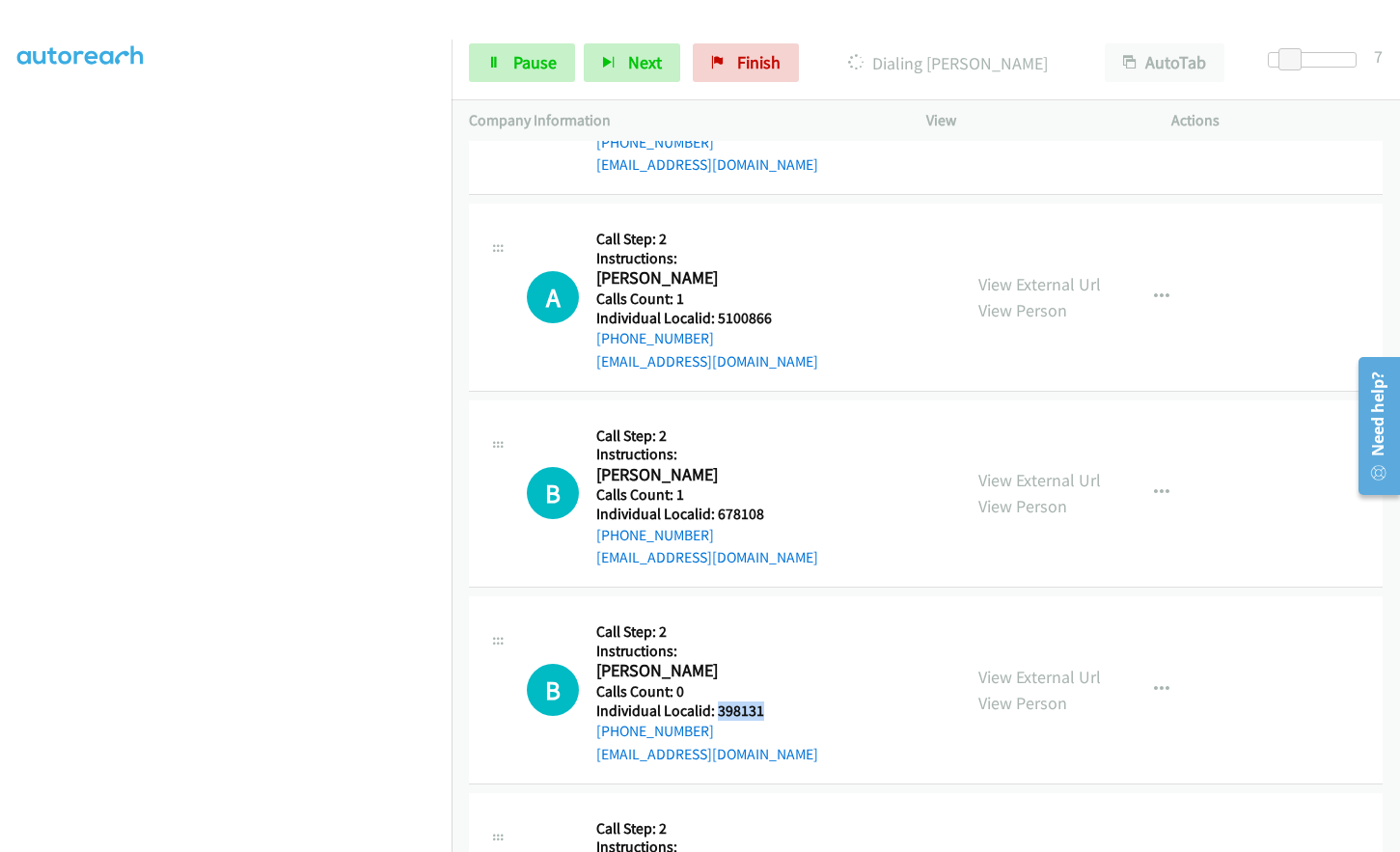 drag, startPoint x: 714, startPoint y: 664, endPoint x: 775, endPoint y: 663, distance: 61.008196 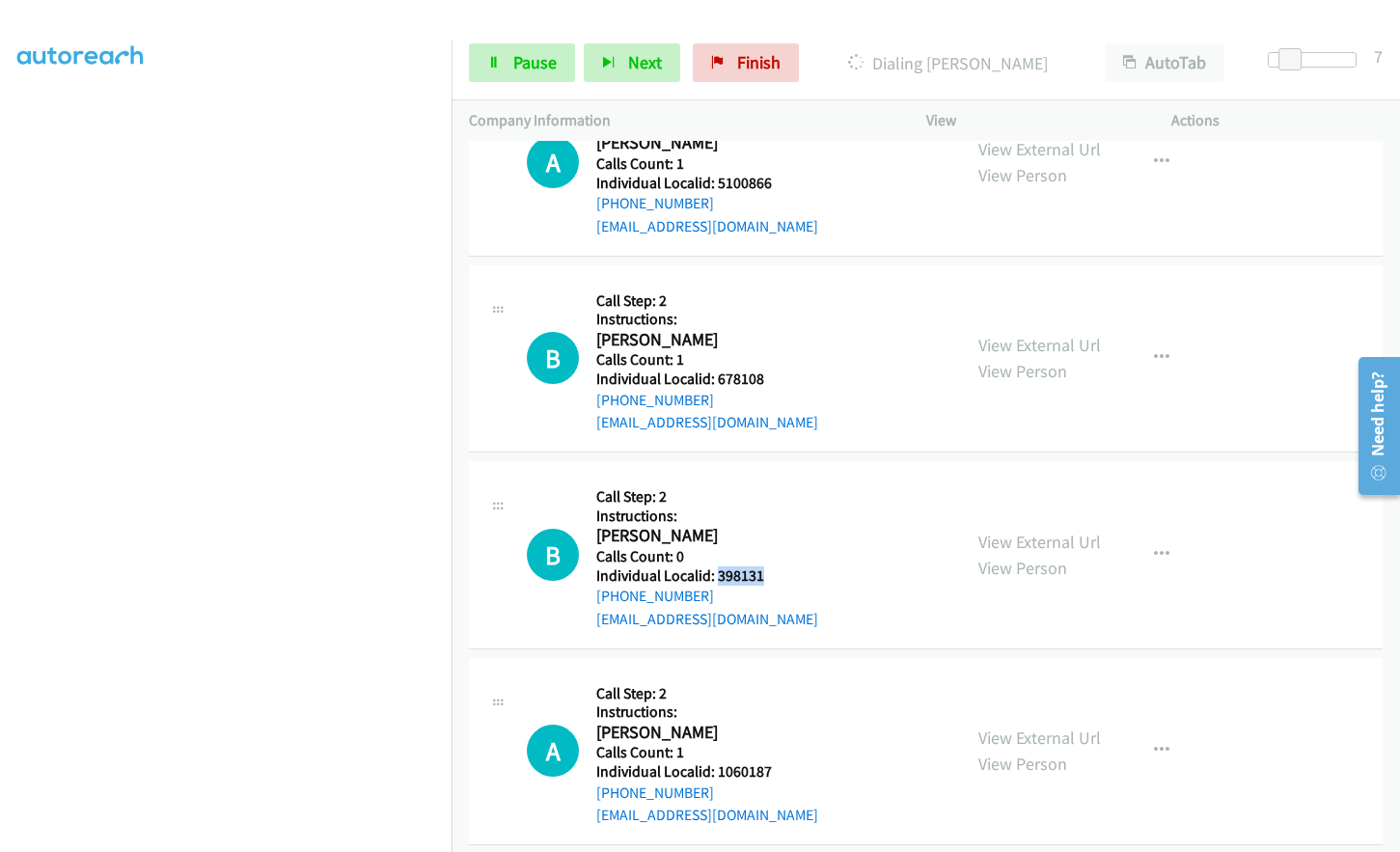 scroll, scrollTop: 8294, scrollLeft: 0, axis: vertical 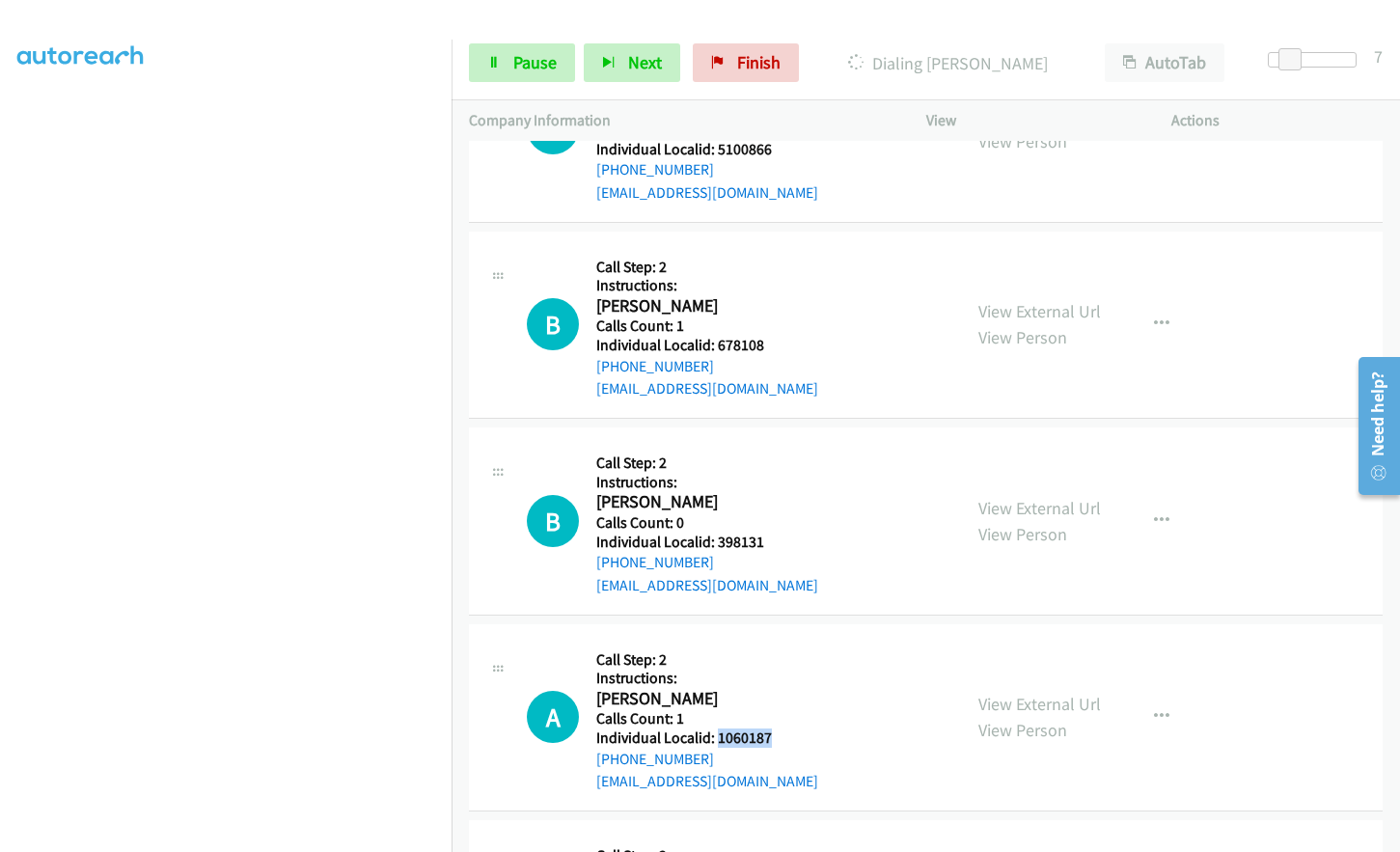 drag, startPoint x: 715, startPoint y: 693, endPoint x: 778, endPoint y: 692, distance: 63.00794 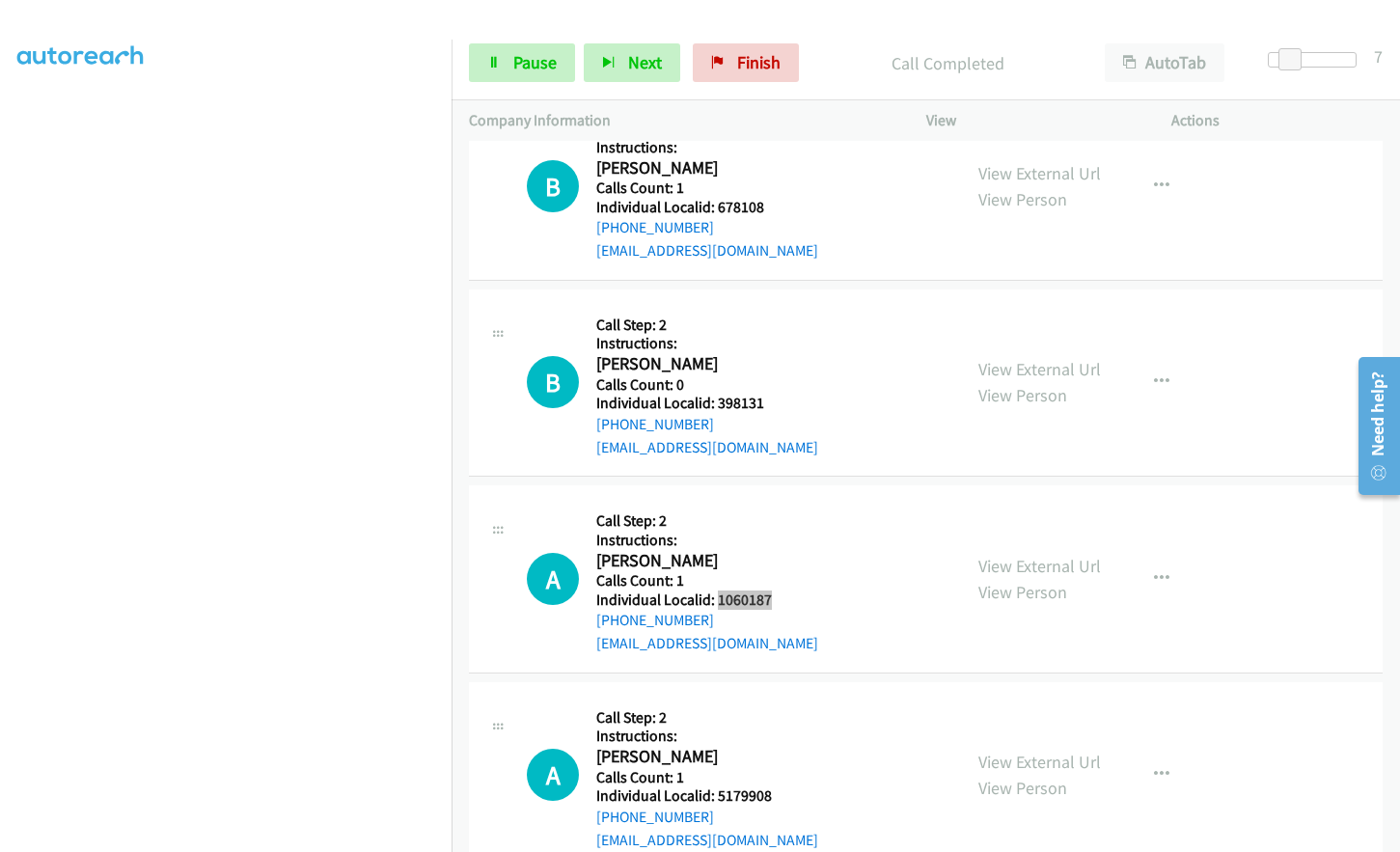scroll, scrollTop: 8504, scrollLeft: 0, axis: vertical 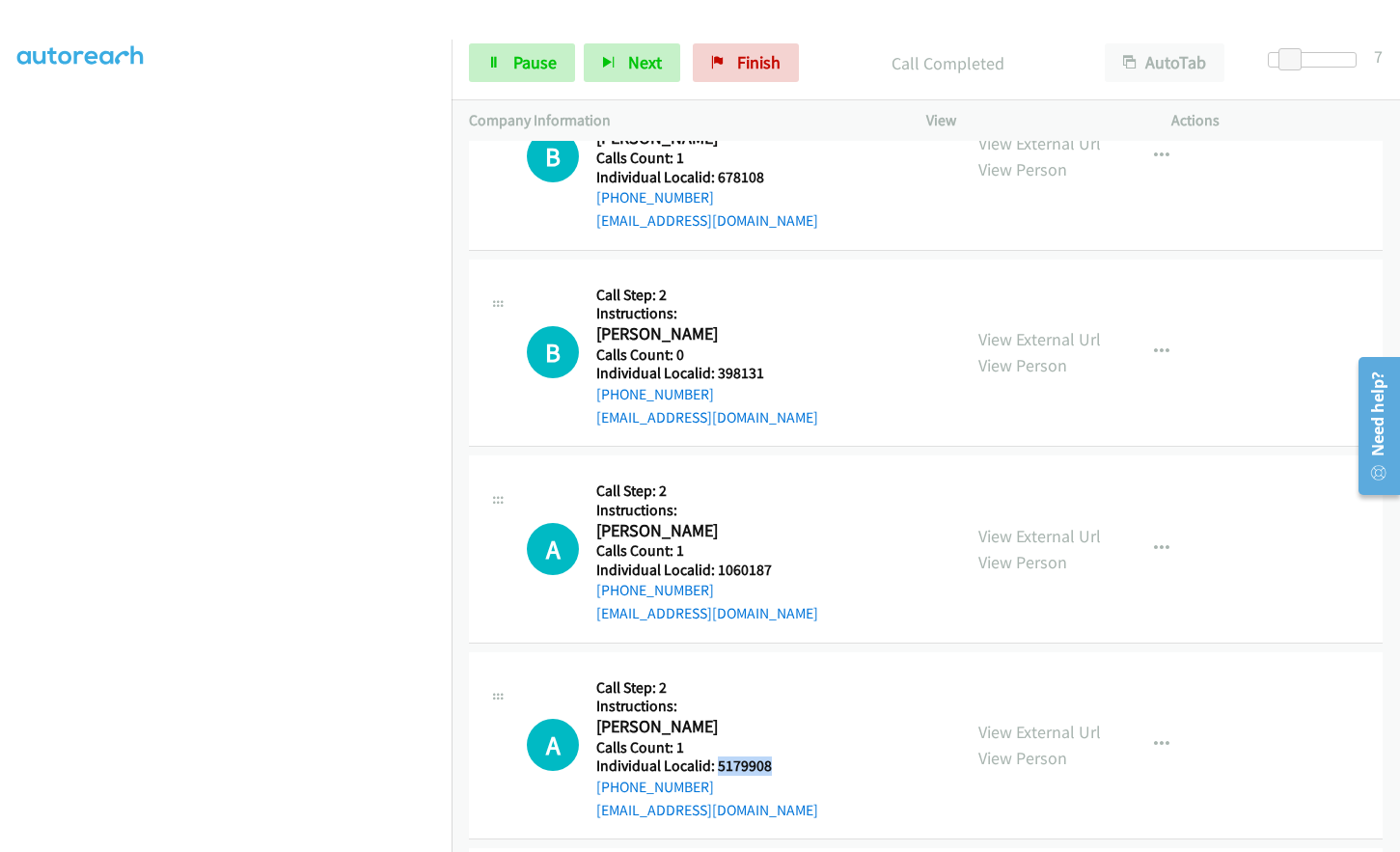 drag, startPoint x: 725, startPoint y: 719, endPoint x: 772, endPoint y: 719, distance: 47 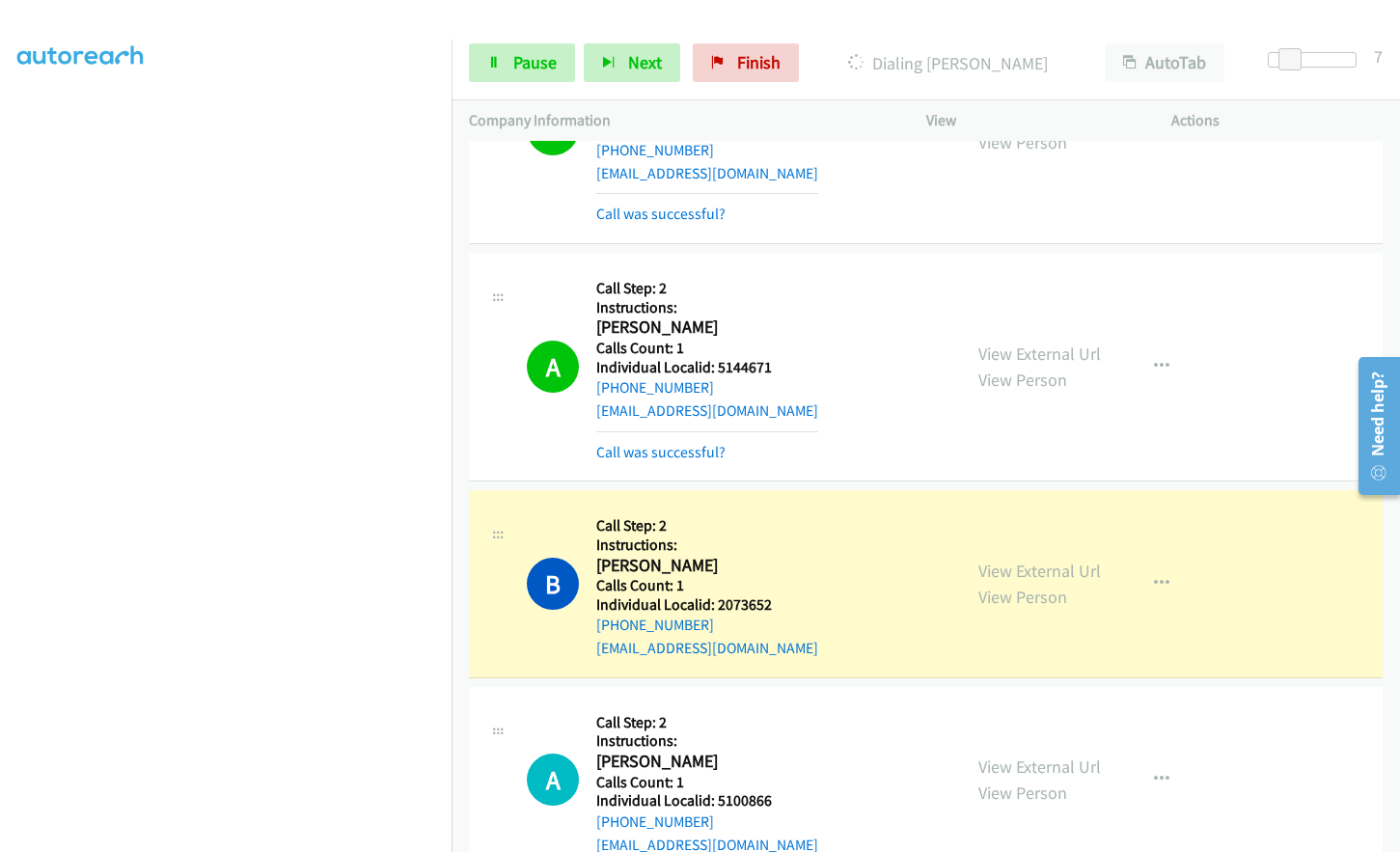 scroll, scrollTop: 7659, scrollLeft: 0, axis: vertical 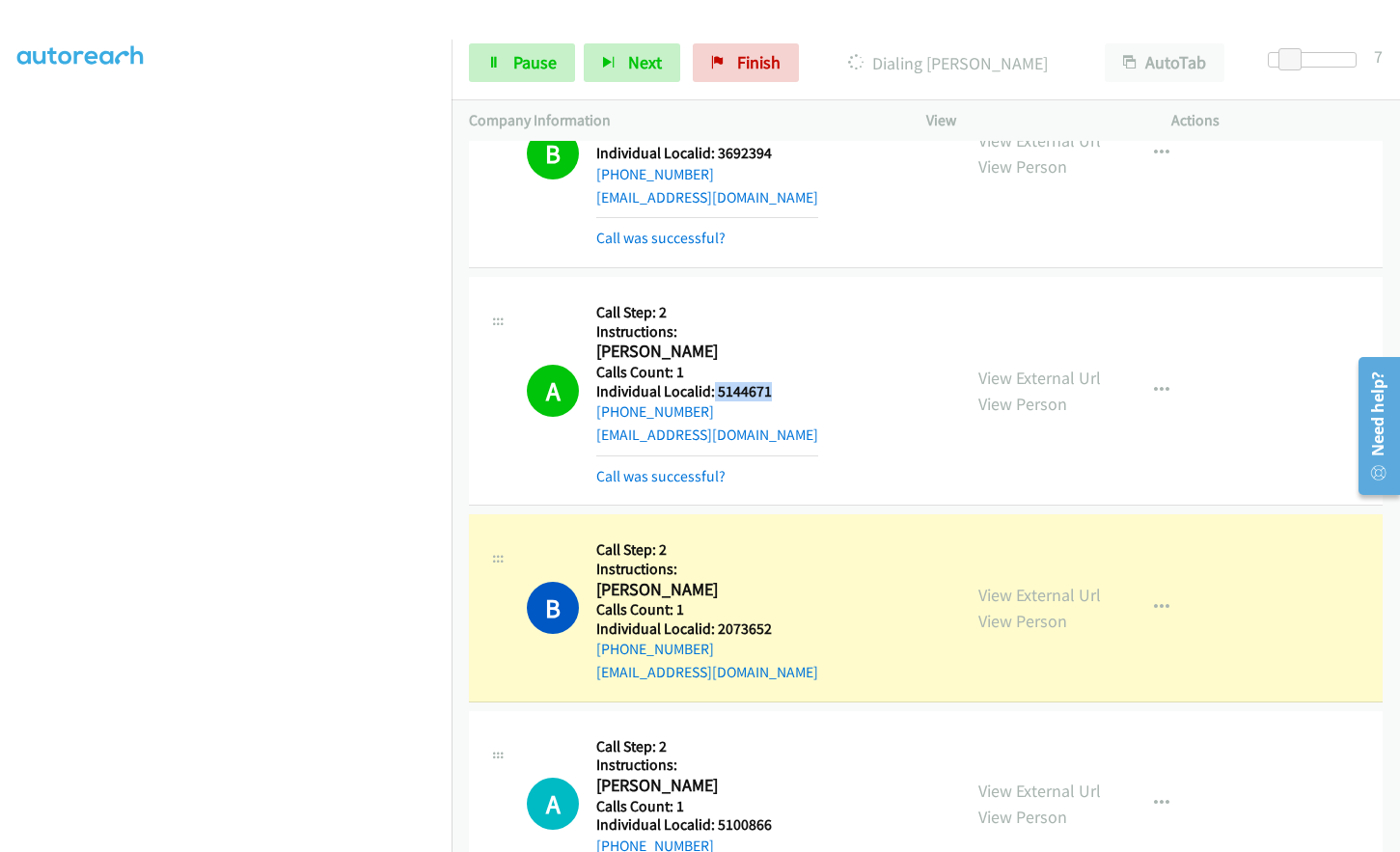 drag, startPoint x: 716, startPoint y: 340, endPoint x: 779, endPoint y: 340, distance: 63 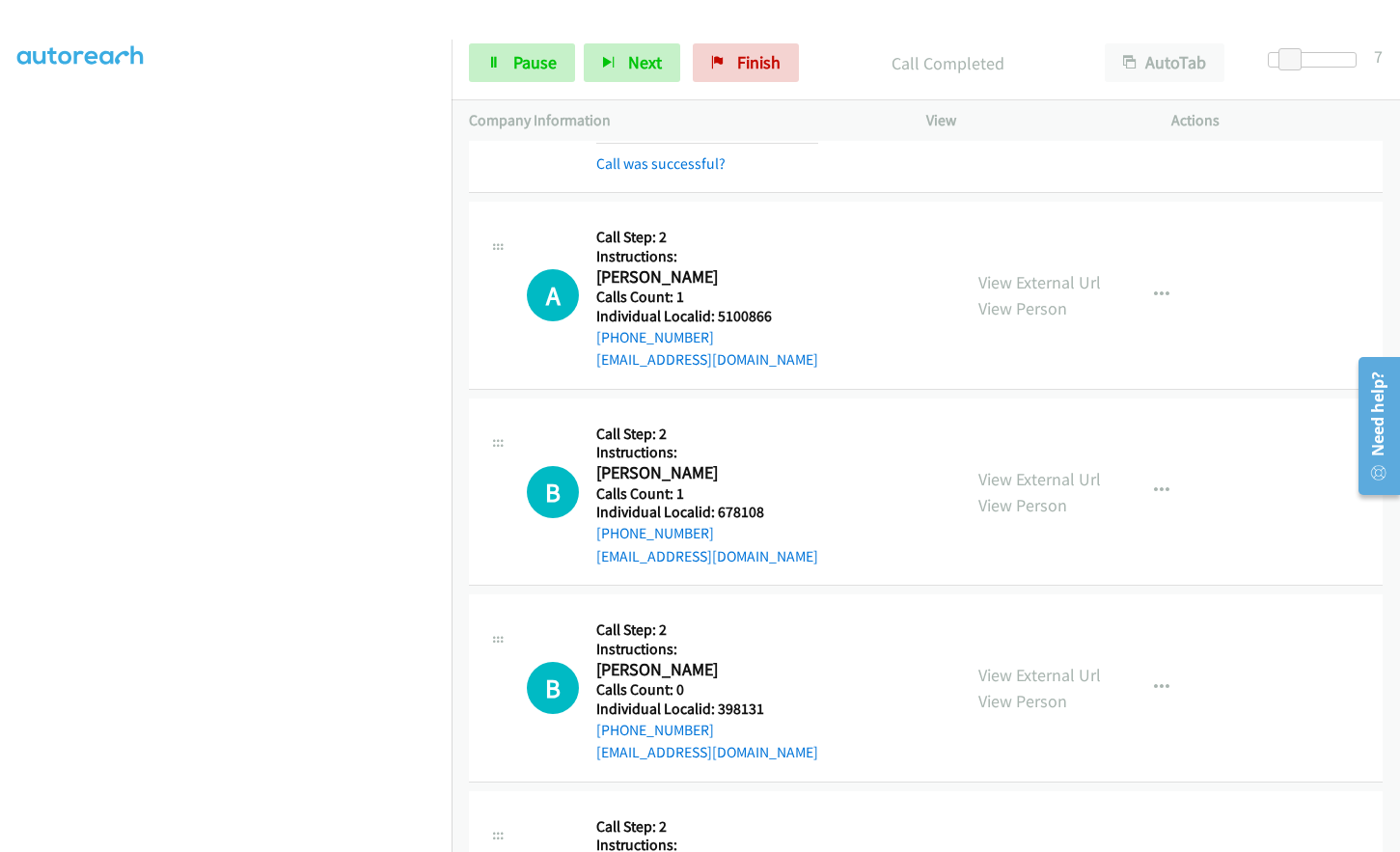 scroll, scrollTop: 8214, scrollLeft: 0, axis: vertical 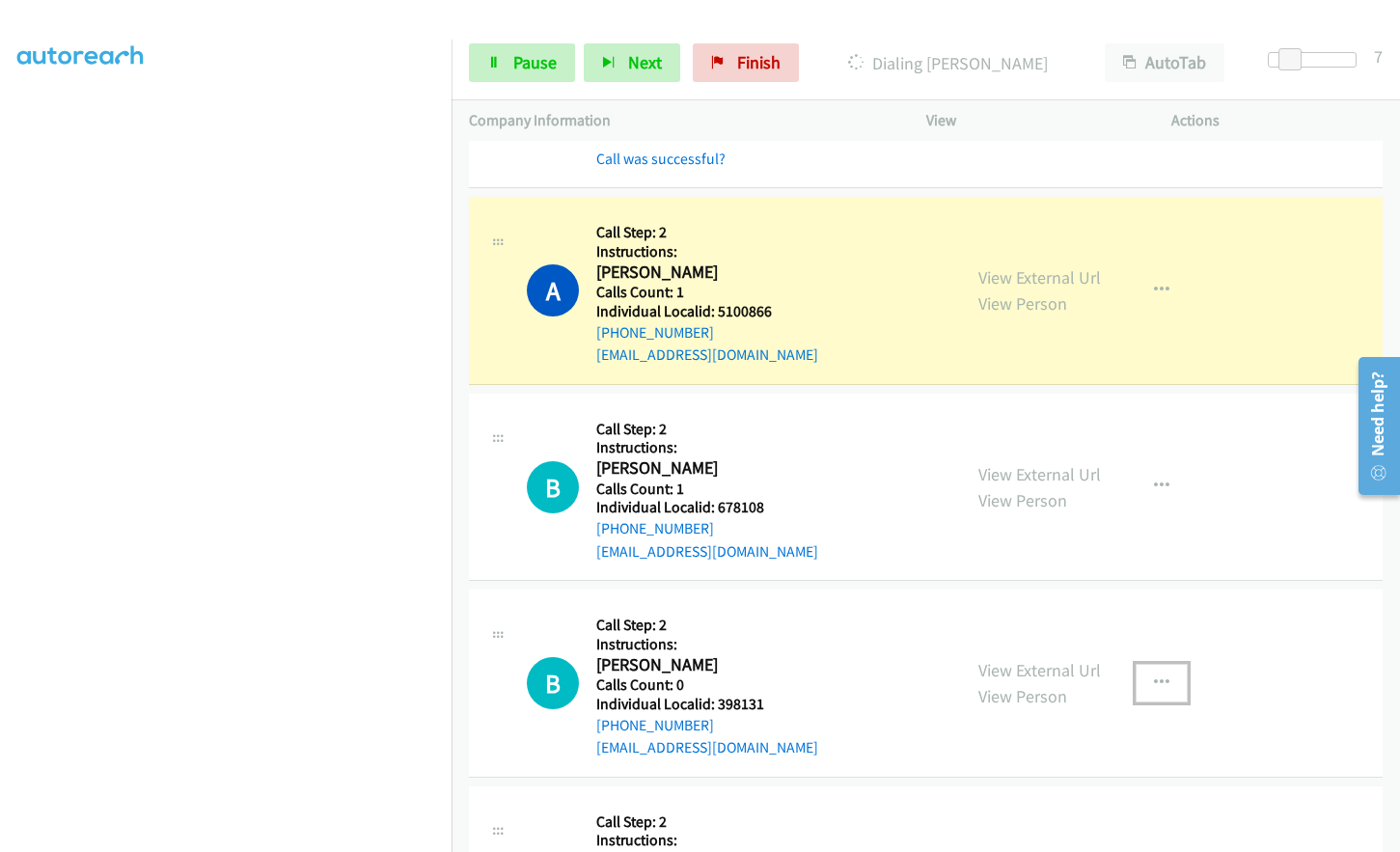 click at bounding box center [1162, 683] 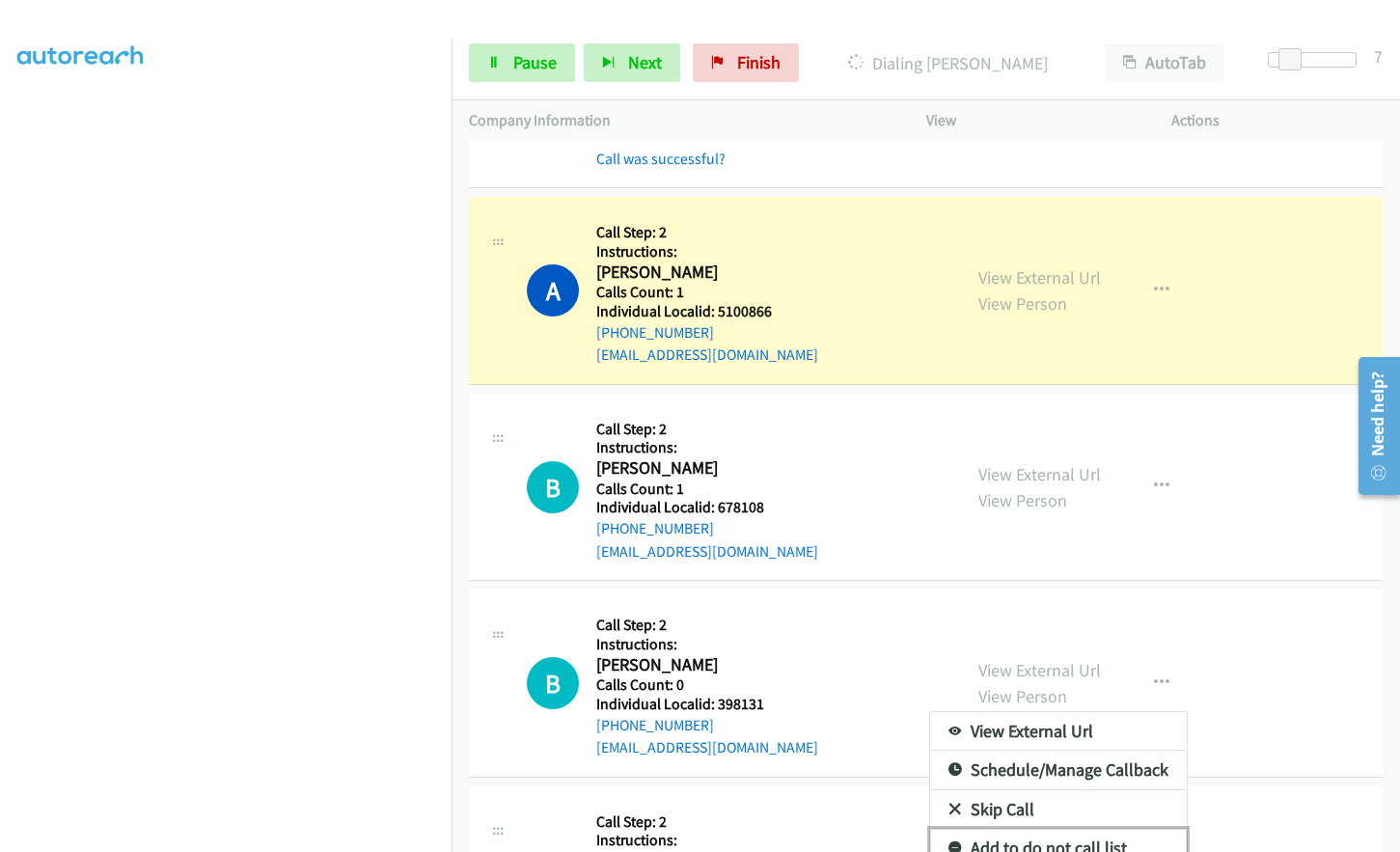 click at bounding box center [955, 849] 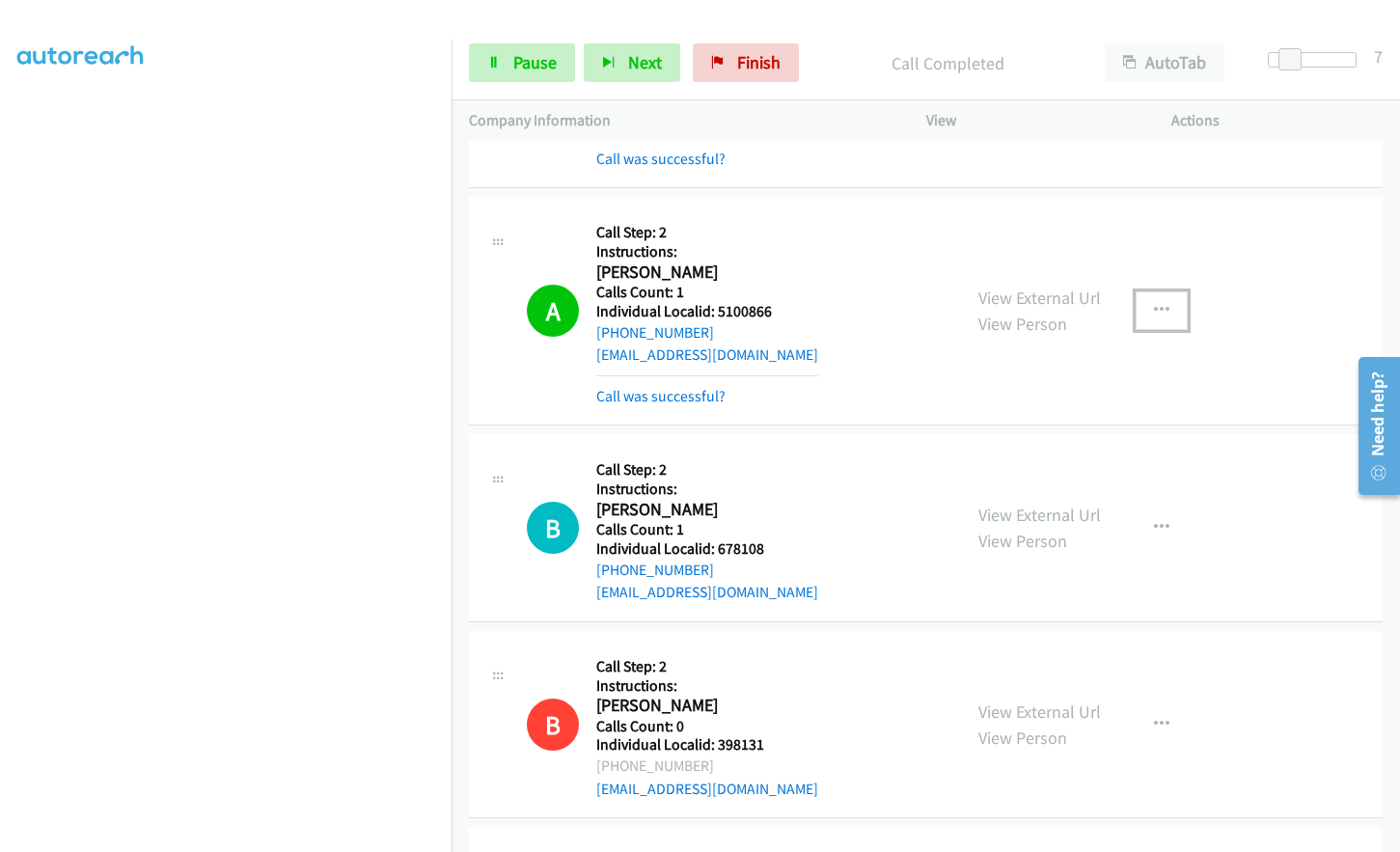 click at bounding box center [1162, 311] 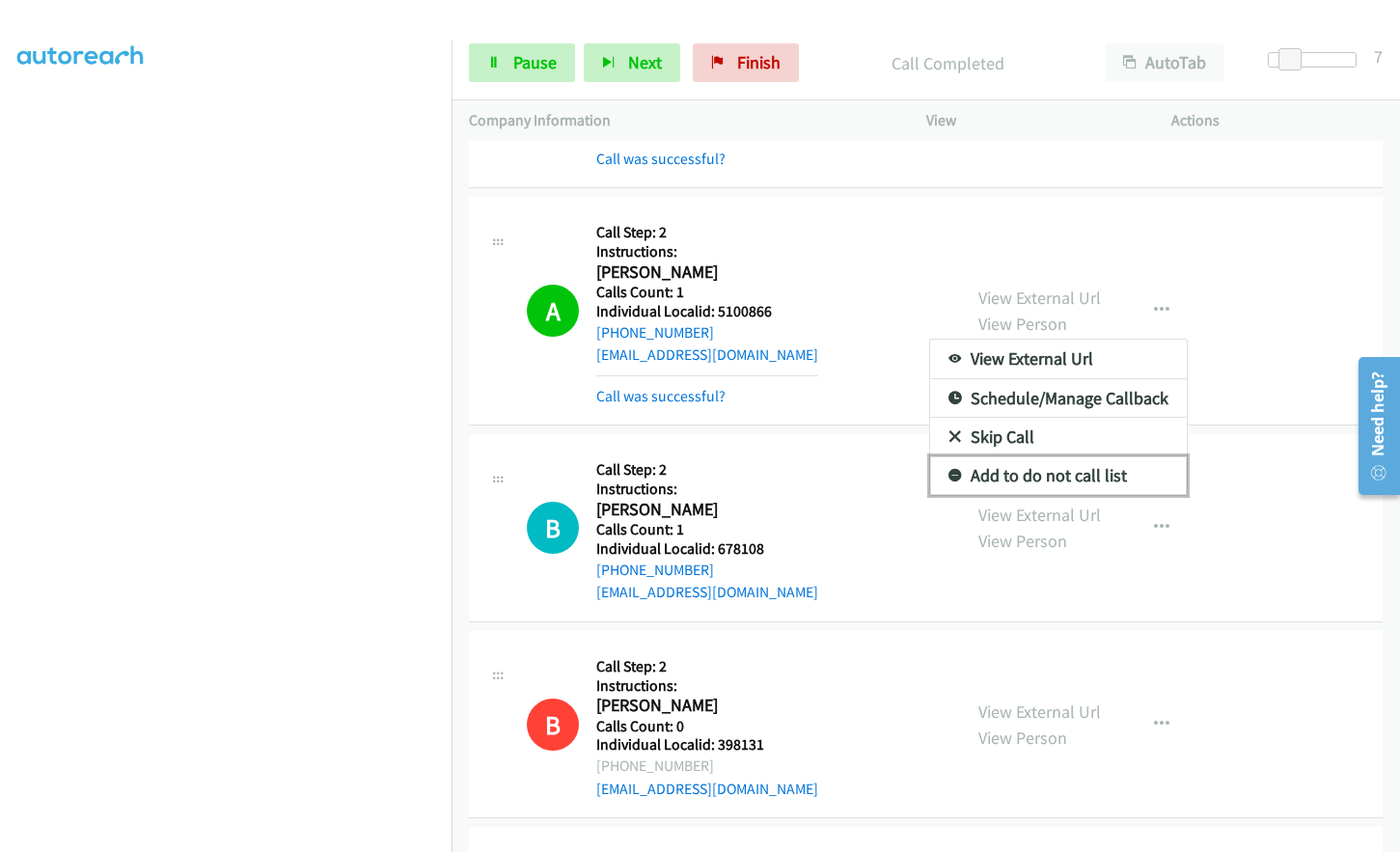 click at bounding box center [955, 477] 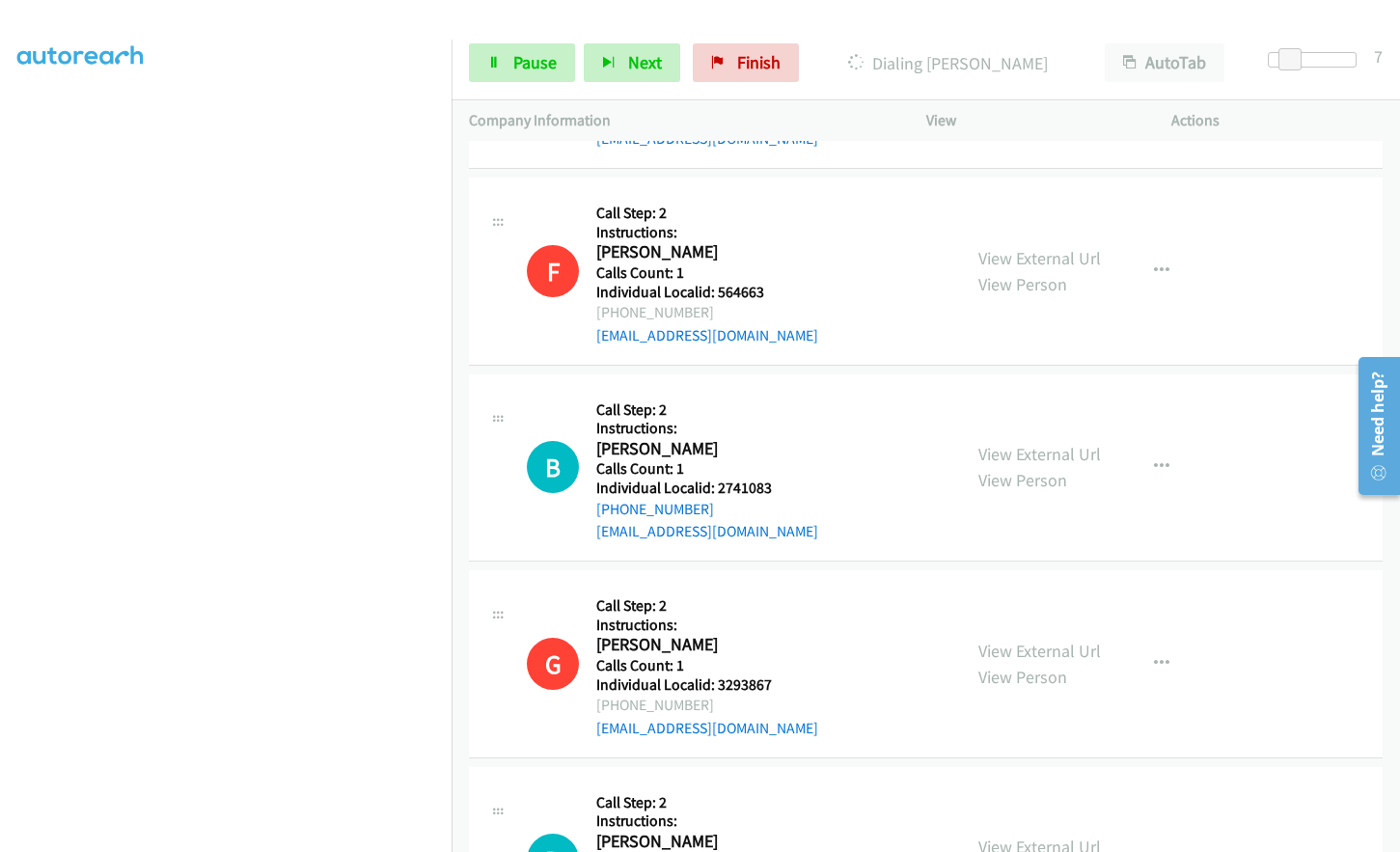 scroll, scrollTop: 9300, scrollLeft: 0, axis: vertical 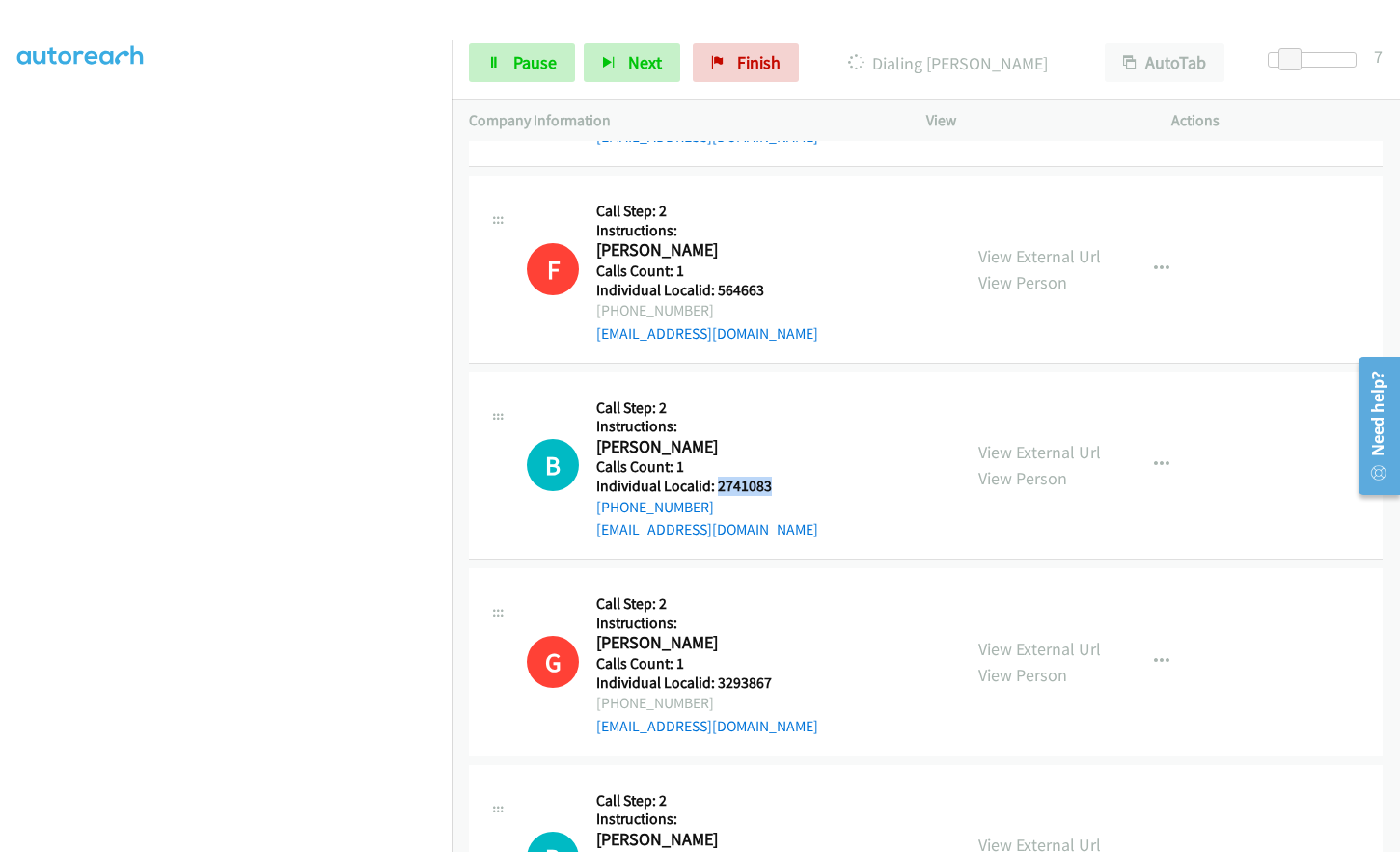 drag, startPoint x: 717, startPoint y: 441, endPoint x: 790, endPoint y: 439, distance: 73.02739 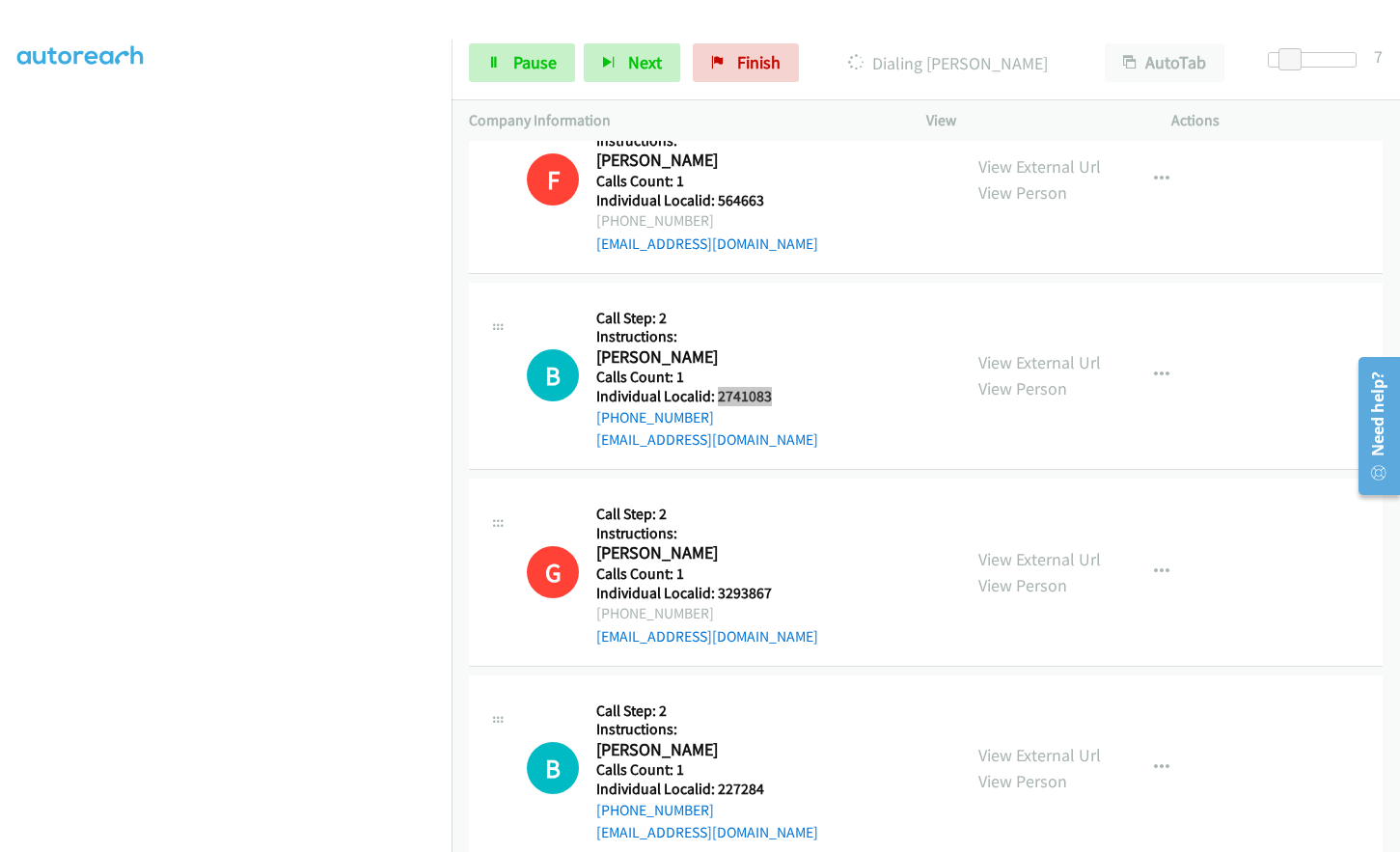 scroll, scrollTop: 9517, scrollLeft: 0, axis: vertical 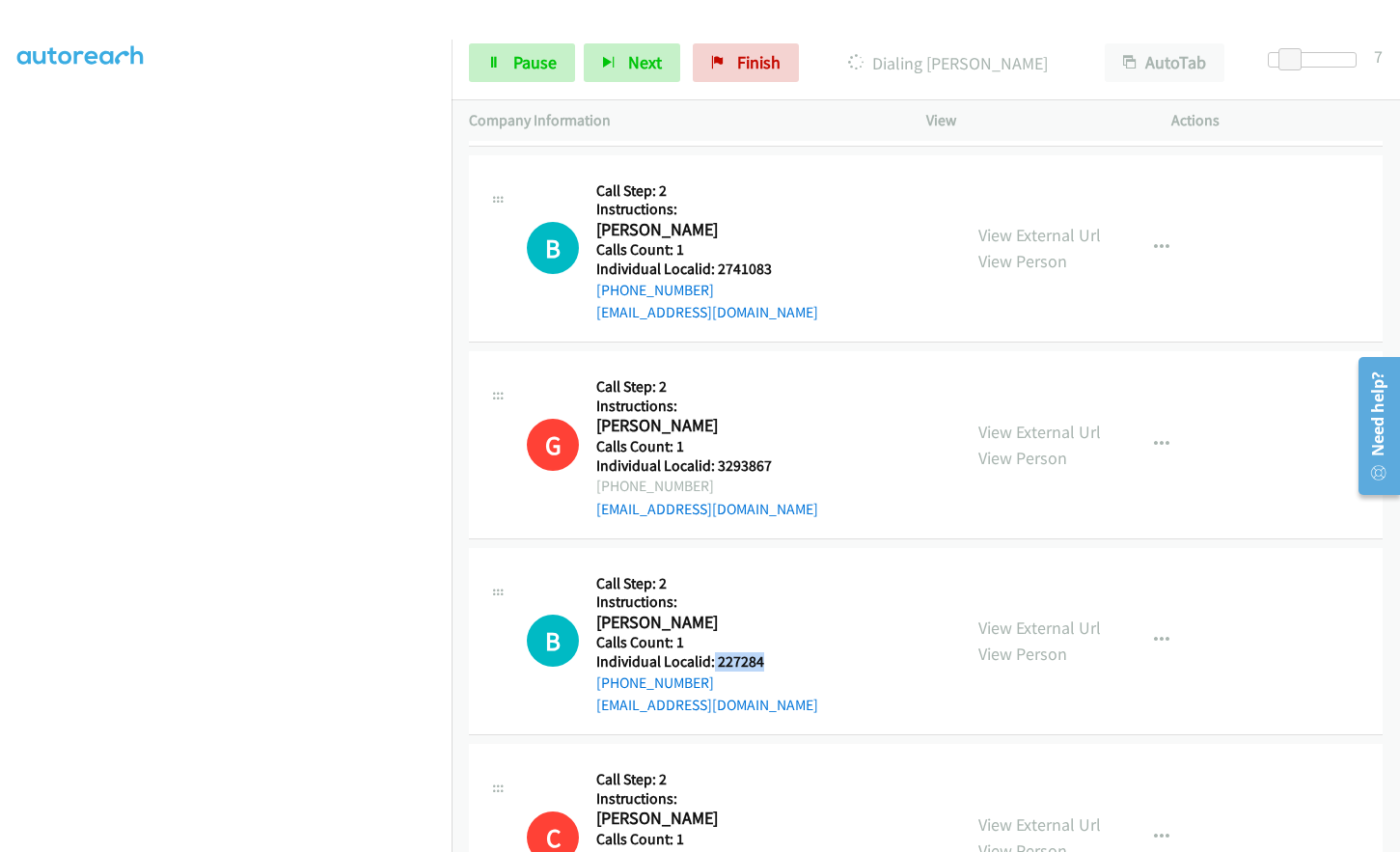 drag, startPoint x: 712, startPoint y: 618, endPoint x: 765, endPoint y: 618, distance: 53 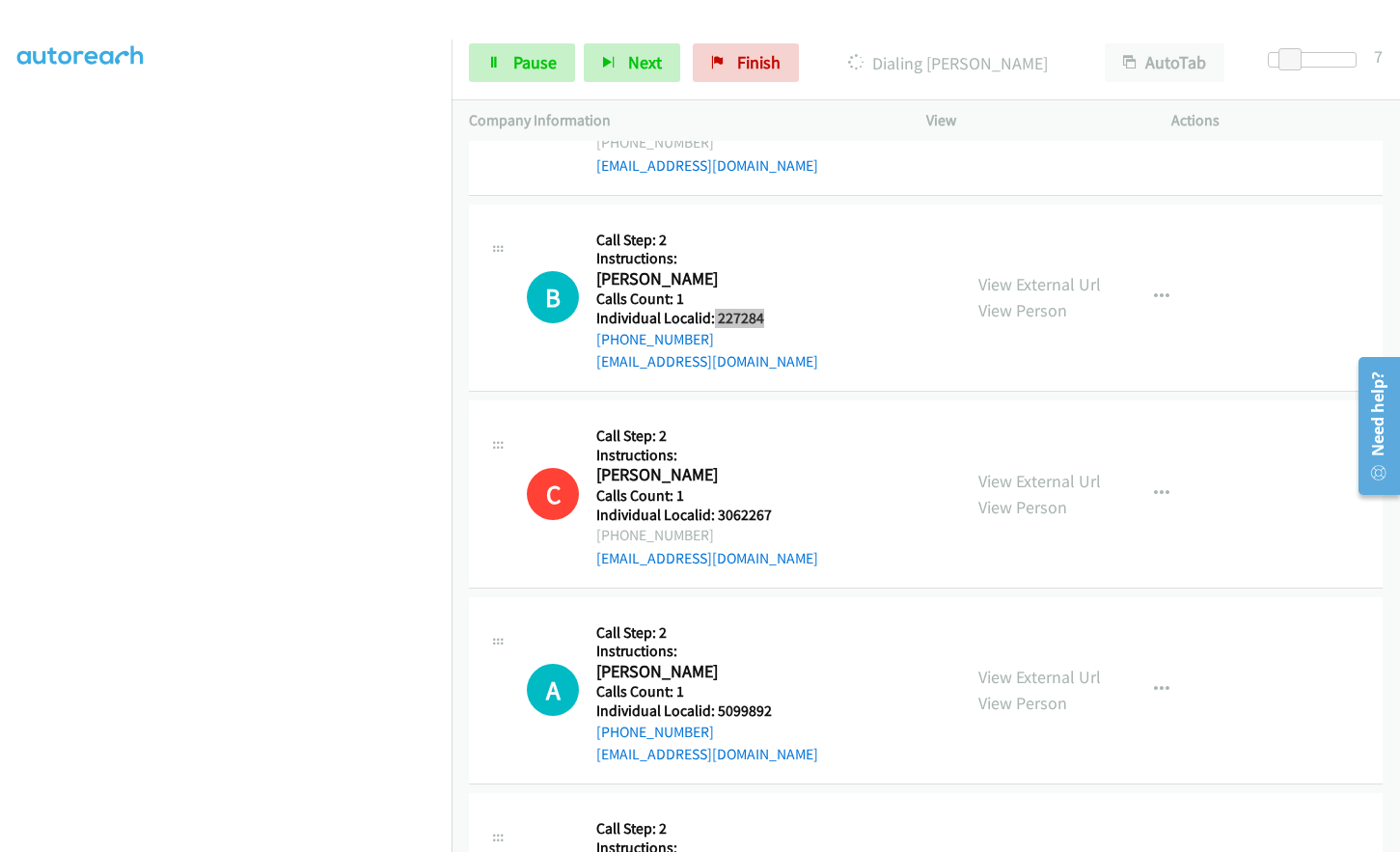 scroll, scrollTop: 9927, scrollLeft: 0, axis: vertical 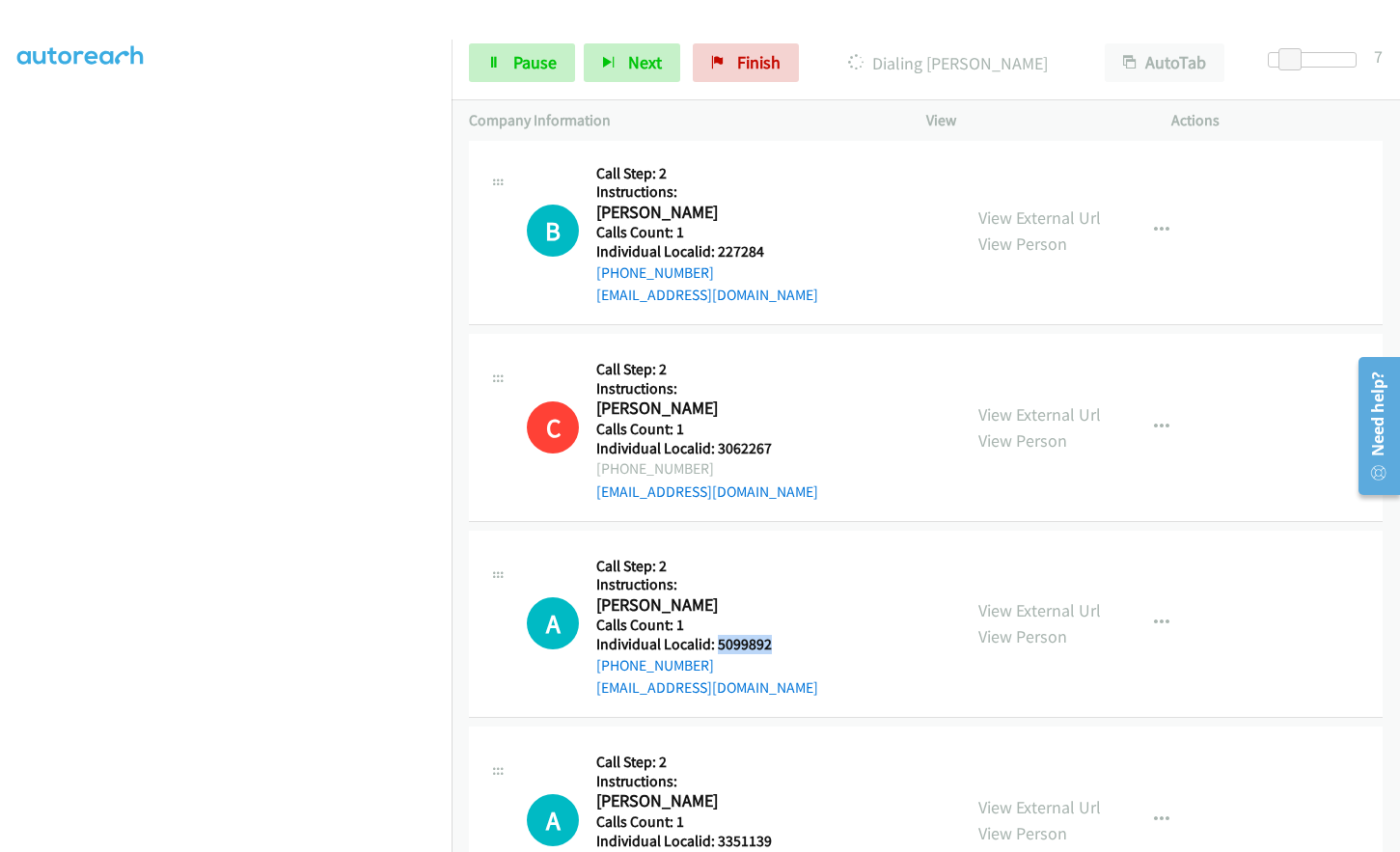 drag, startPoint x: 715, startPoint y: 595, endPoint x: 773, endPoint y: 596, distance: 58.00862 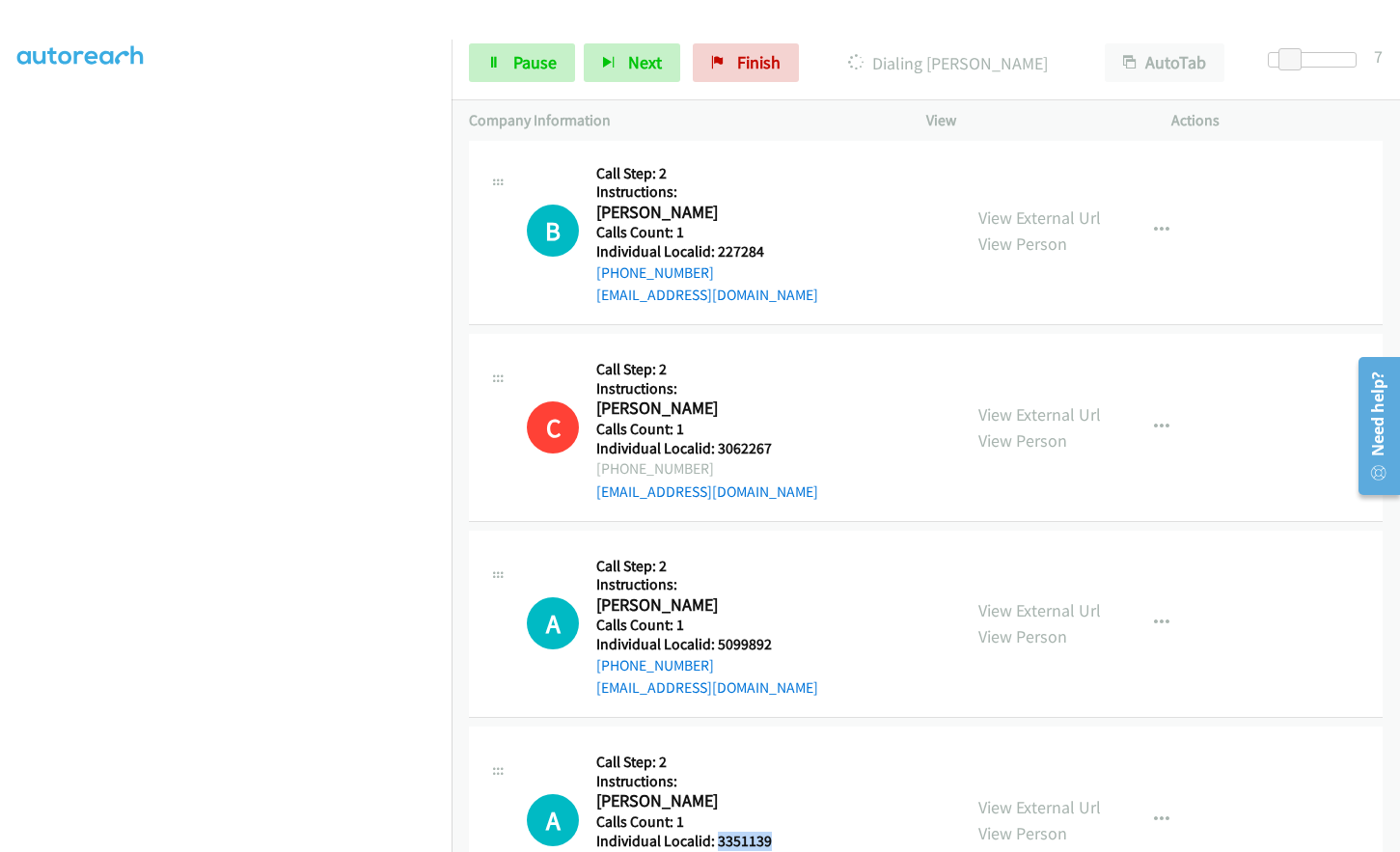 drag, startPoint x: 715, startPoint y: 793, endPoint x: 777, endPoint y: 799, distance: 62.28965 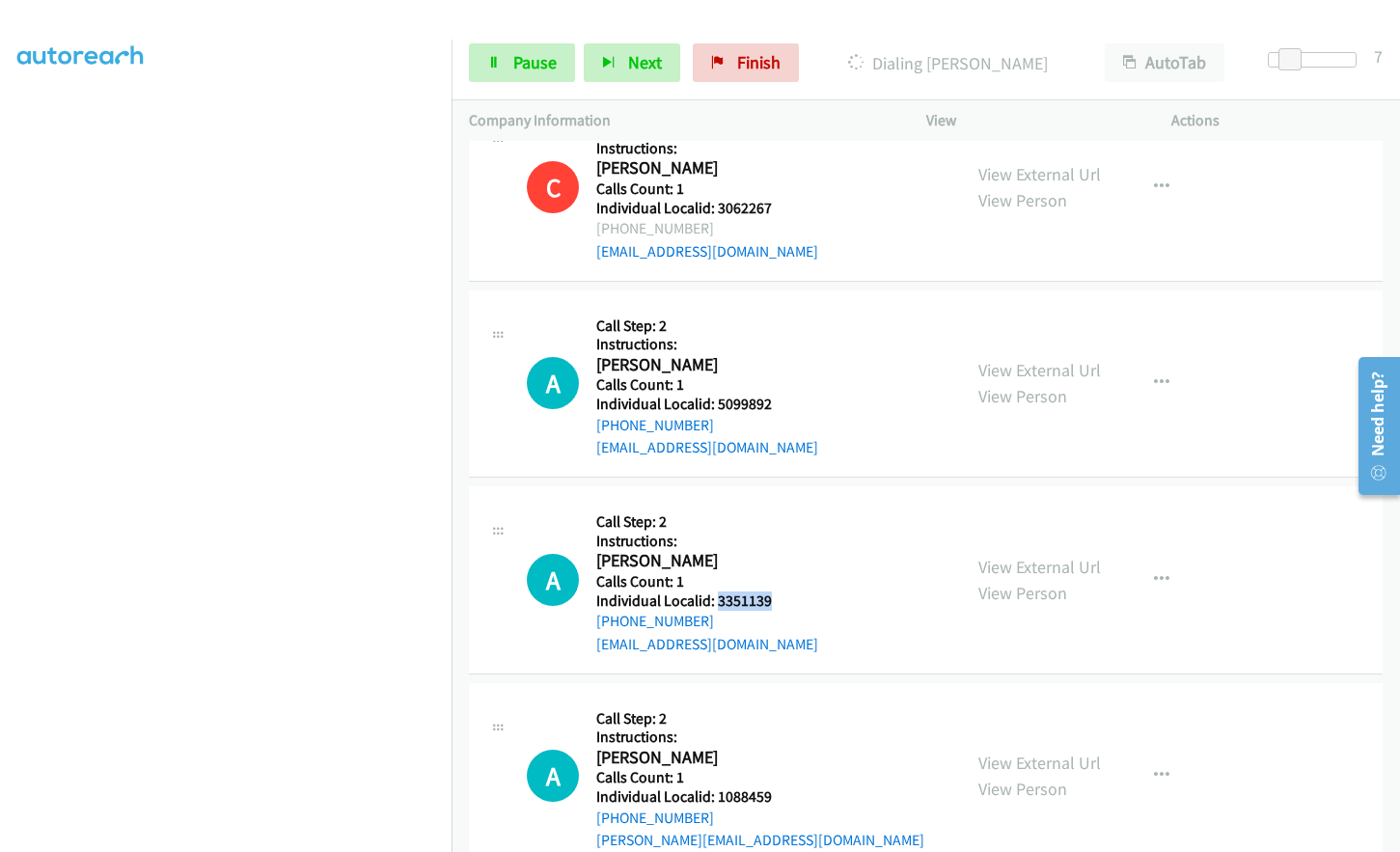 scroll, scrollTop: 10168, scrollLeft: 0, axis: vertical 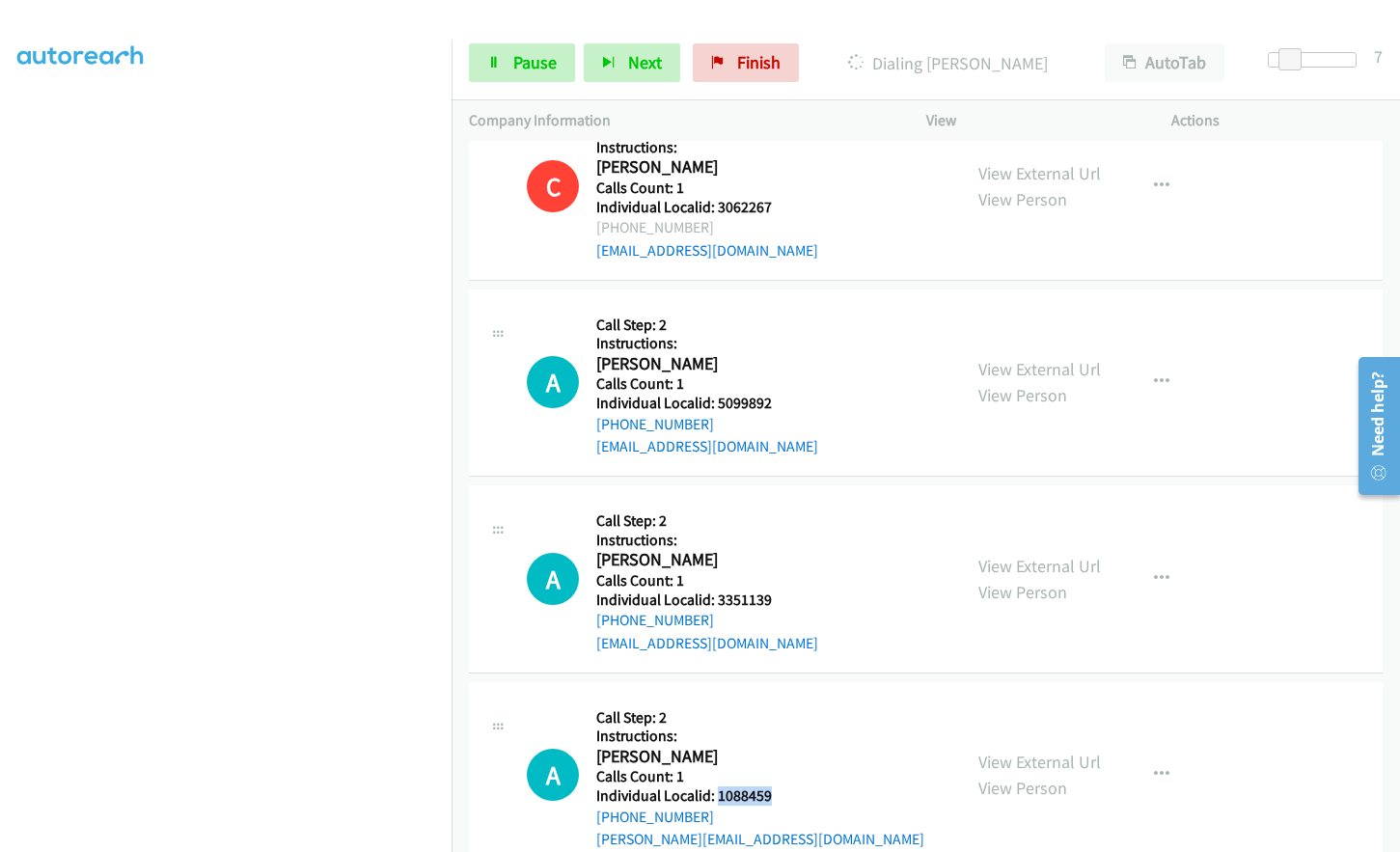 drag, startPoint x: 716, startPoint y: 747, endPoint x: 780, endPoint y: 748, distance: 64.007812 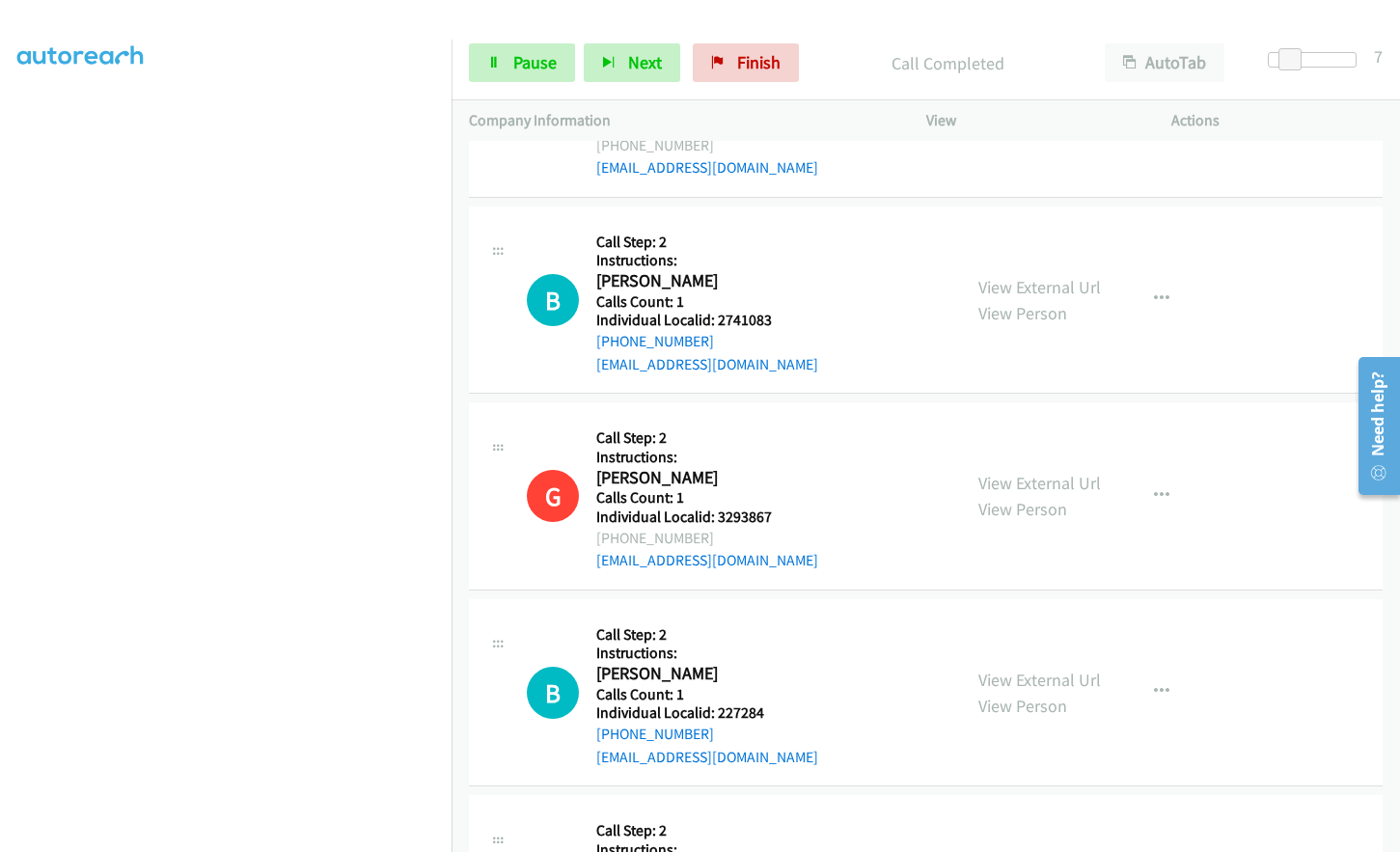 scroll, scrollTop: 9575, scrollLeft: 0, axis: vertical 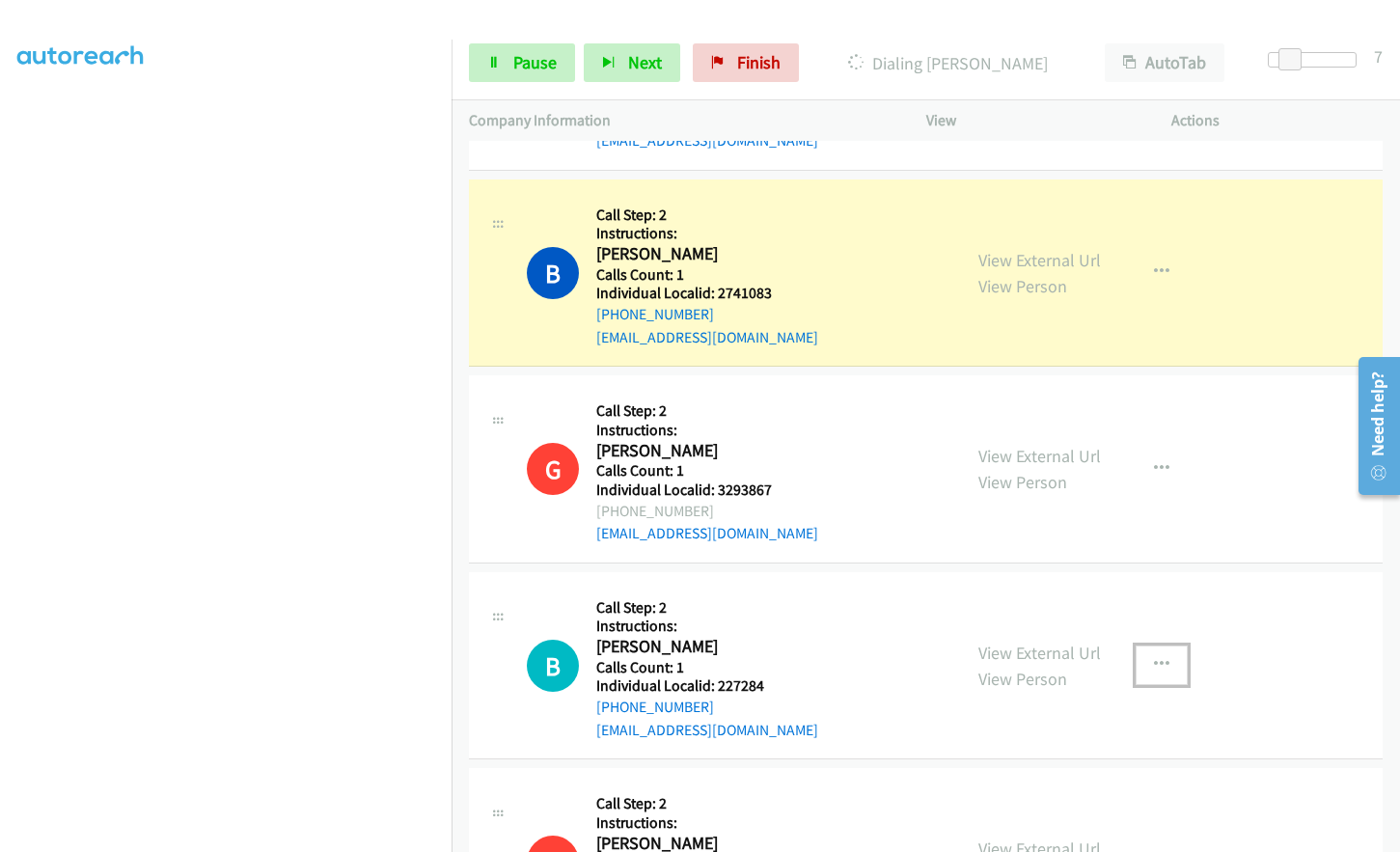 click at bounding box center (1162, 665) 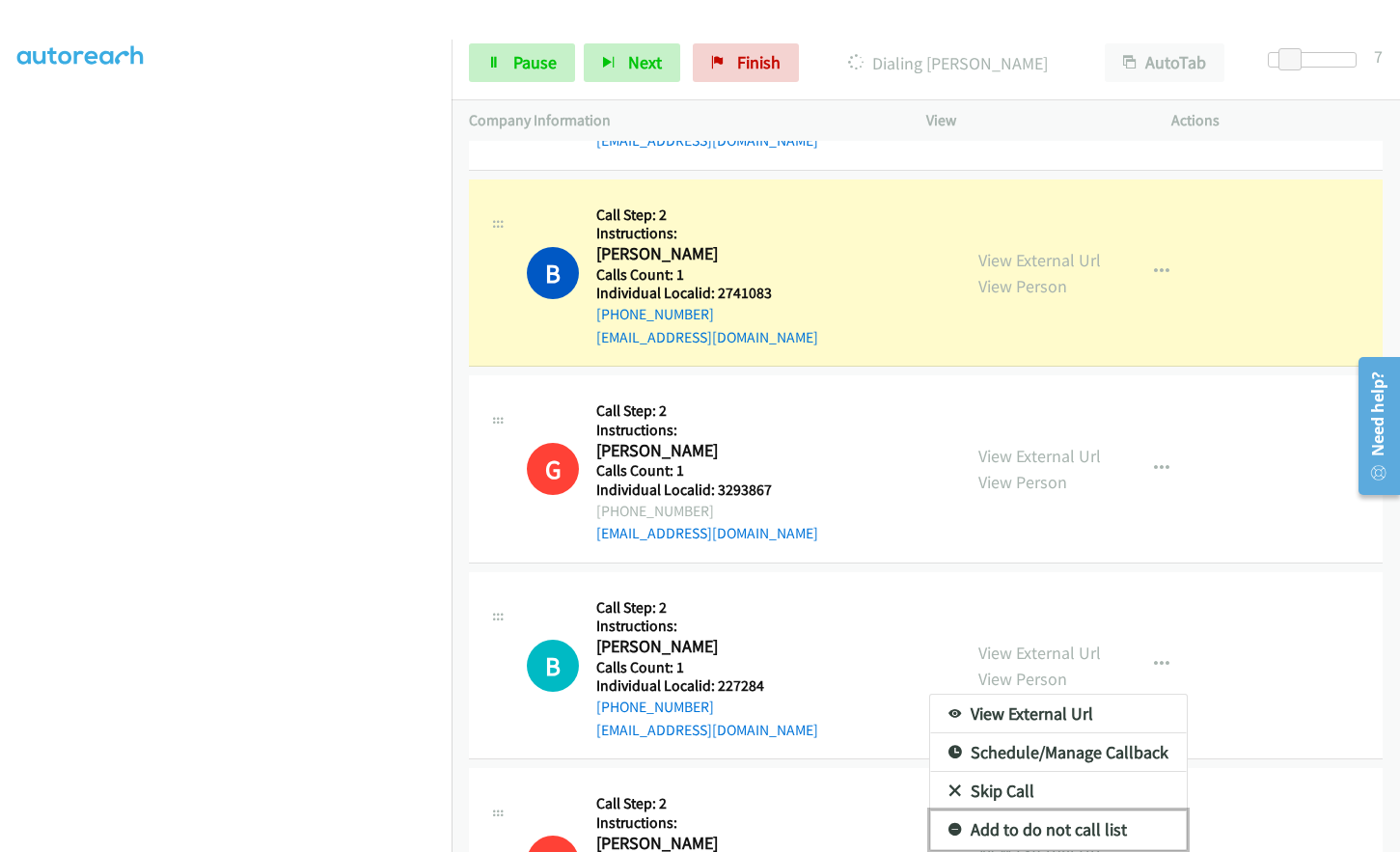 click at bounding box center (955, 831) 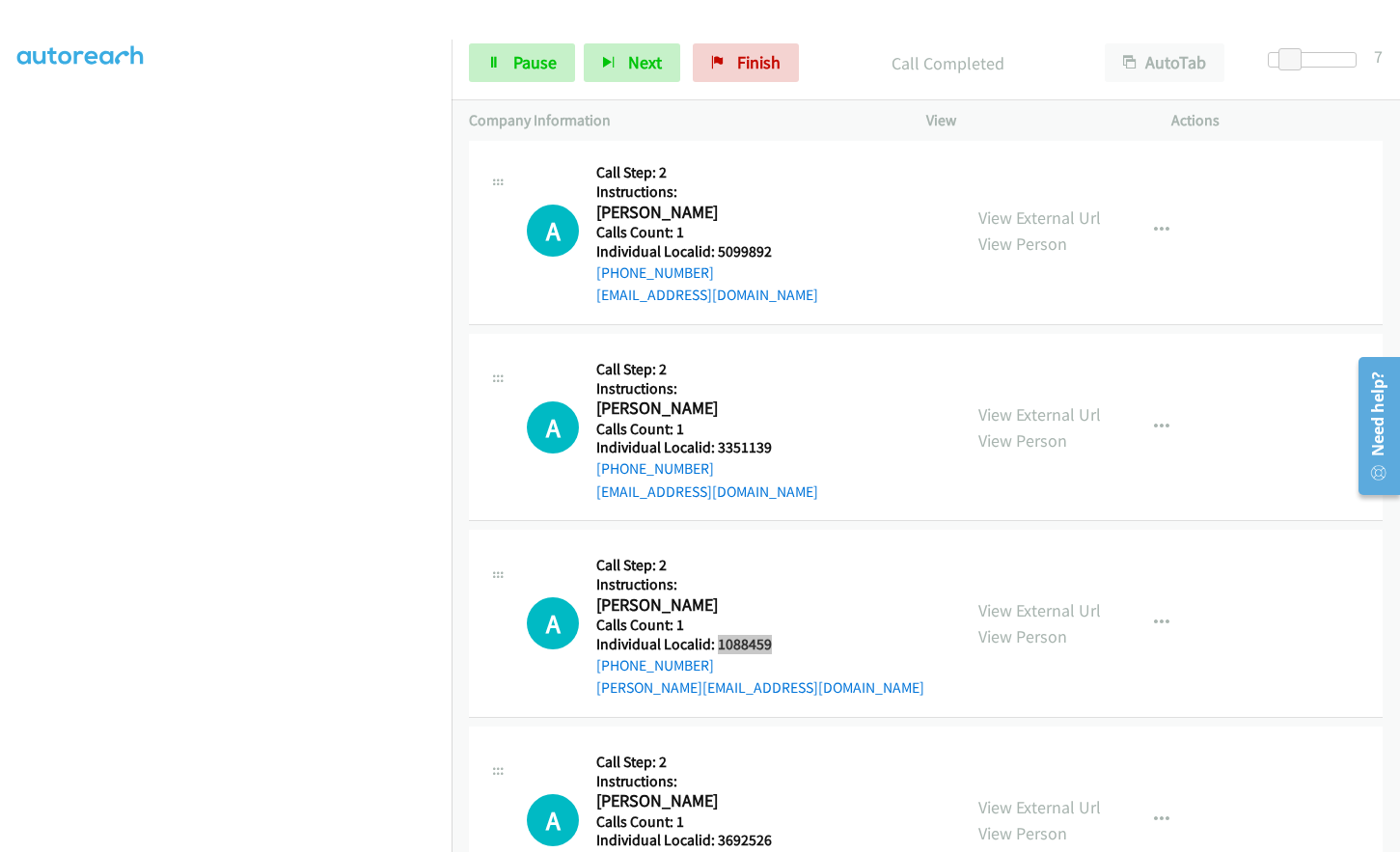 scroll, scrollTop: 10485, scrollLeft: 0, axis: vertical 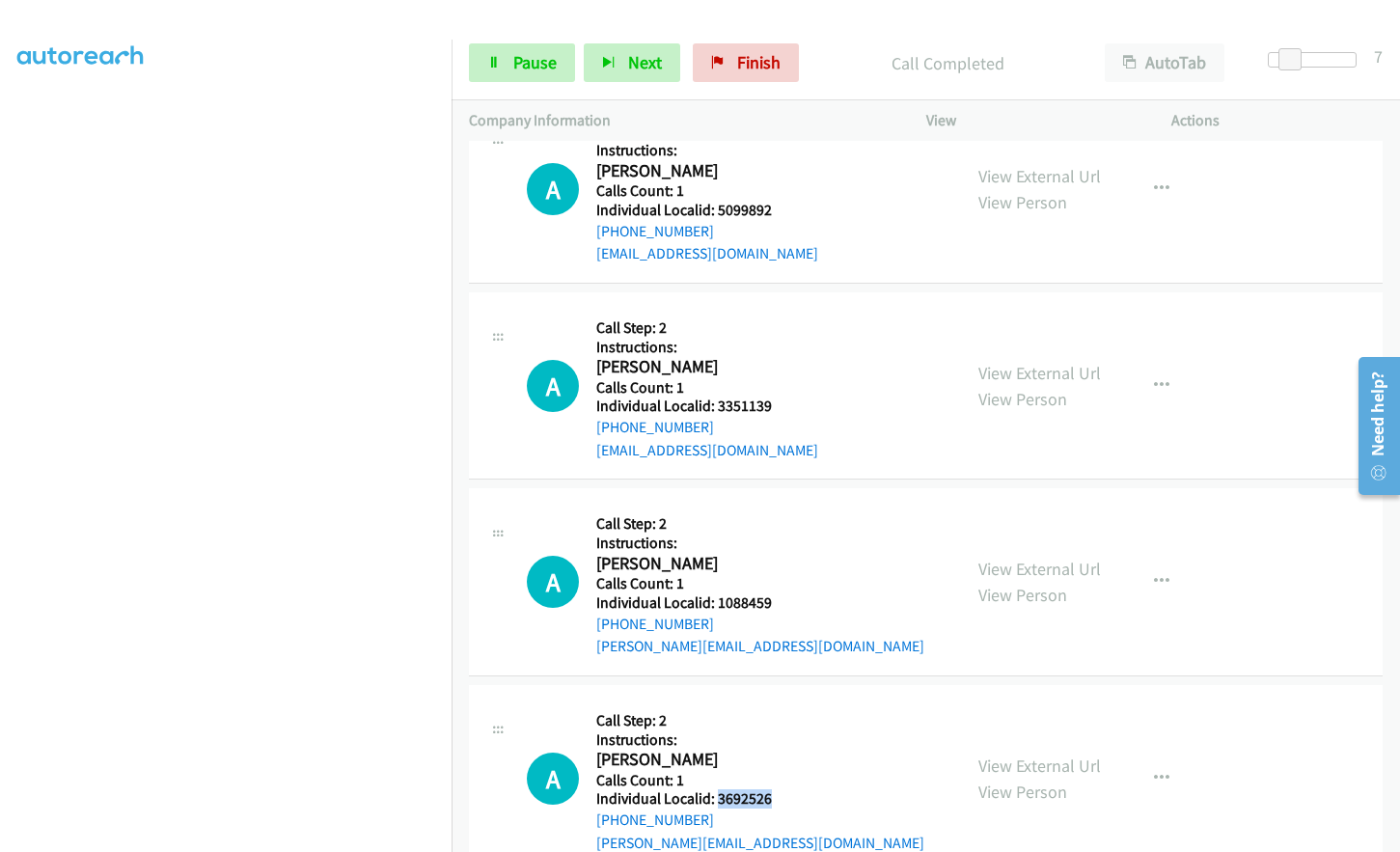 drag, startPoint x: 718, startPoint y: 754, endPoint x: 785, endPoint y: 751, distance: 67.067131 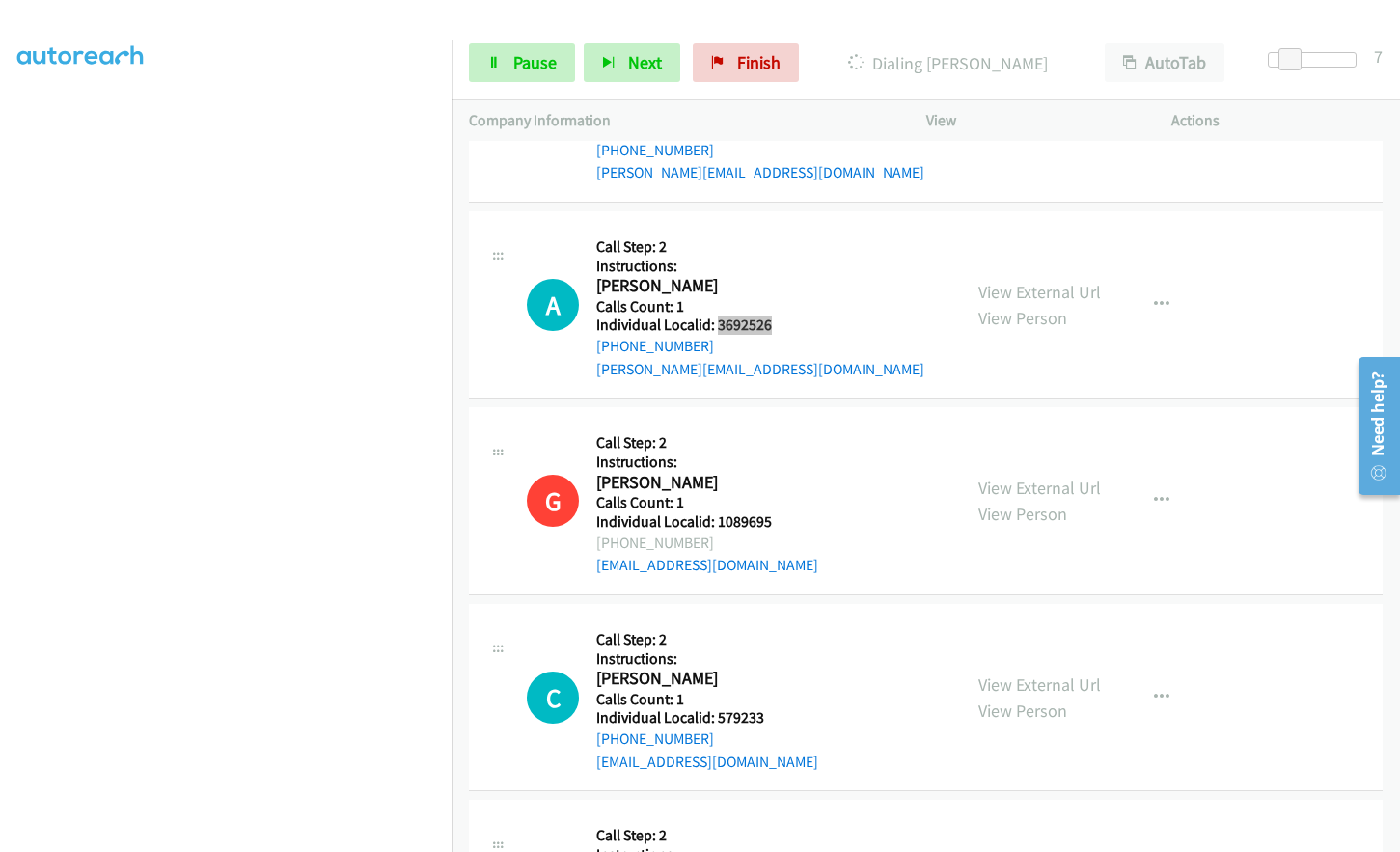 scroll, scrollTop: 11015, scrollLeft: 0, axis: vertical 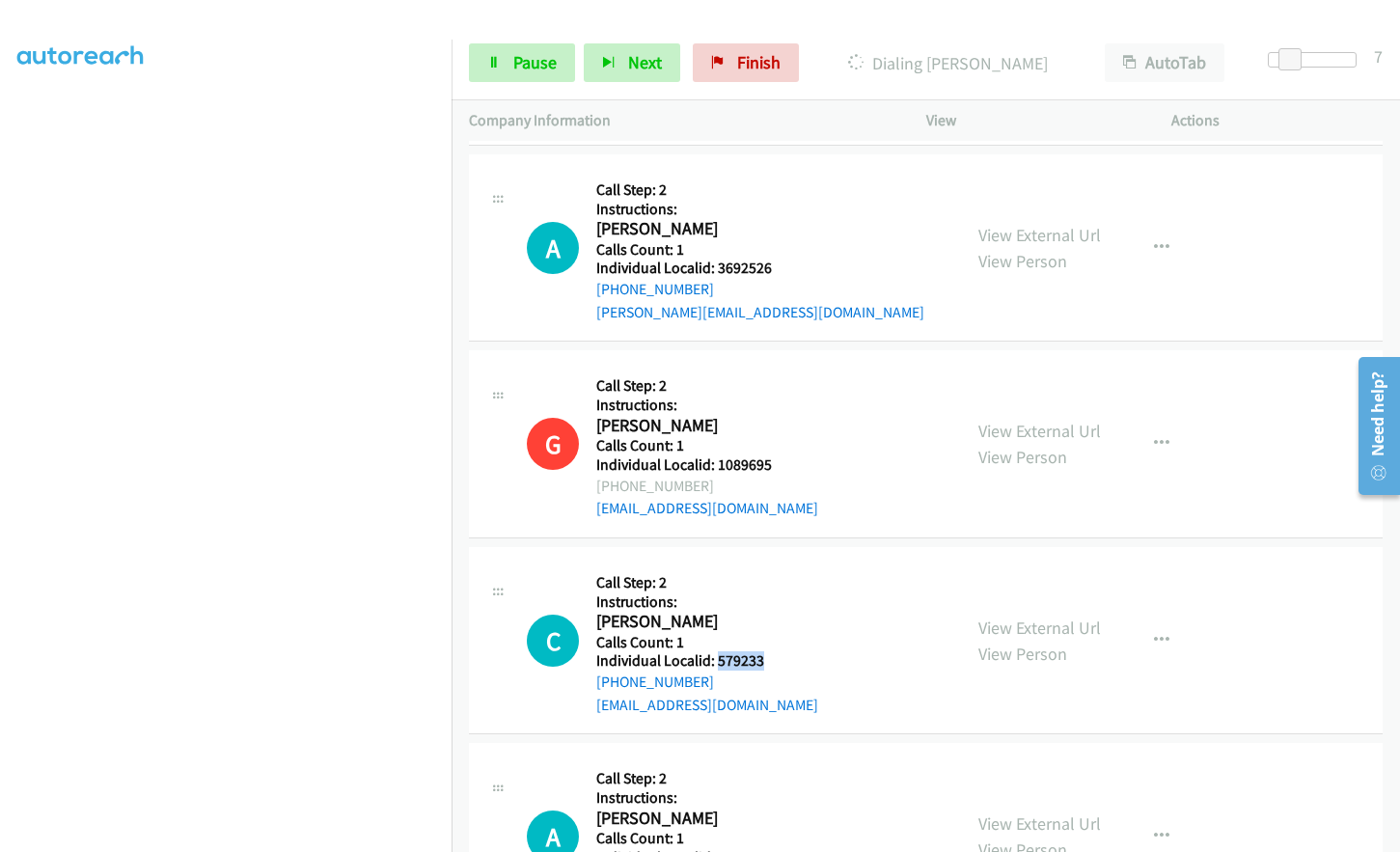 drag, startPoint x: 717, startPoint y: 618, endPoint x: 775, endPoint y: 617, distance: 58.00862 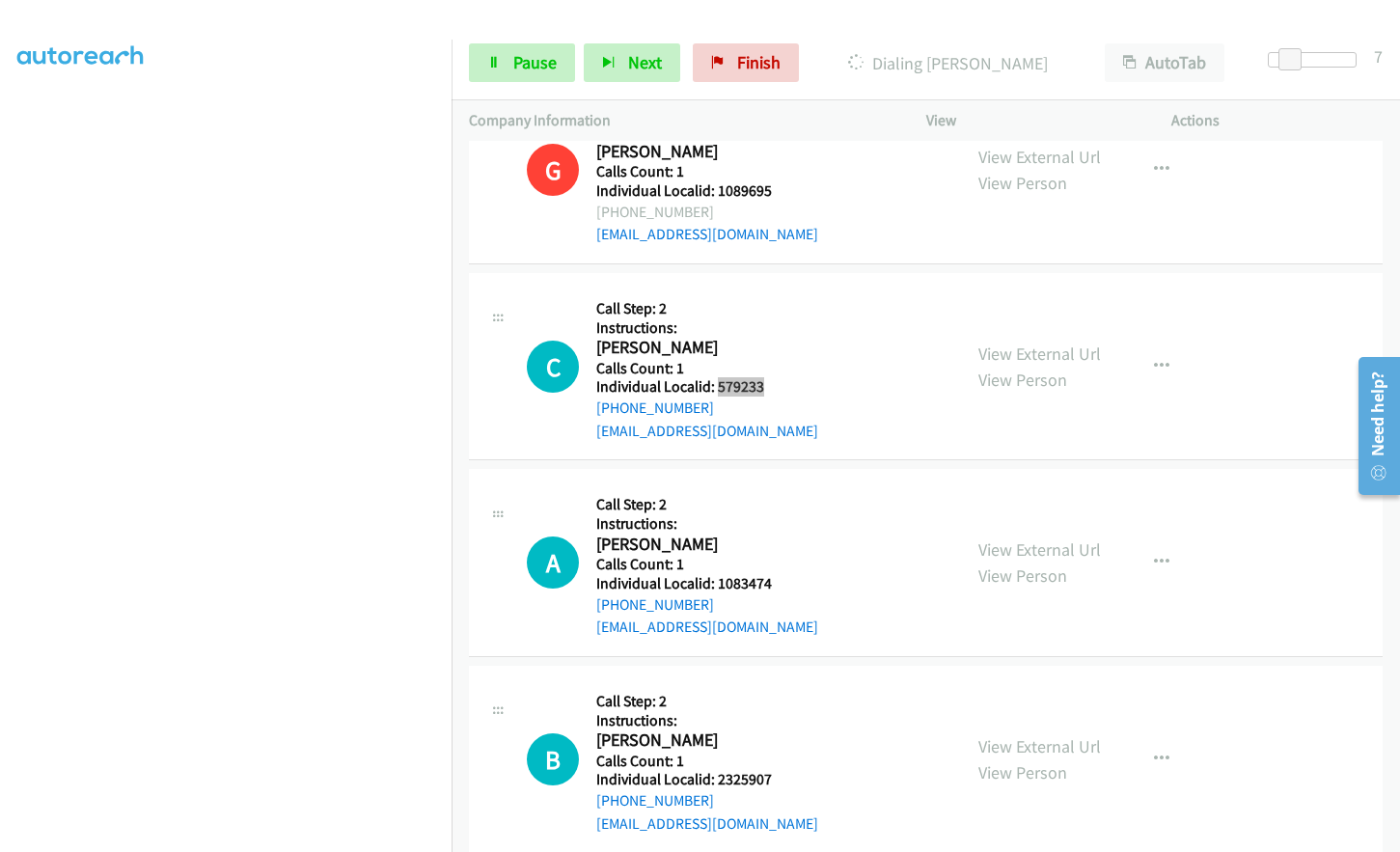 scroll, scrollTop: 11305, scrollLeft: 0, axis: vertical 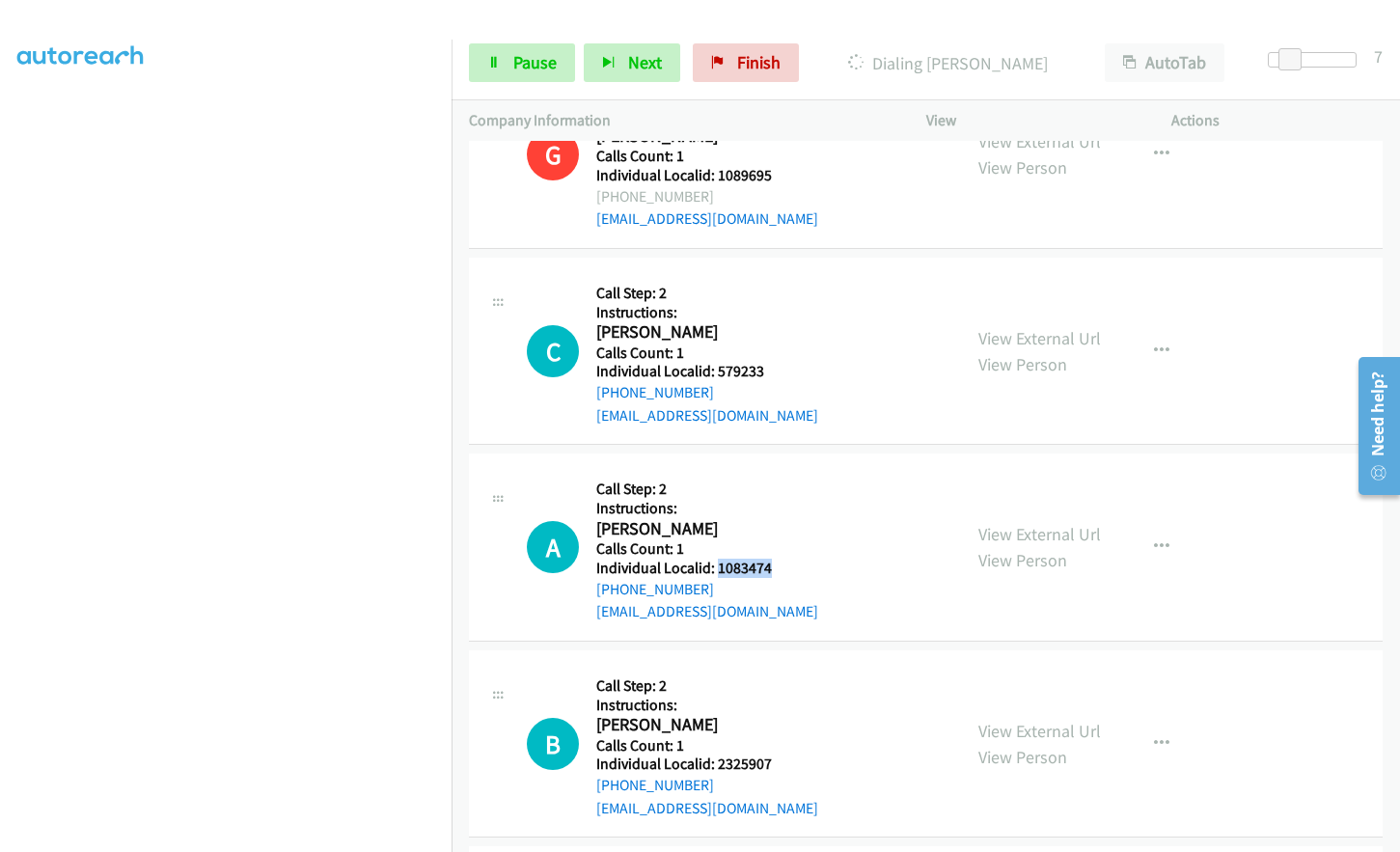 drag, startPoint x: 720, startPoint y: 526, endPoint x: 778, endPoint y: 528, distance: 58.034473 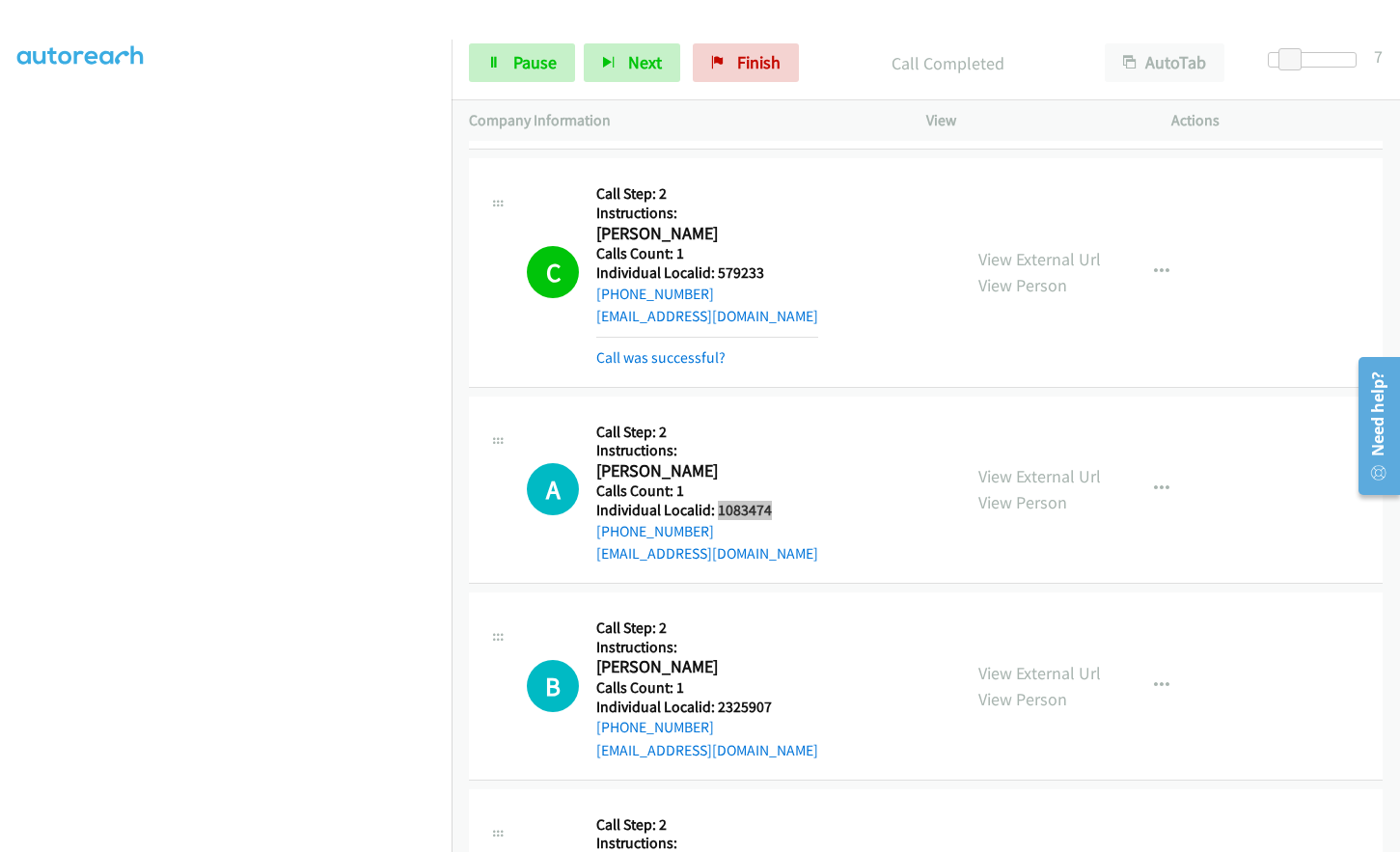 scroll, scrollTop: 11574, scrollLeft: 0, axis: vertical 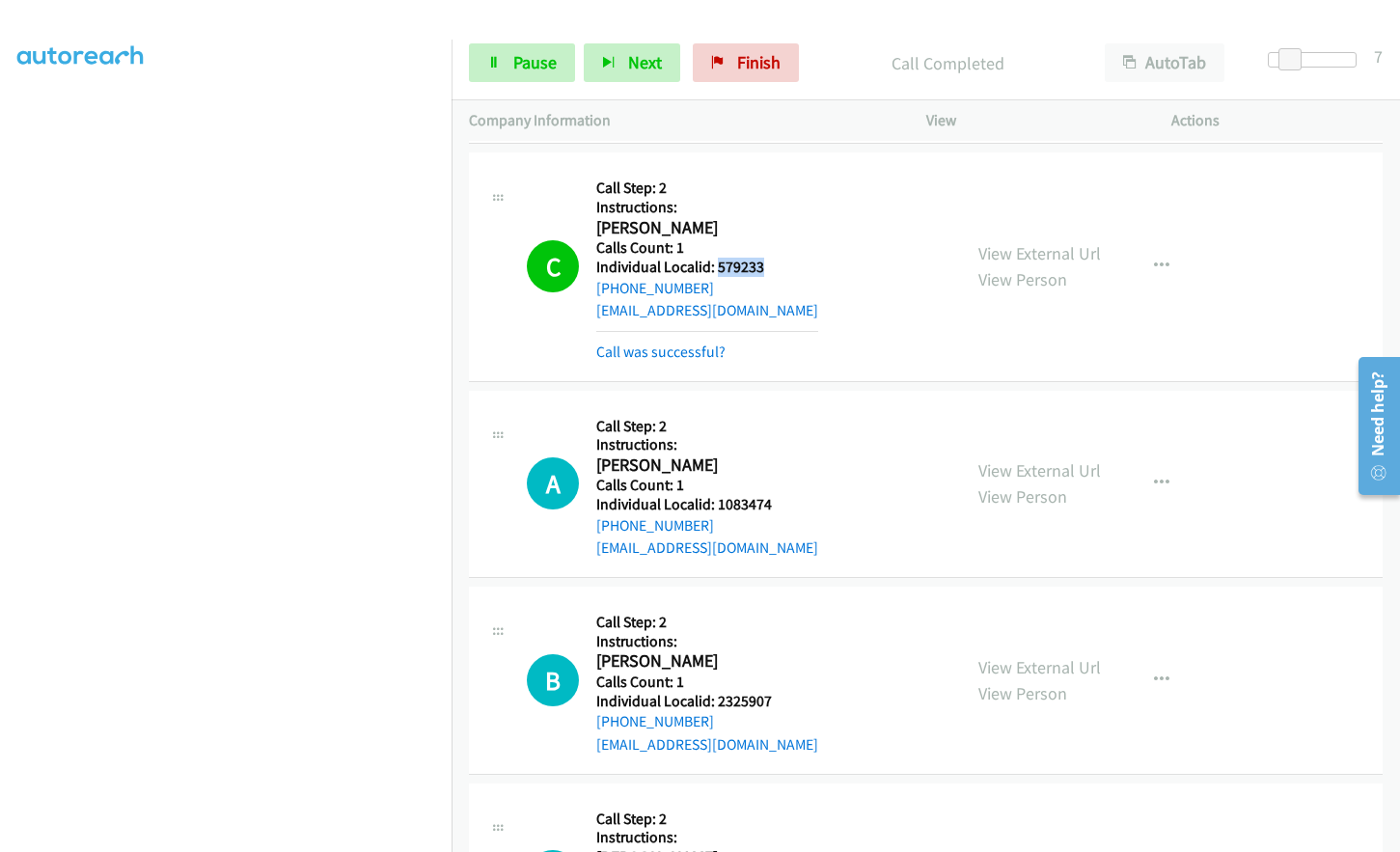 drag, startPoint x: 718, startPoint y: 224, endPoint x: 775, endPoint y: 221, distance: 57.07889 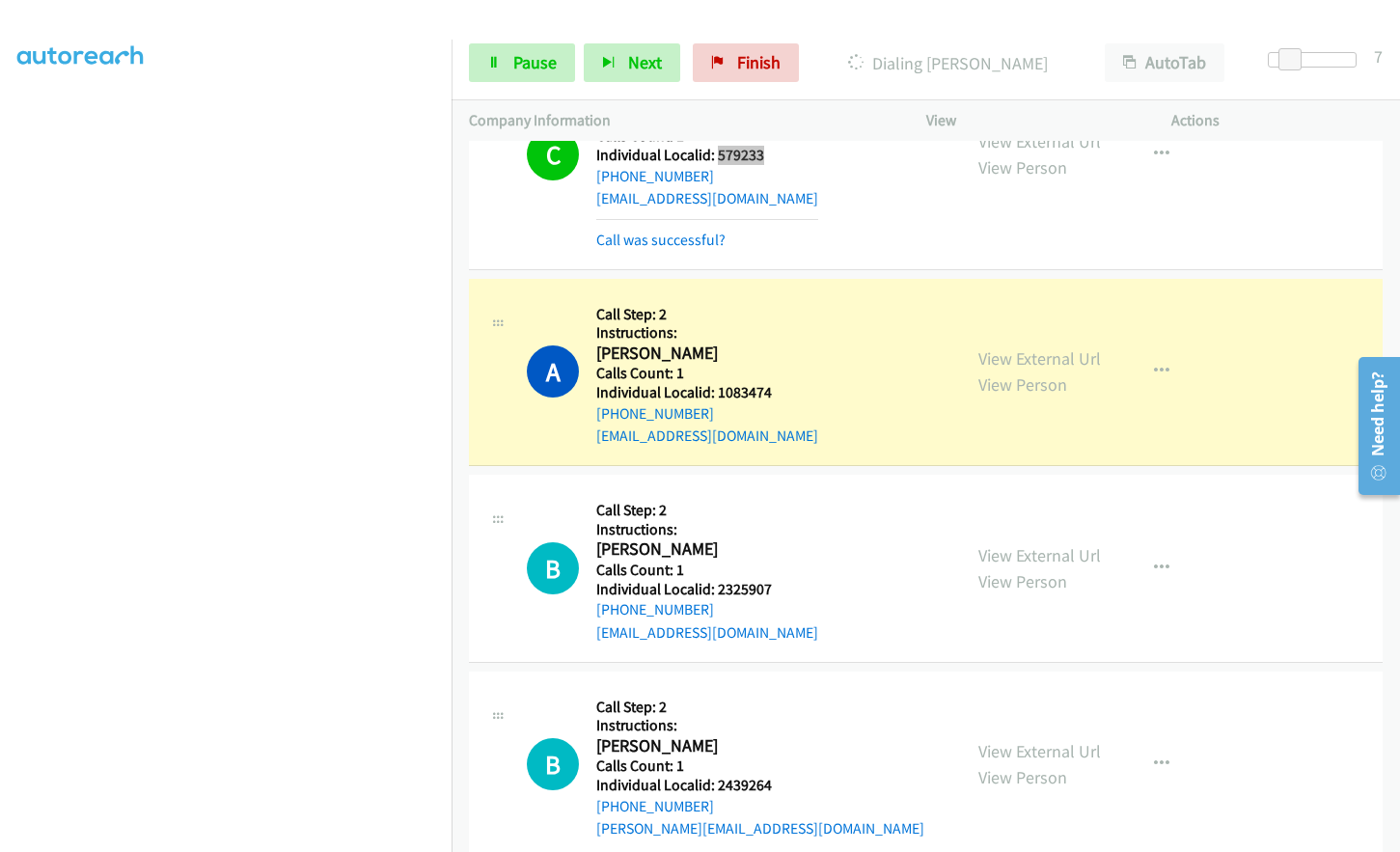 scroll, scrollTop: 11767, scrollLeft: 0, axis: vertical 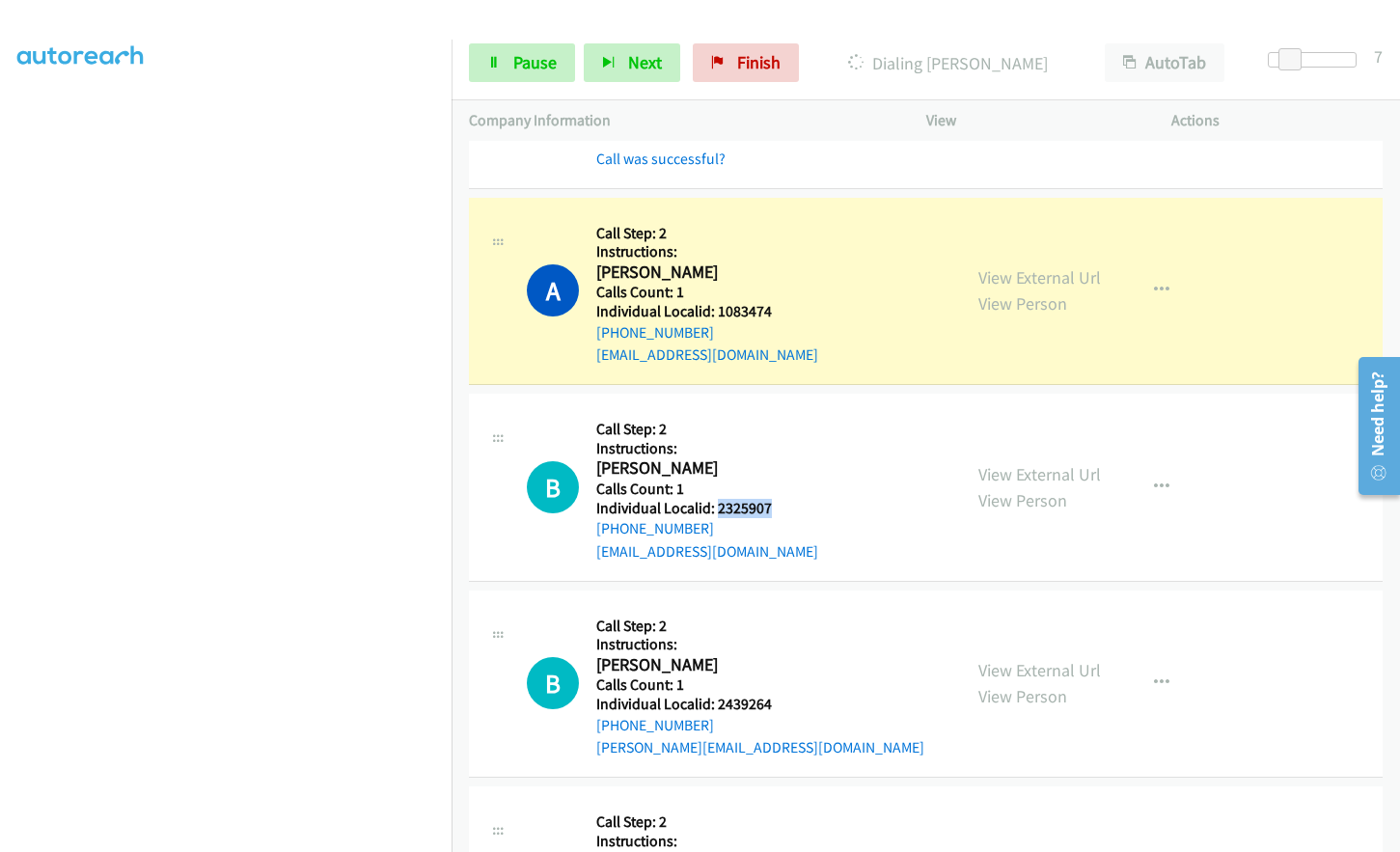 drag, startPoint x: 717, startPoint y: 461, endPoint x: 785, endPoint y: 460, distance: 68.00735 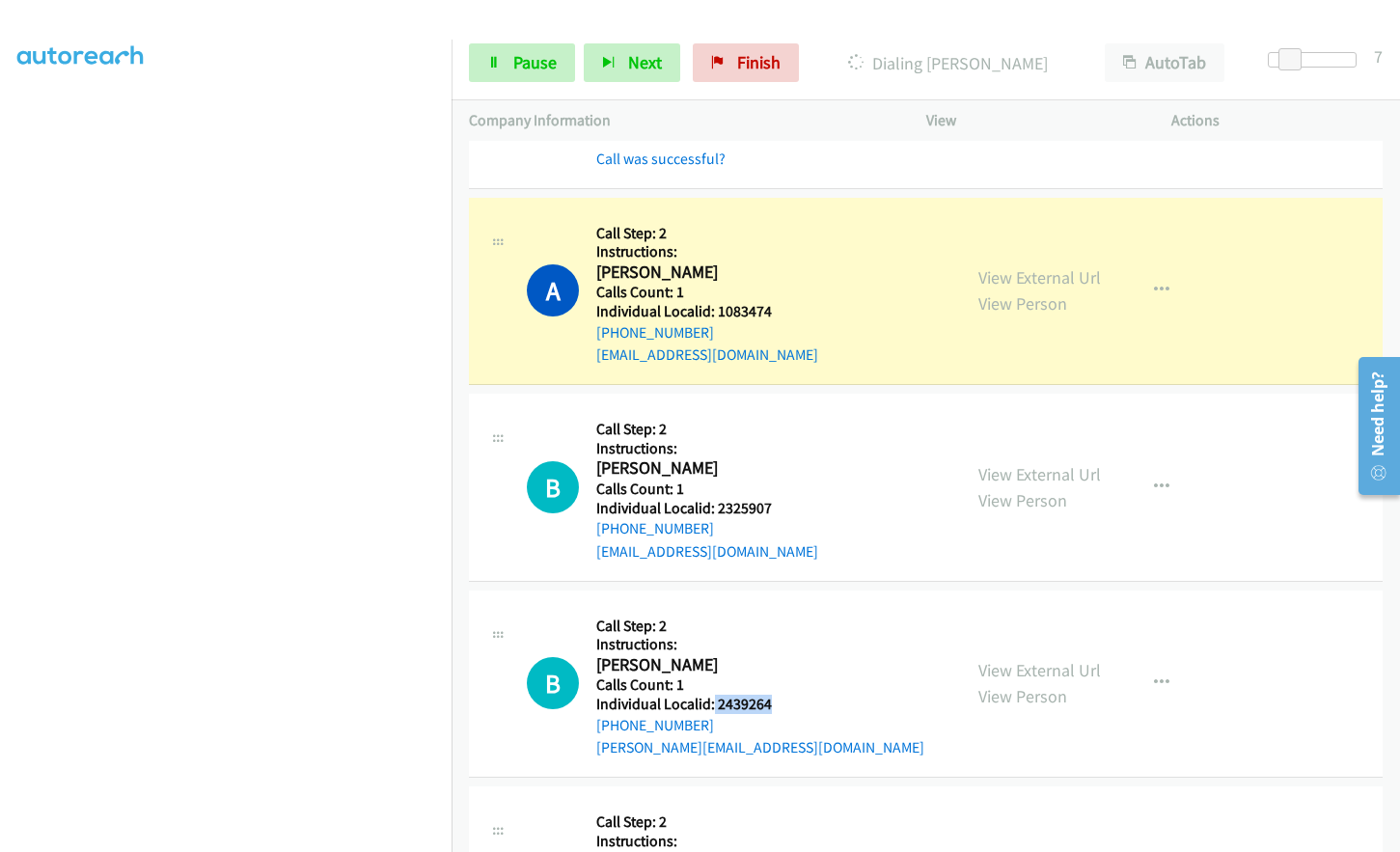 drag, startPoint x: 713, startPoint y: 660, endPoint x: 797, endPoint y: 657, distance: 84.05355 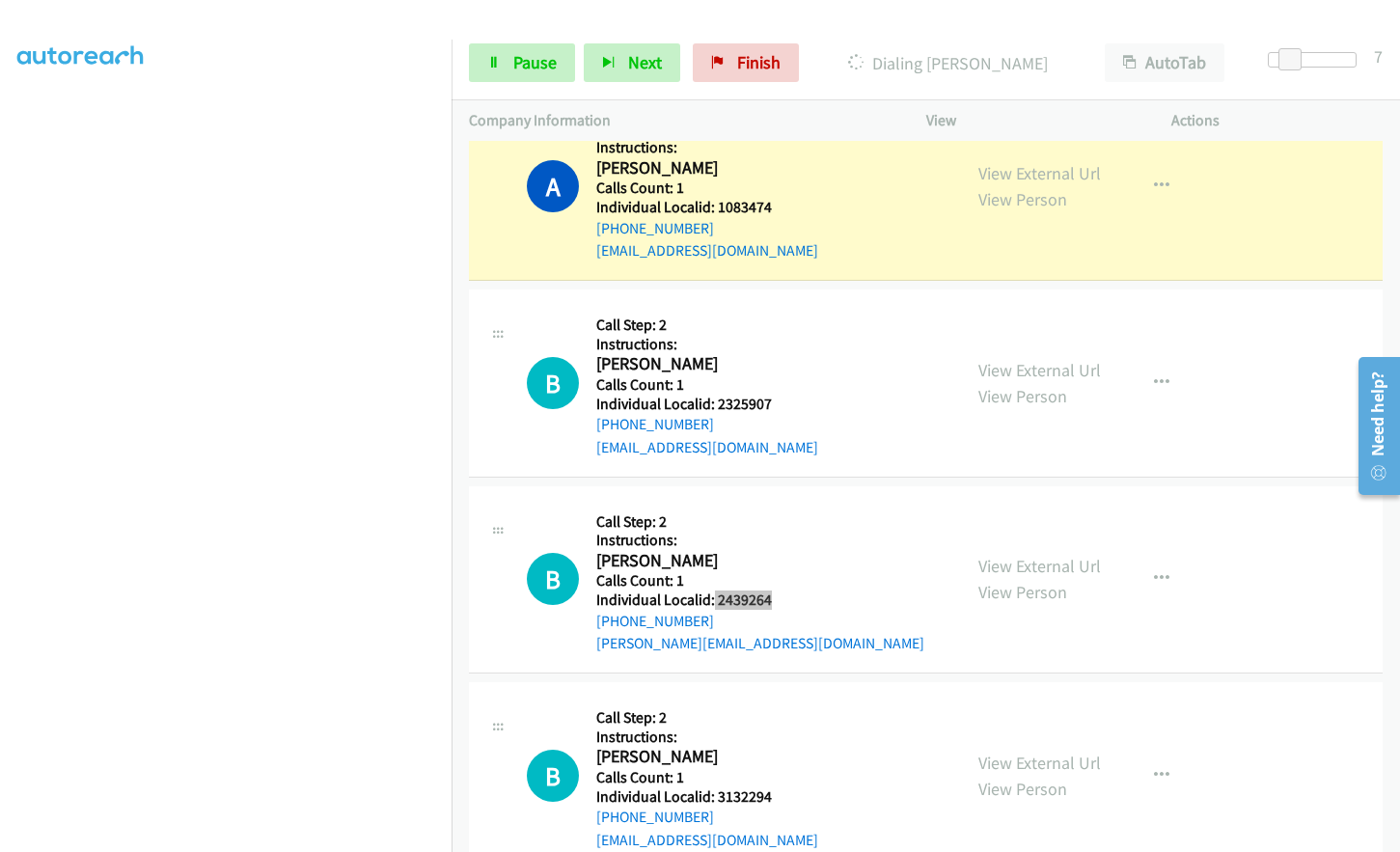 scroll, scrollTop: 11887, scrollLeft: 0, axis: vertical 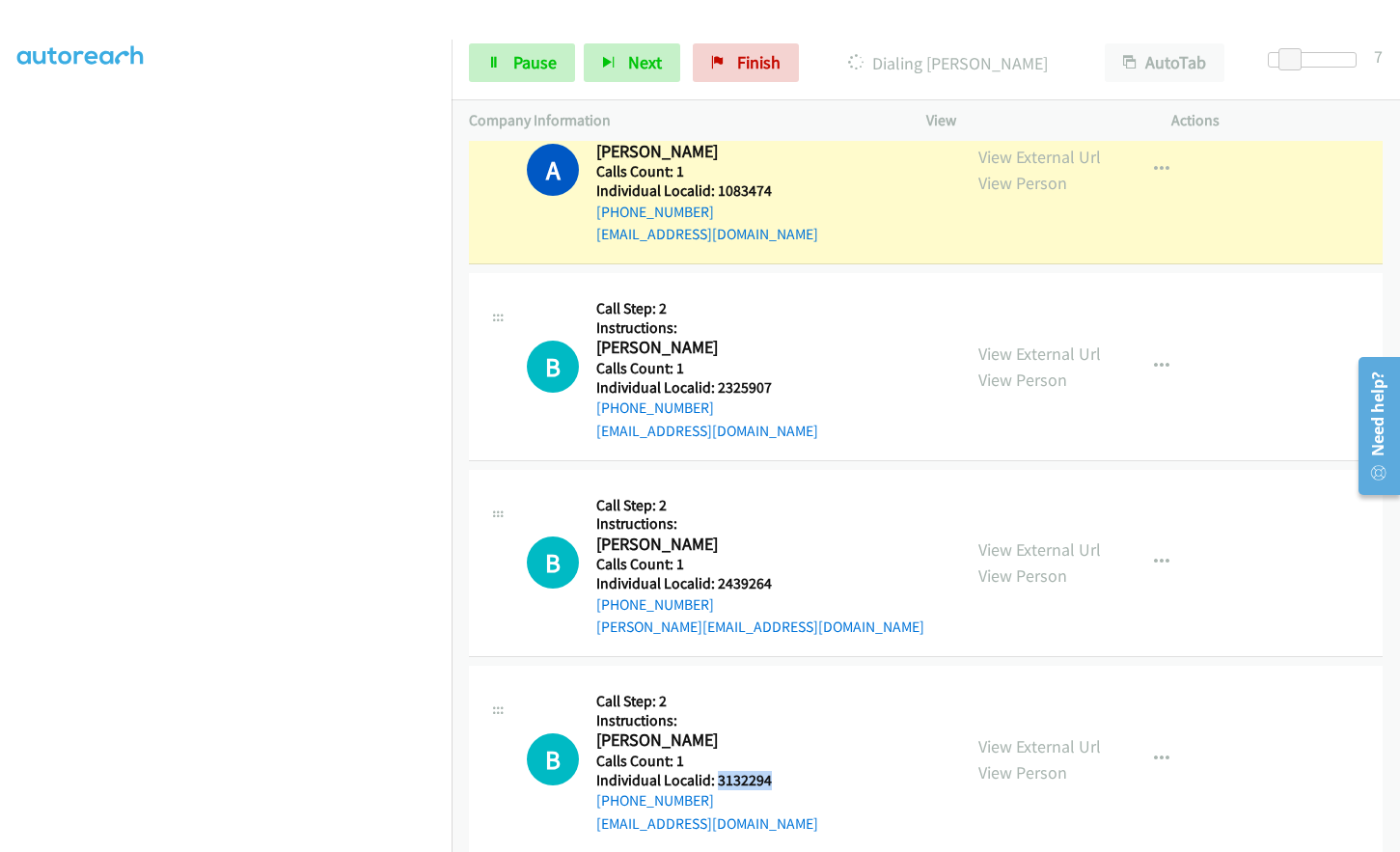 drag, startPoint x: 715, startPoint y: 738, endPoint x: 783, endPoint y: 734, distance: 68.11755 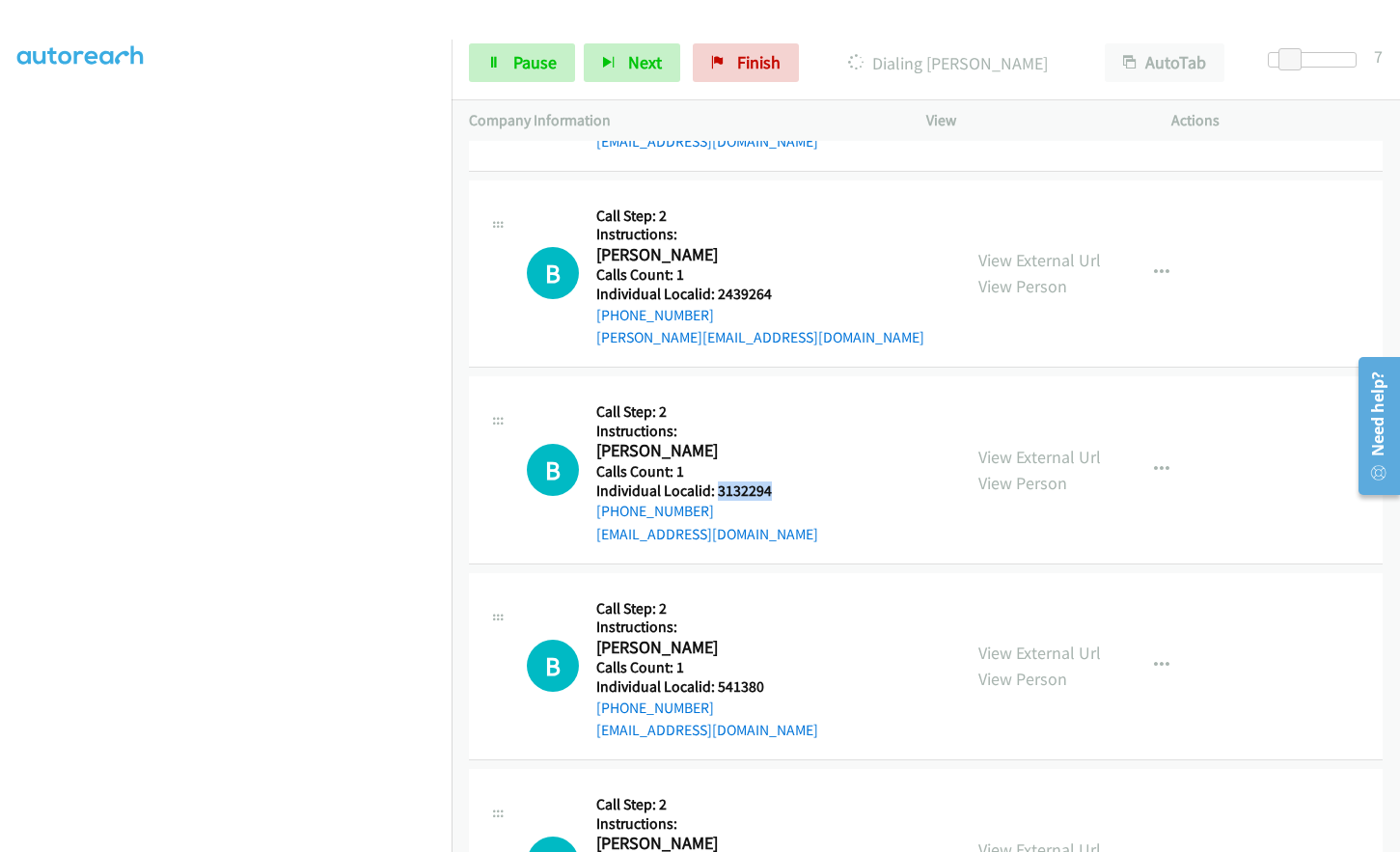 scroll, scrollTop: 12201, scrollLeft: 0, axis: vertical 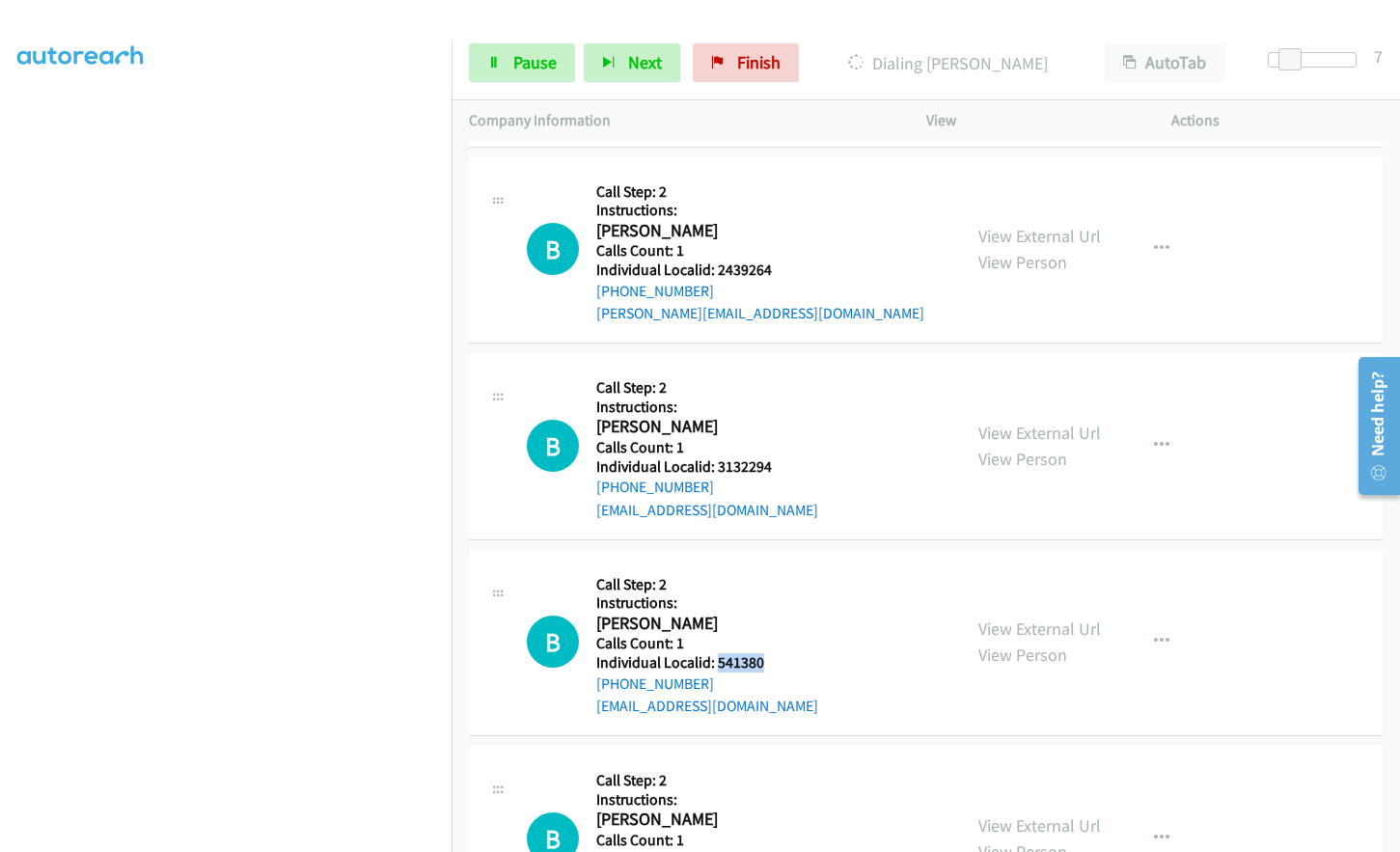 drag, startPoint x: 742, startPoint y: 620, endPoint x: 775, endPoint y: 620, distance: 33 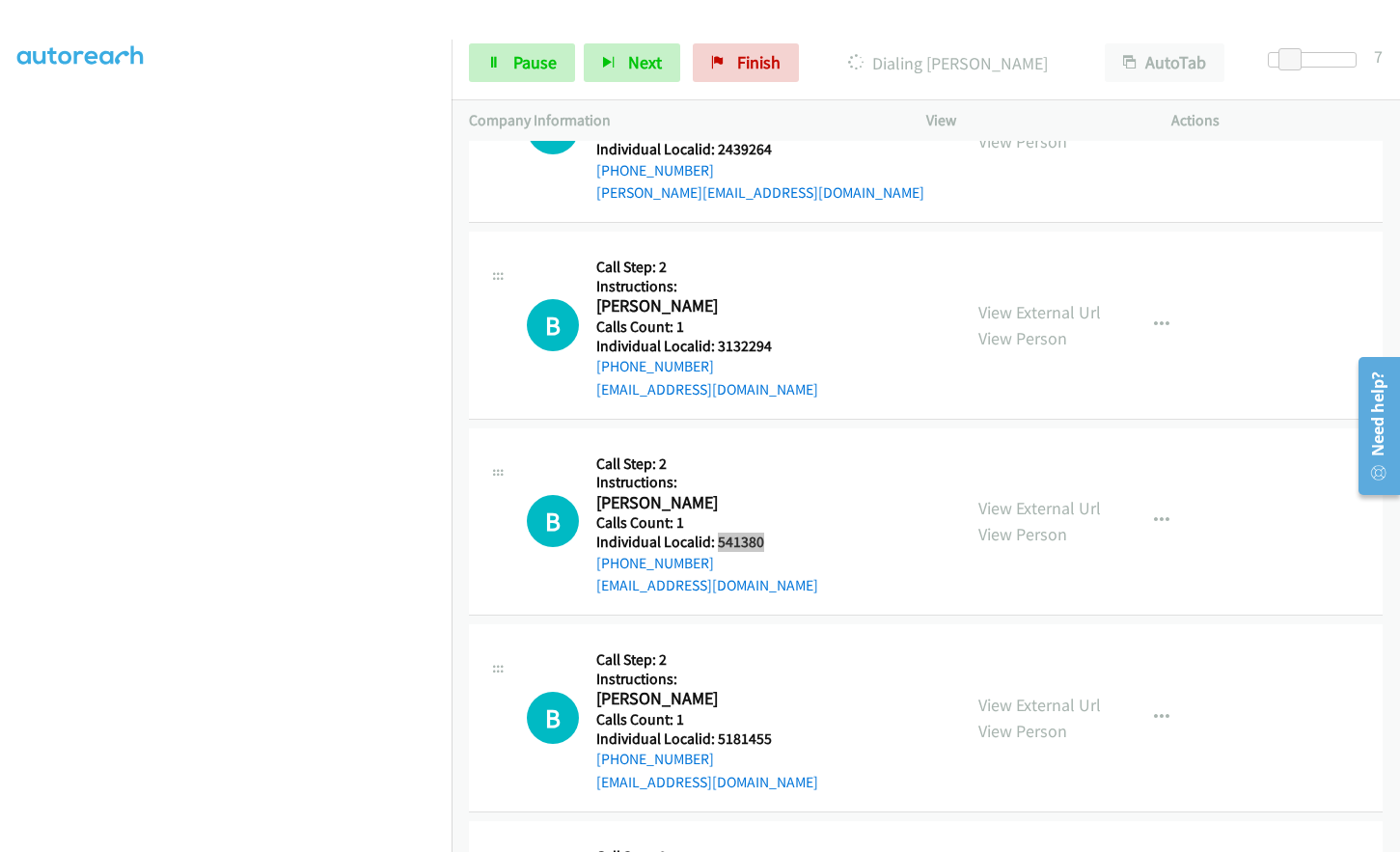 scroll, scrollTop: 12346, scrollLeft: 0, axis: vertical 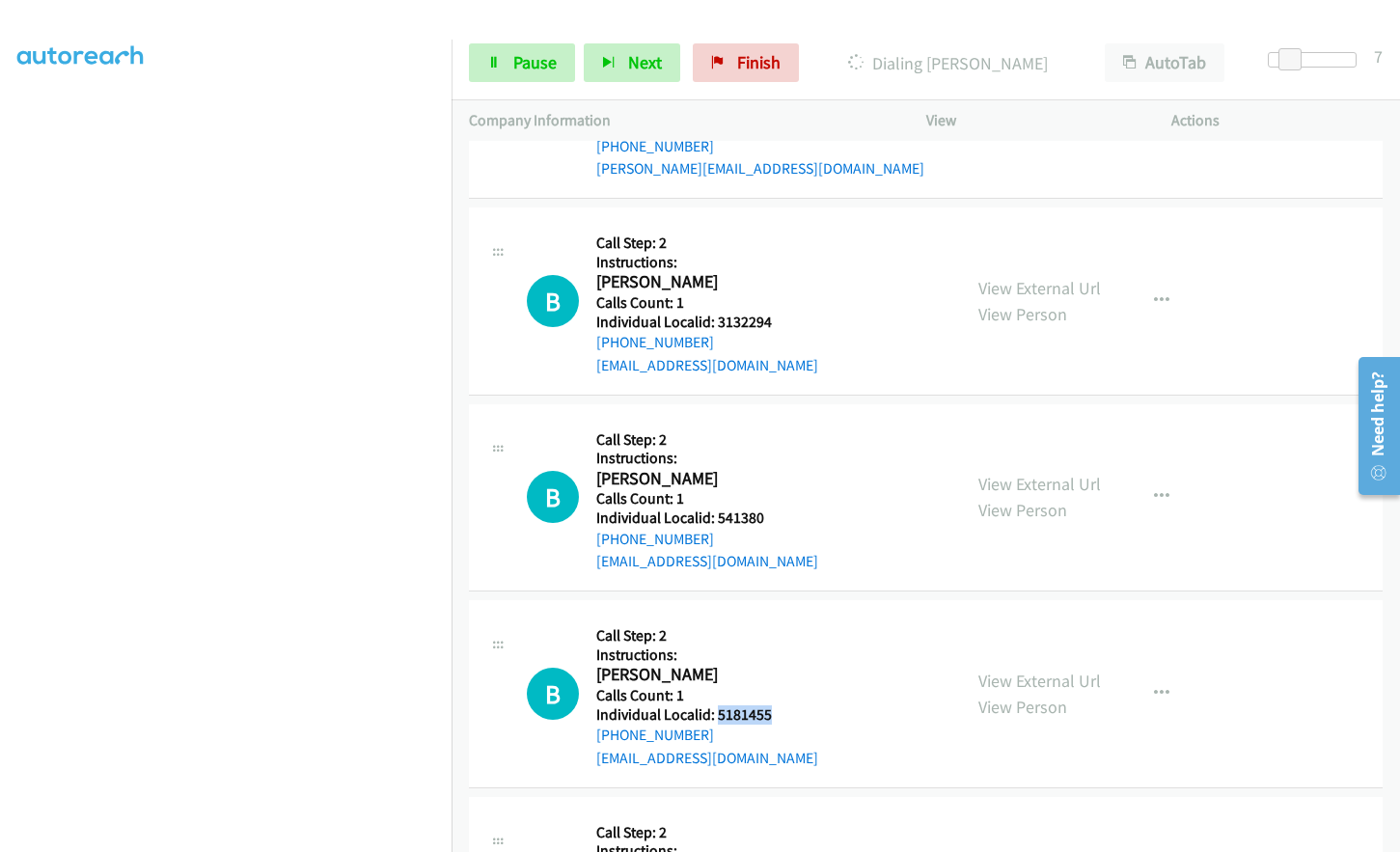 drag, startPoint x: 715, startPoint y: 670, endPoint x: 765, endPoint y: 669, distance: 50.009999 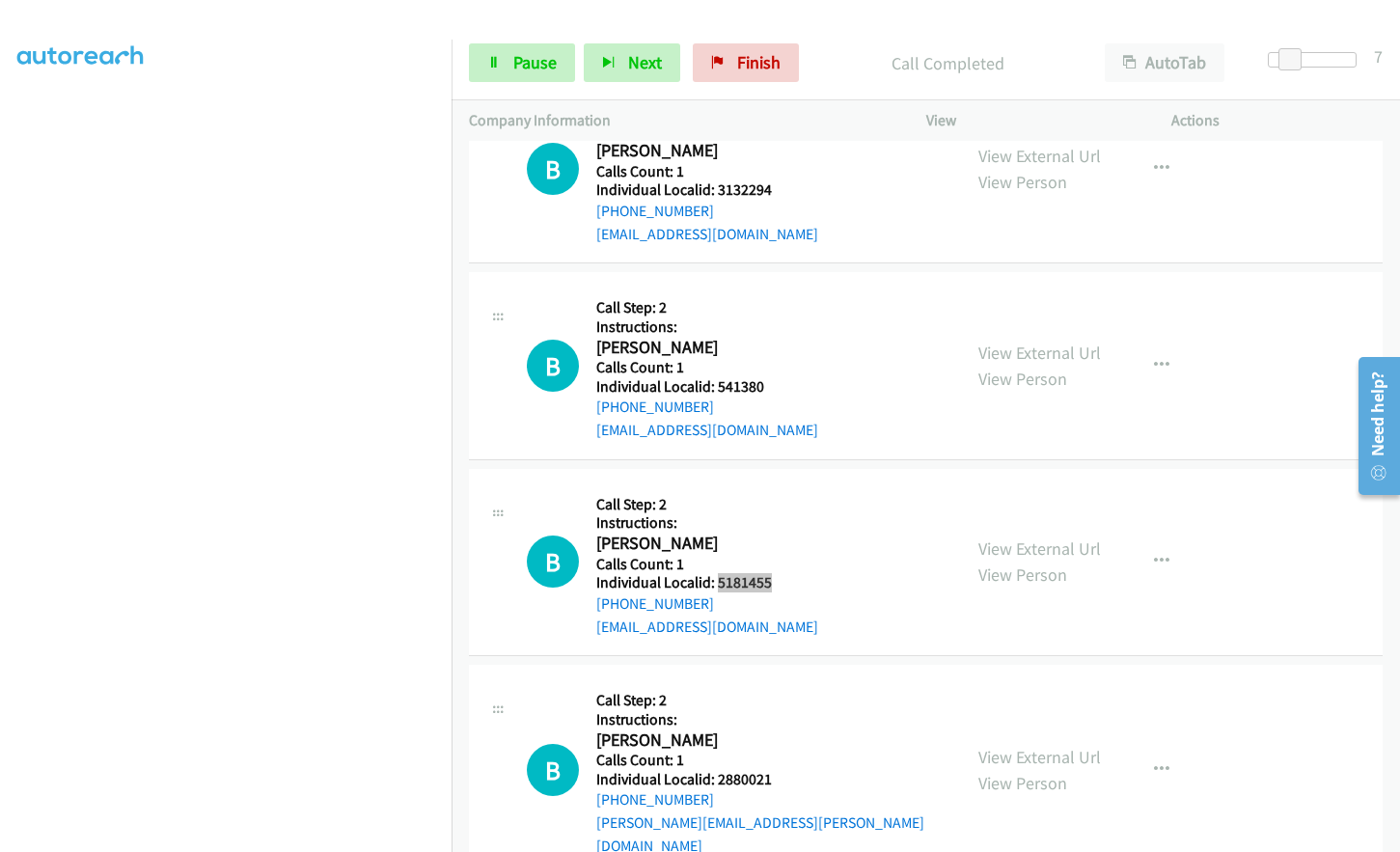 scroll, scrollTop: 12556, scrollLeft: 0, axis: vertical 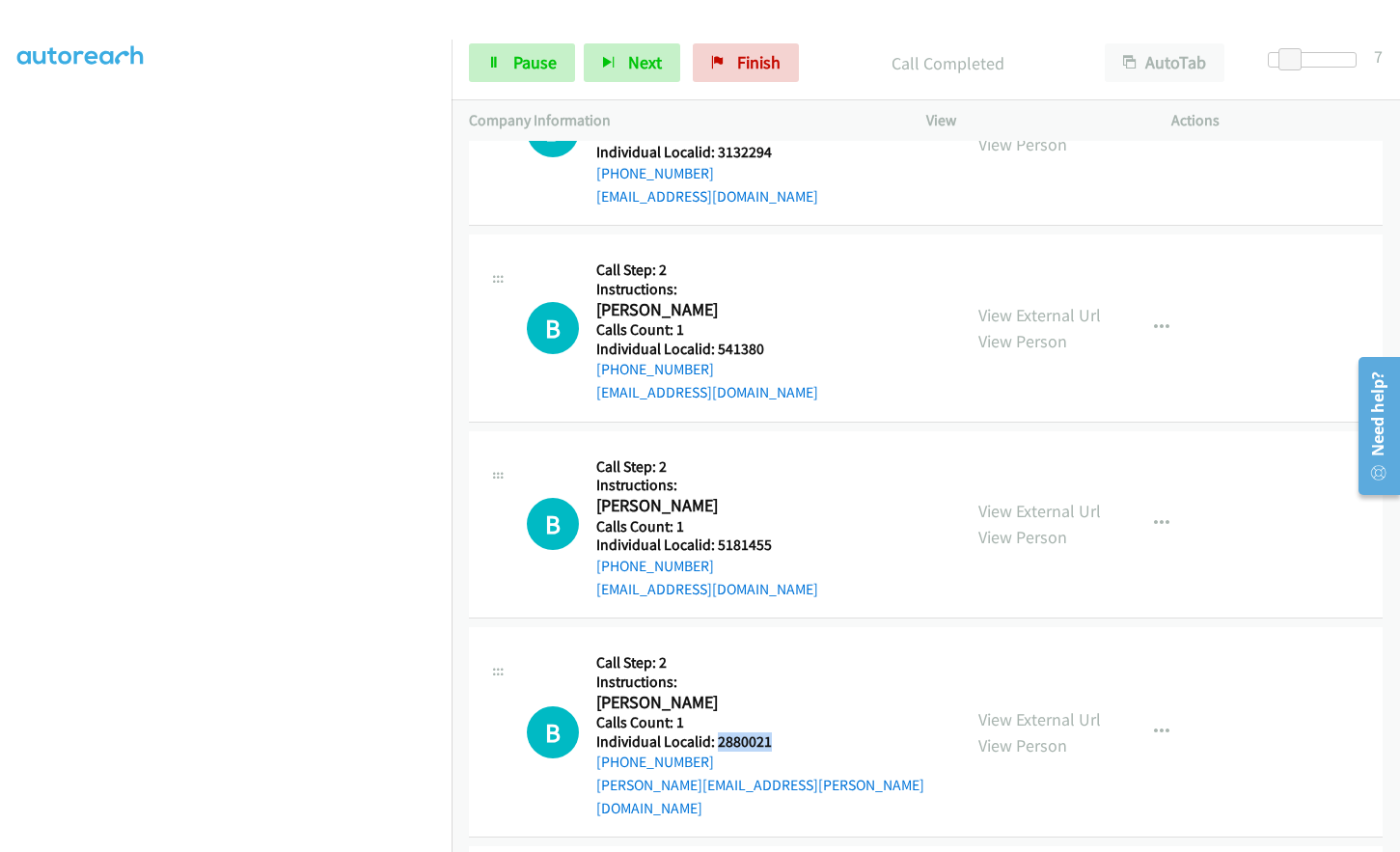 drag, startPoint x: 749, startPoint y: 695, endPoint x: 784, endPoint y: 699, distance: 35.22783 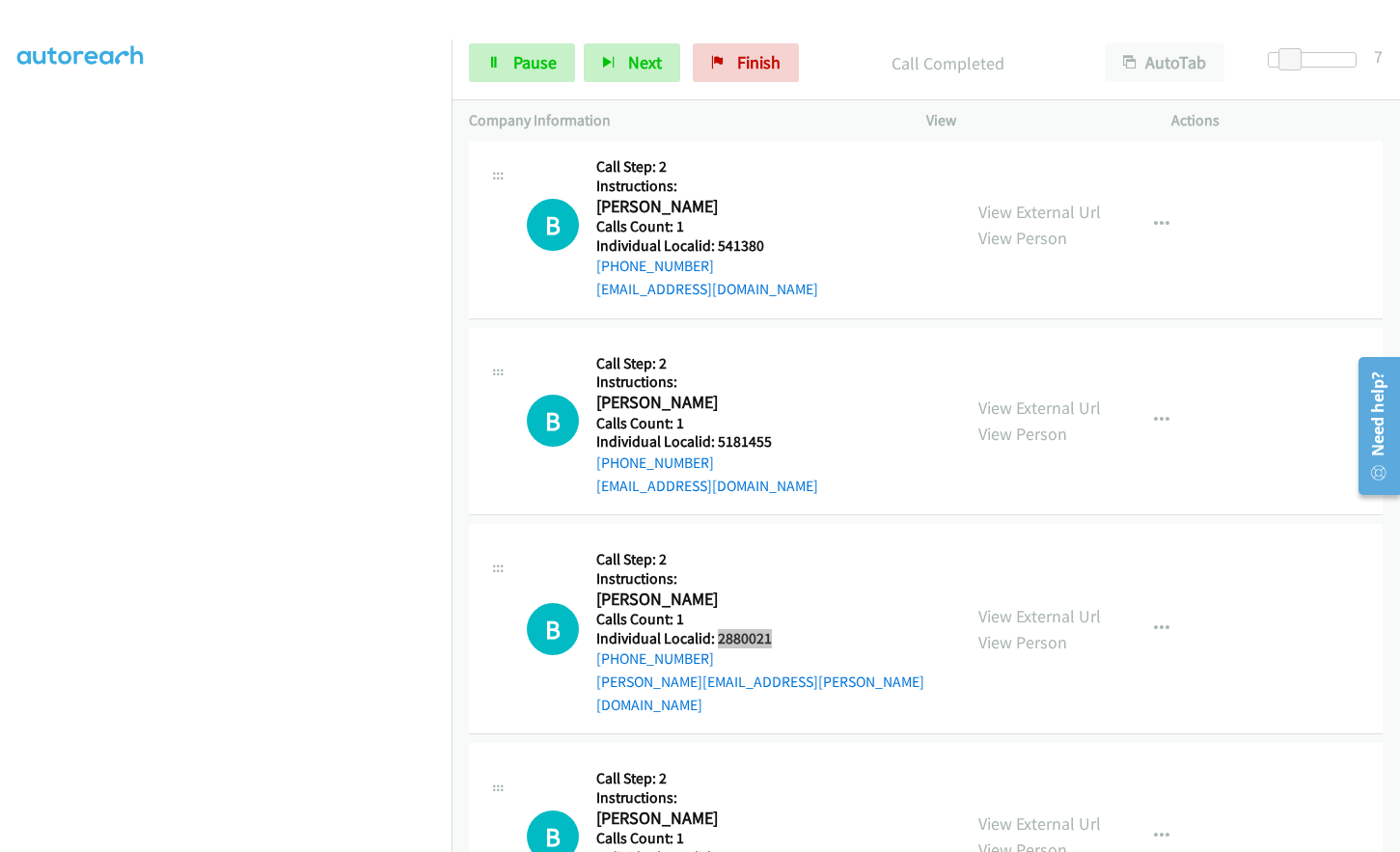 scroll, scrollTop: 12677, scrollLeft: 0, axis: vertical 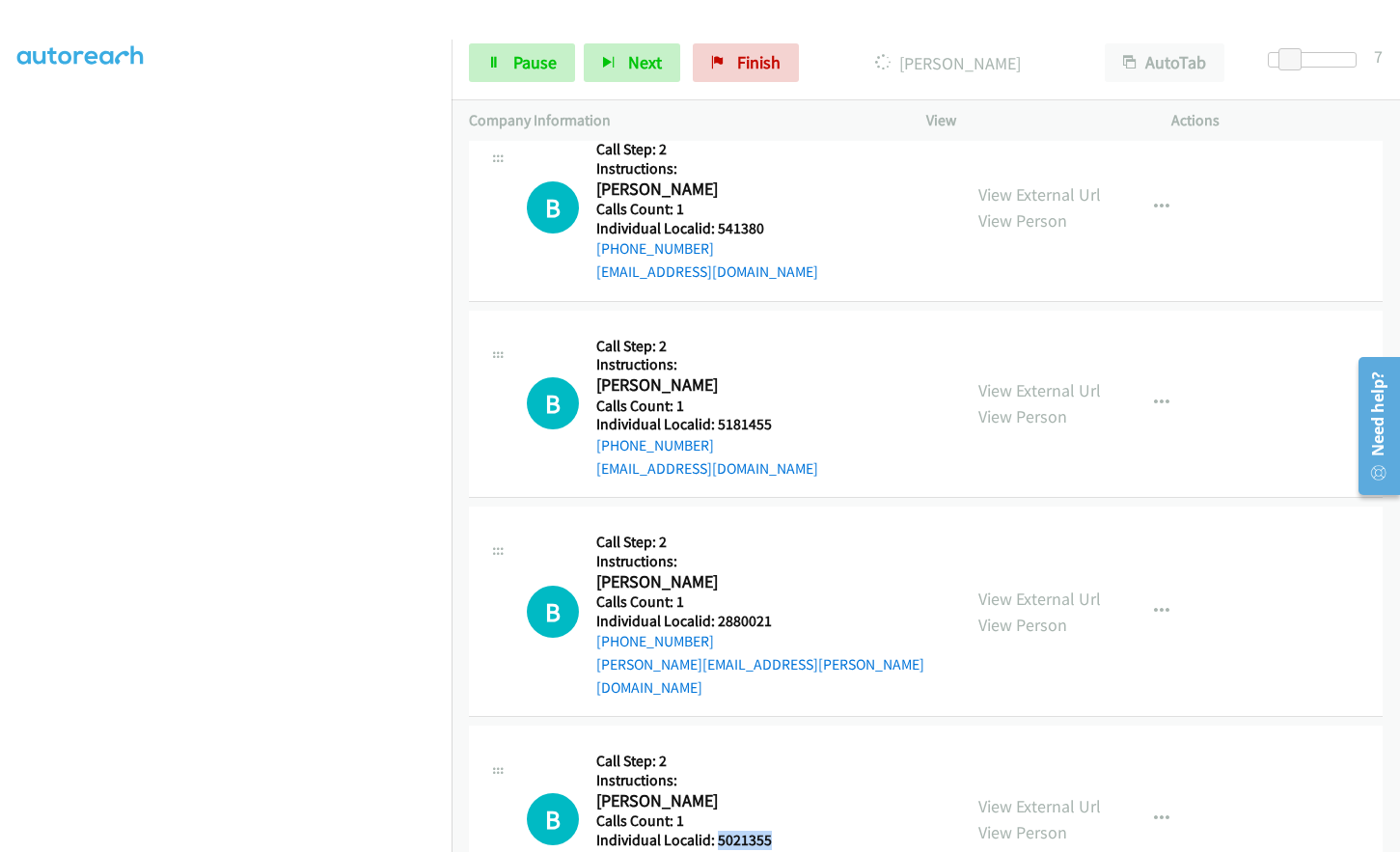 drag, startPoint x: 742, startPoint y: 771, endPoint x: 783, endPoint y: 771, distance: 41 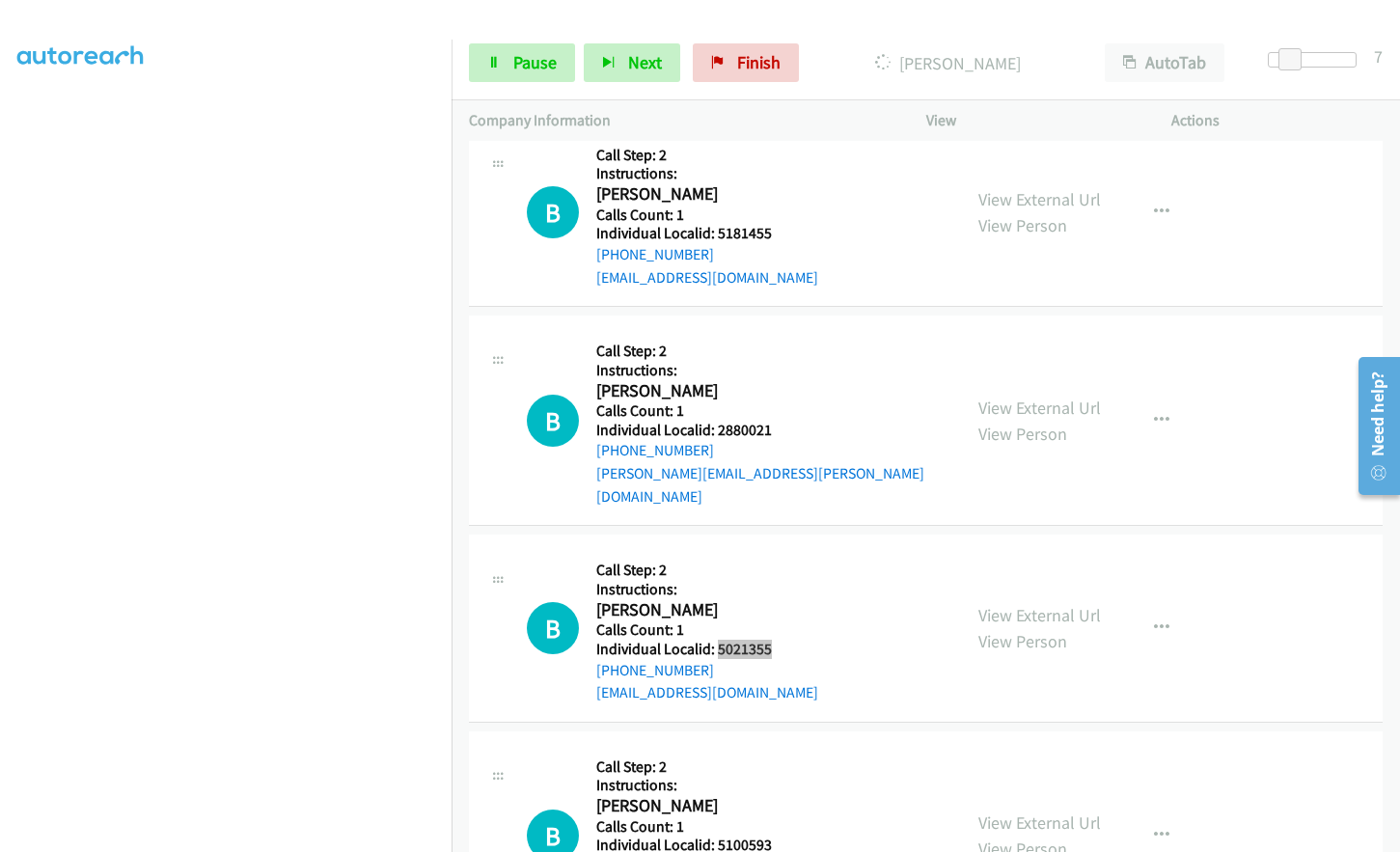 scroll, scrollTop: 12918, scrollLeft: 0, axis: vertical 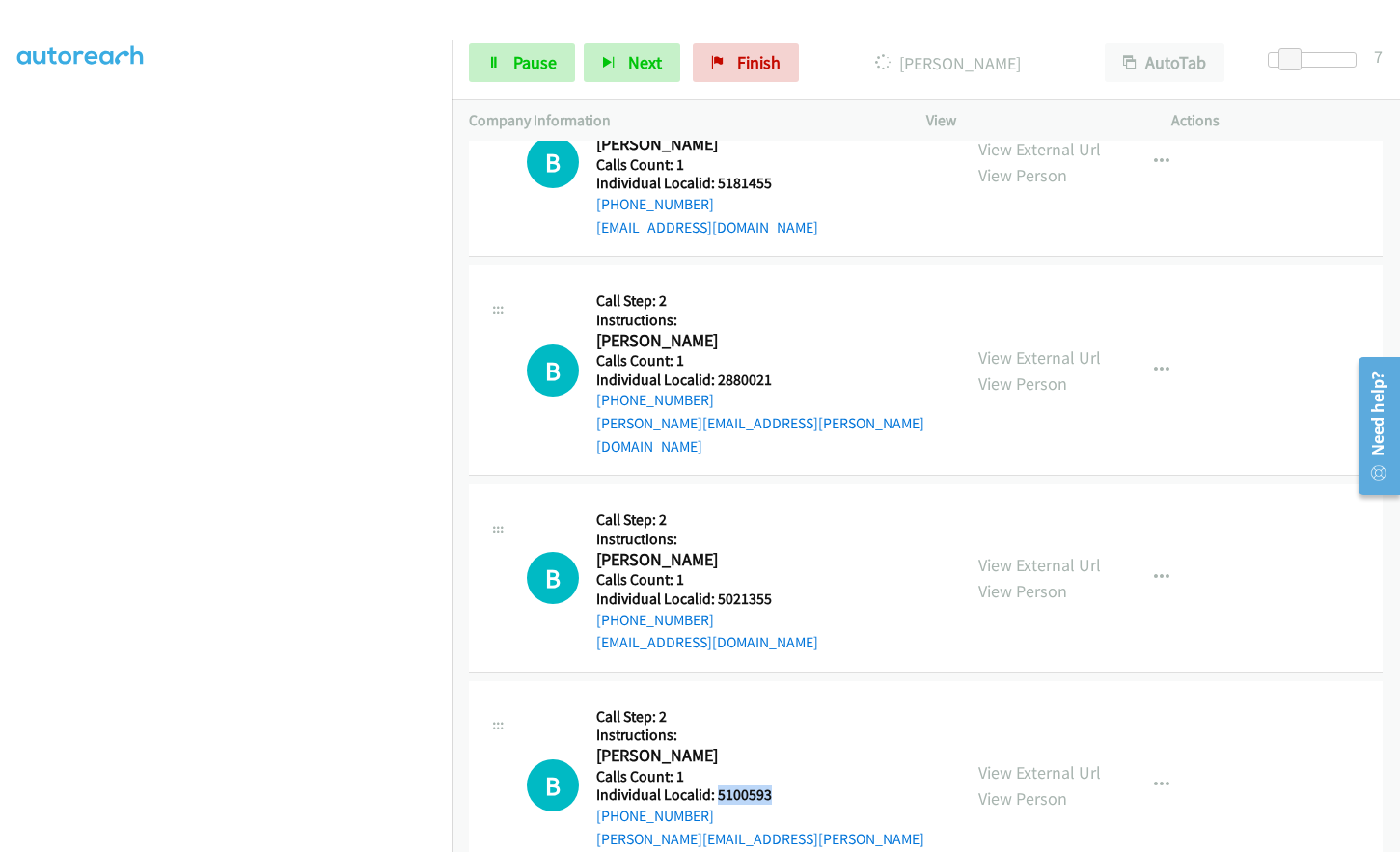 drag, startPoint x: 727, startPoint y: 723, endPoint x: 782, endPoint y: 727, distance: 55.14526 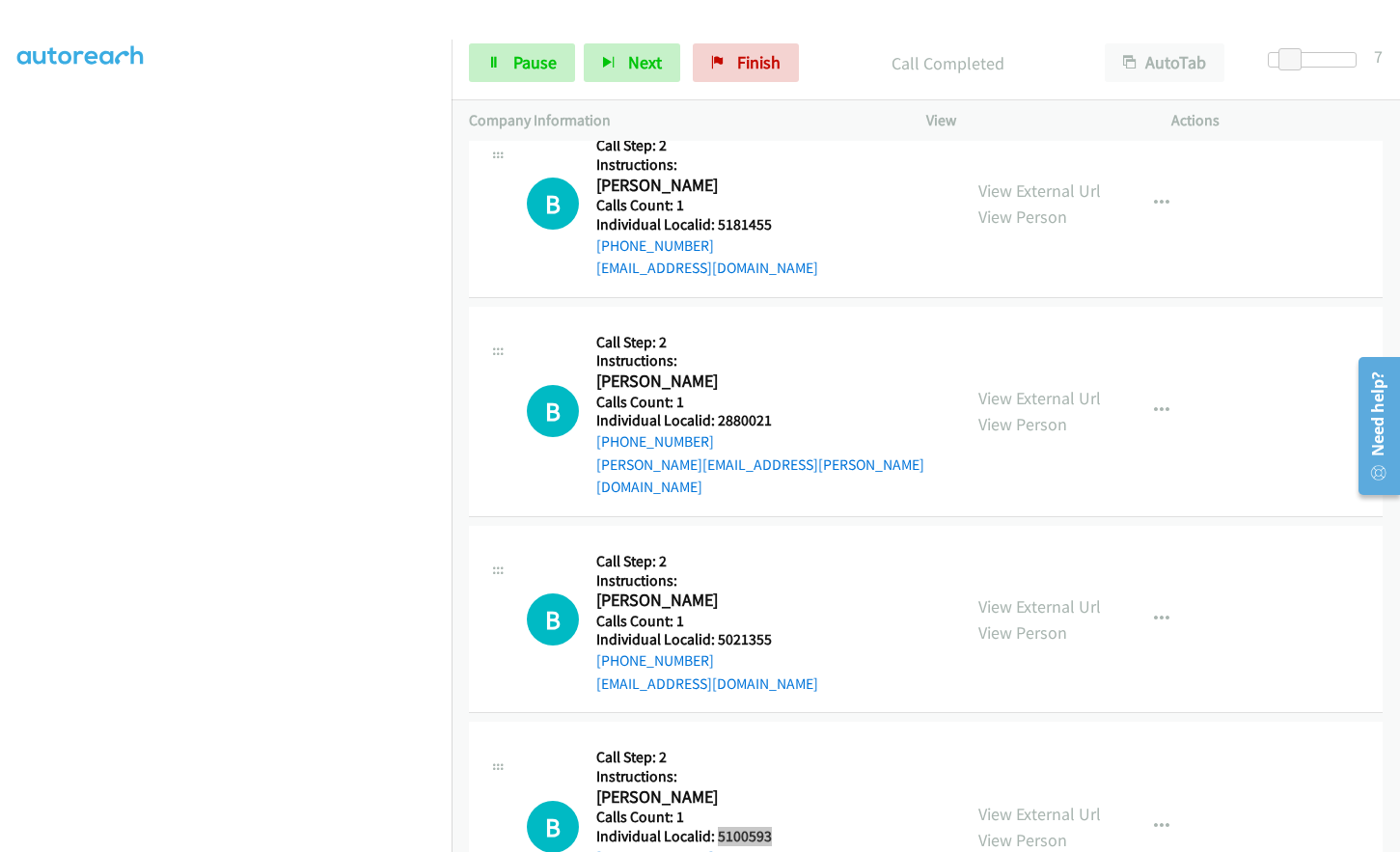 scroll, scrollTop: 12959, scrollLeft: 0, axis: vertical 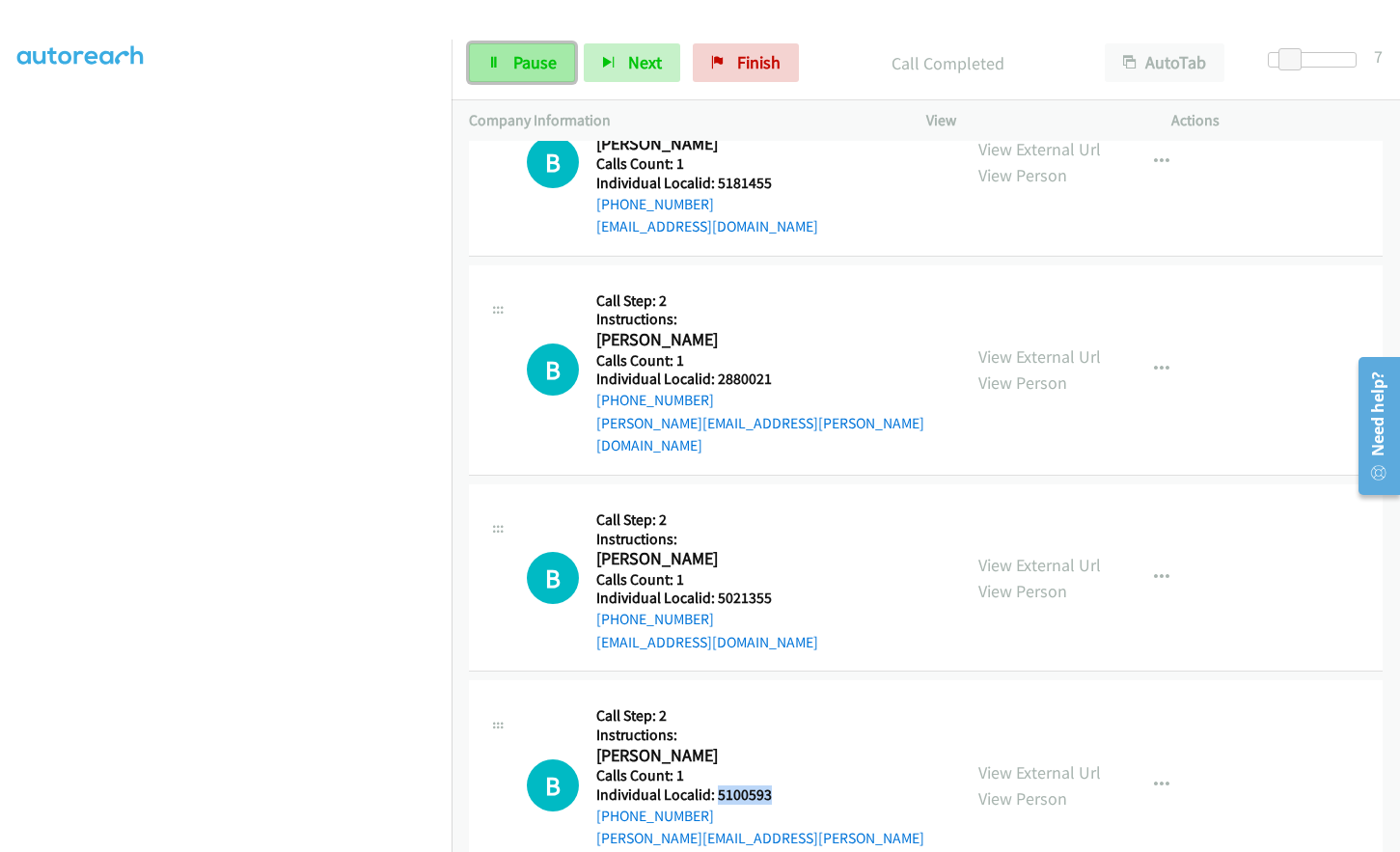 click on "Pause" at bounding box center [535, 62] 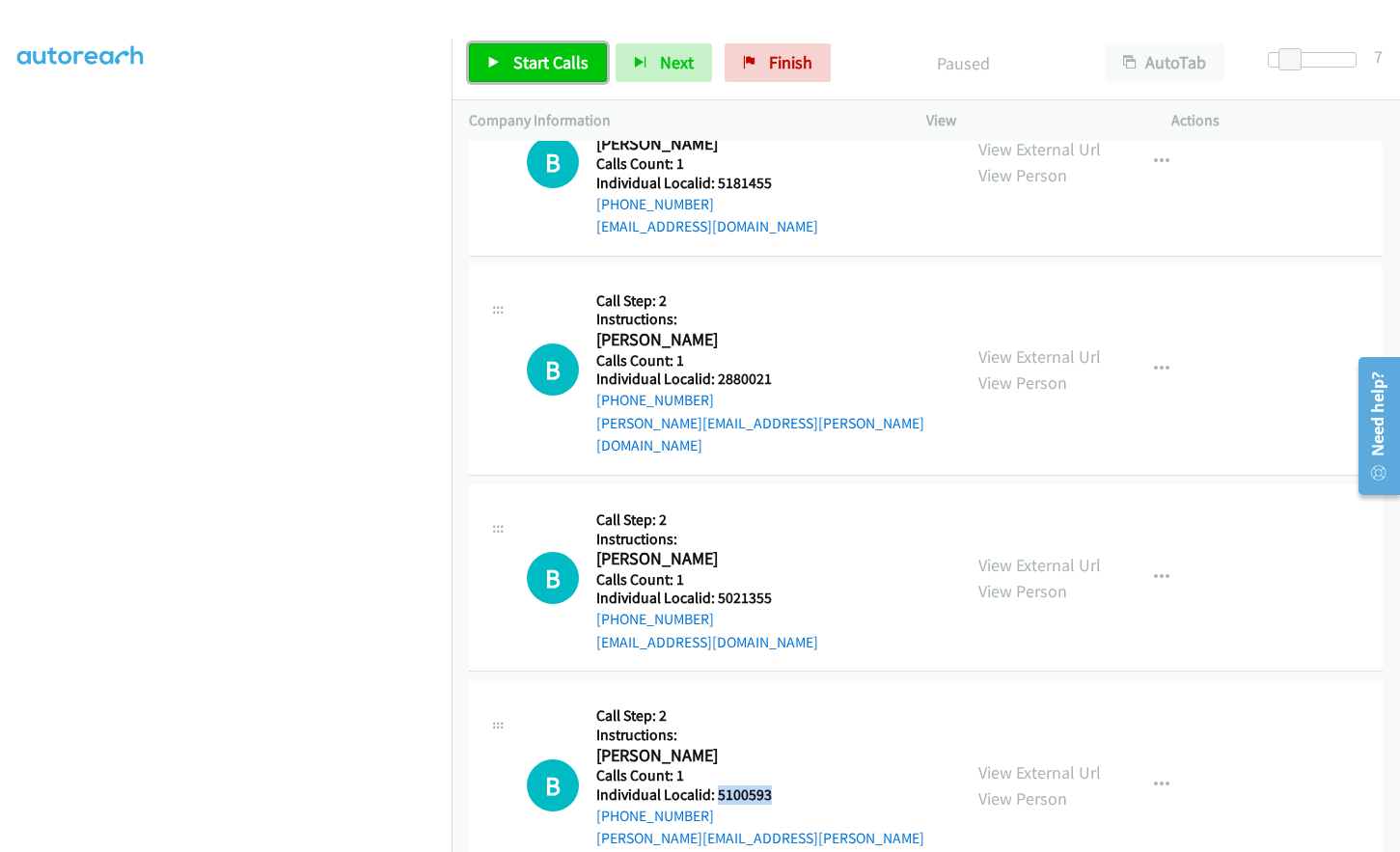 click on "Start Calls" at bounding box center (551, 62) 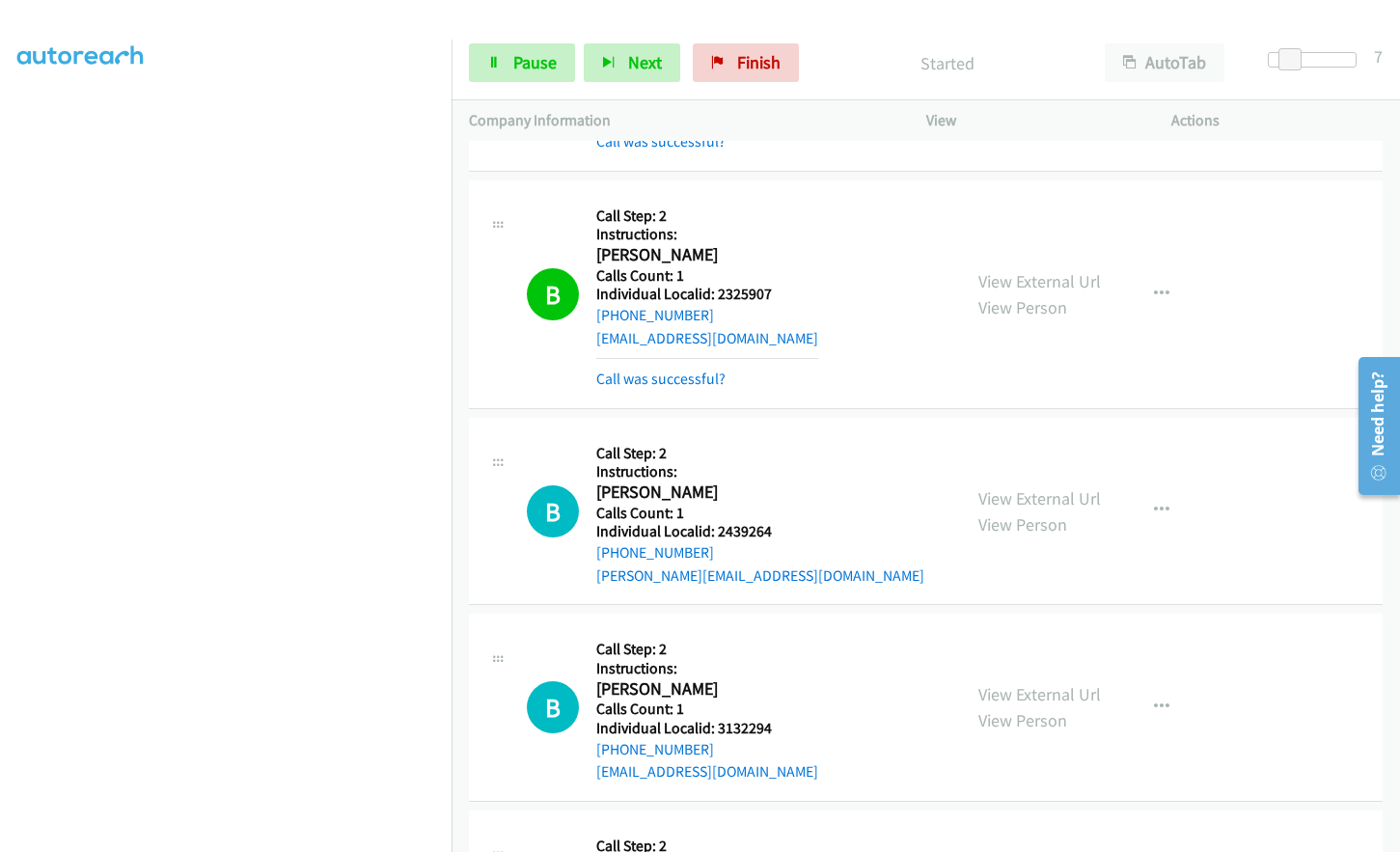 scroll, scrollTop: 12019, scrollLeft: 0, axis: vertical 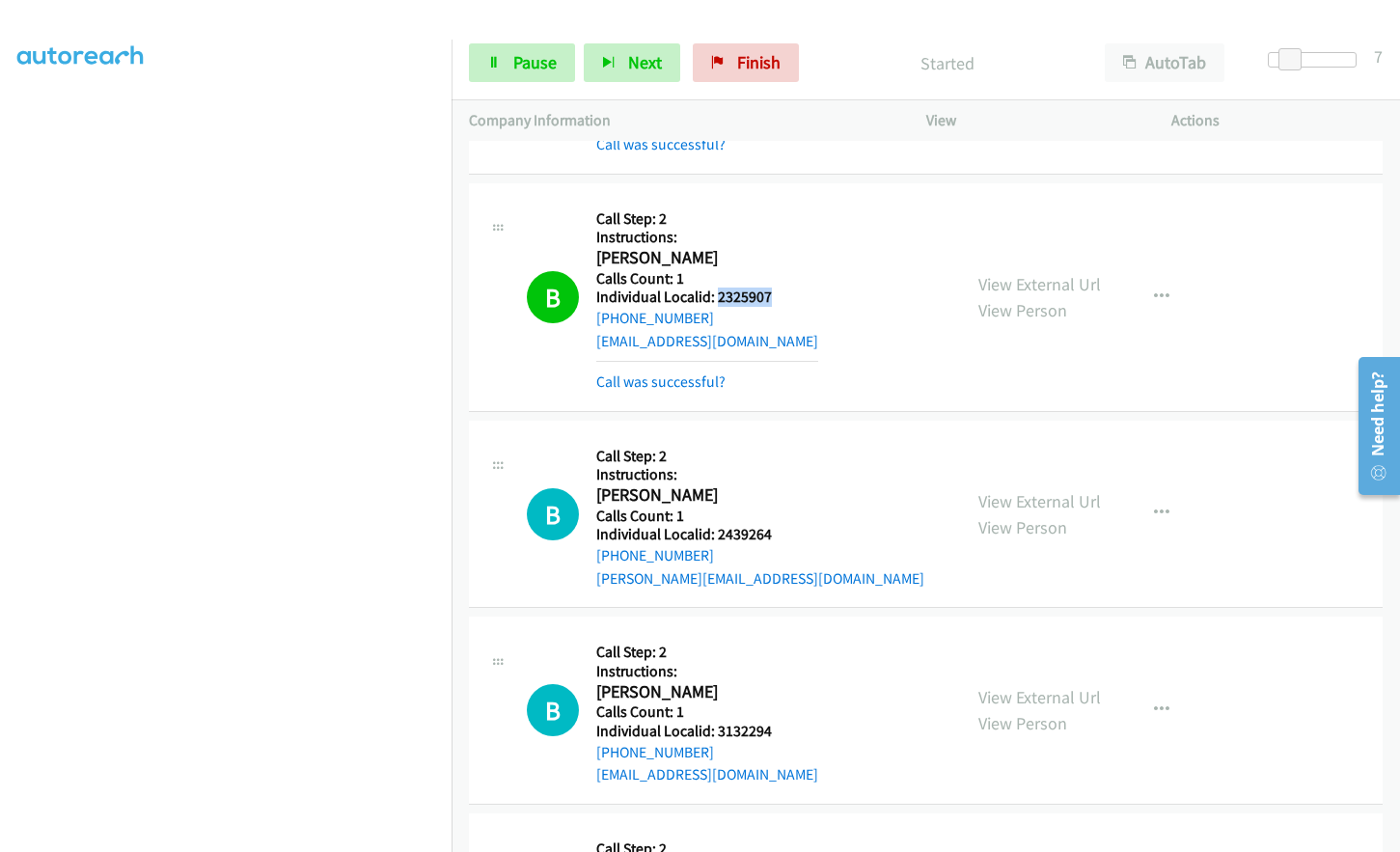 drag, startPoint x: 716, startPoint y: 255, endPoint x: 769, endPoint y: 253, distance: 53.03772 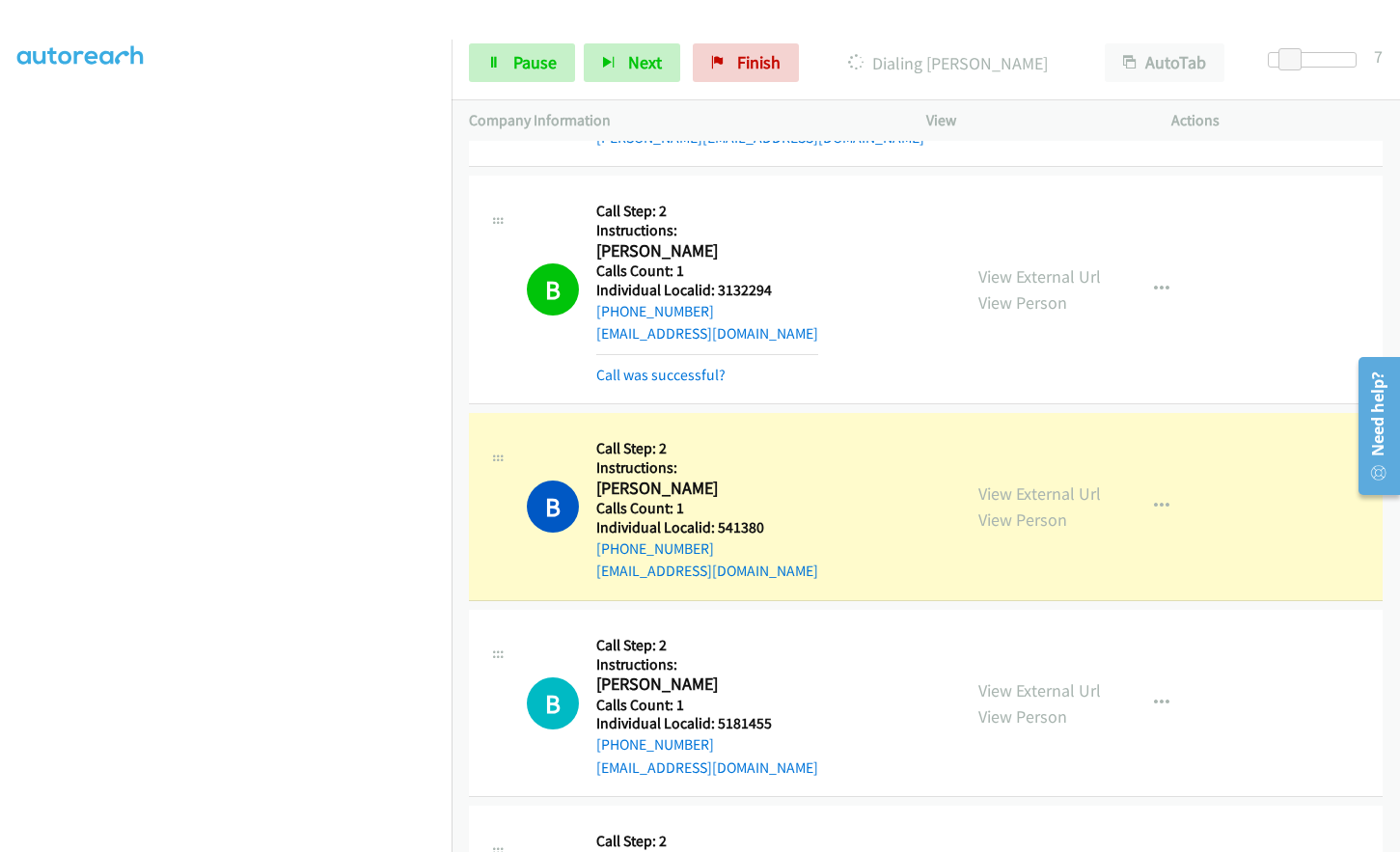 scroll, scrollTop: 12453, scrollLeft: 0, axis: vertical 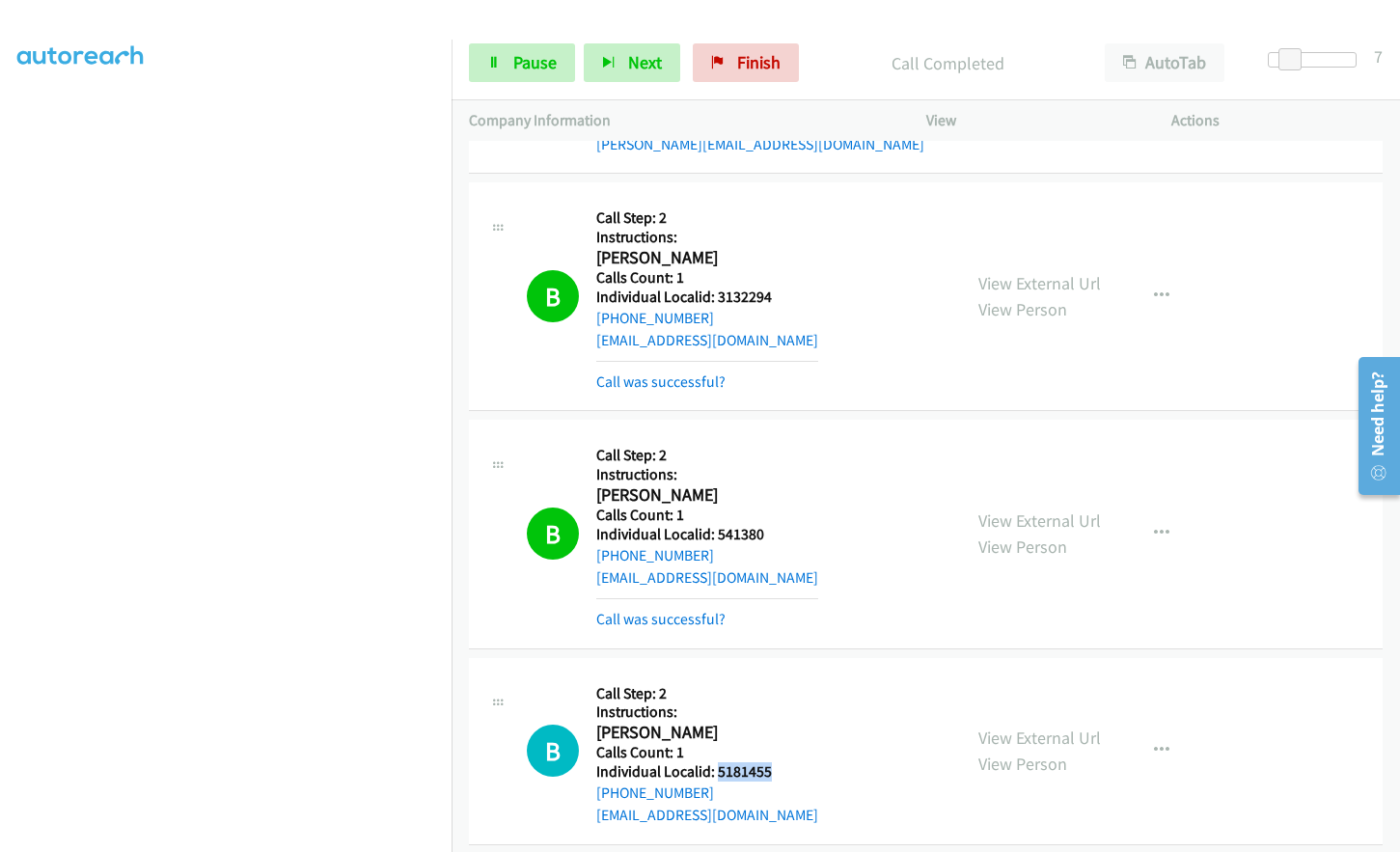 drag, startPoint x: 718, startPoint y: 728, endPoint x: 778, endPoint y: 727, distance: 60.00833 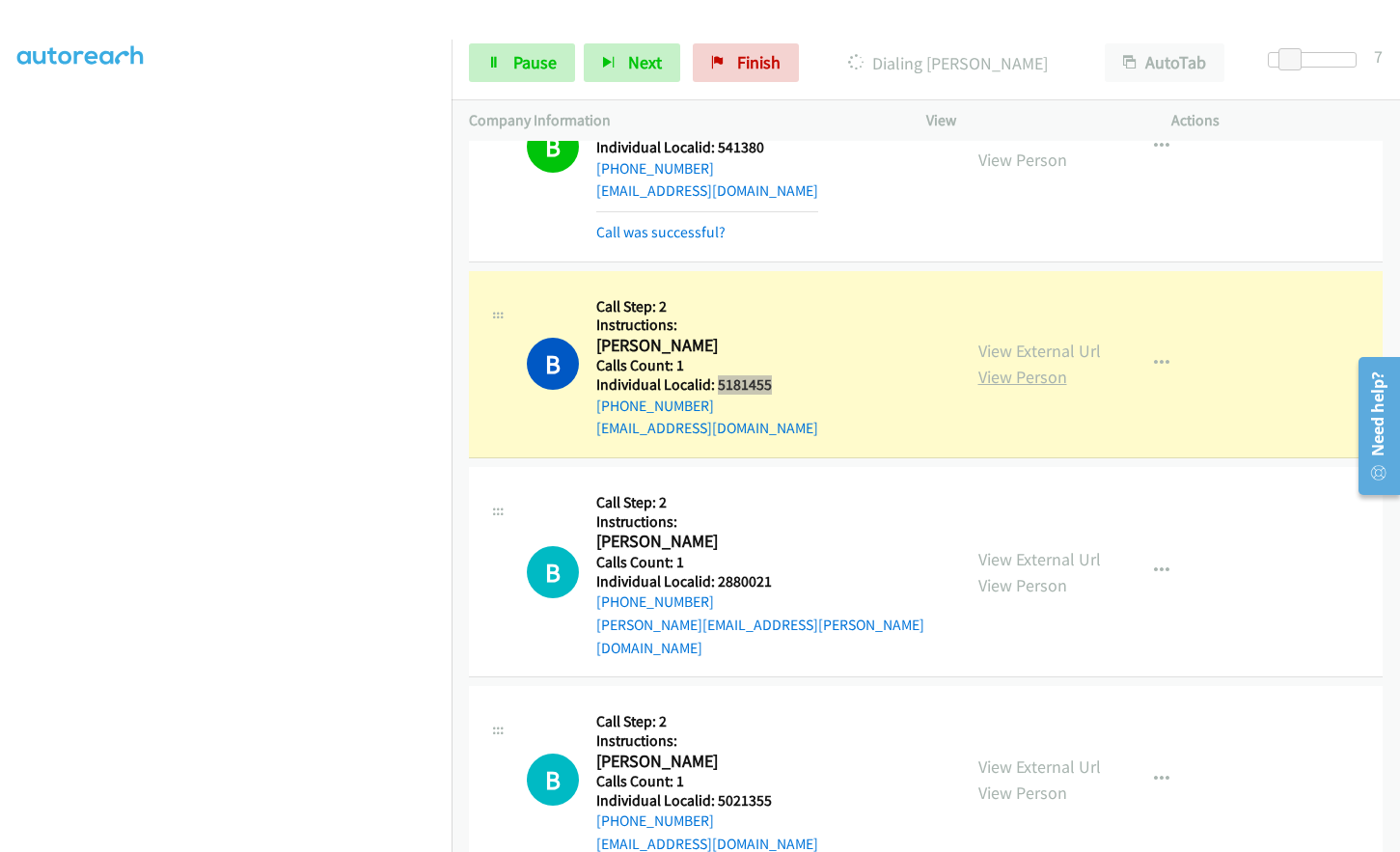 scroll, scrollTop: 12887, scrollLeft: 0, axis: vertical 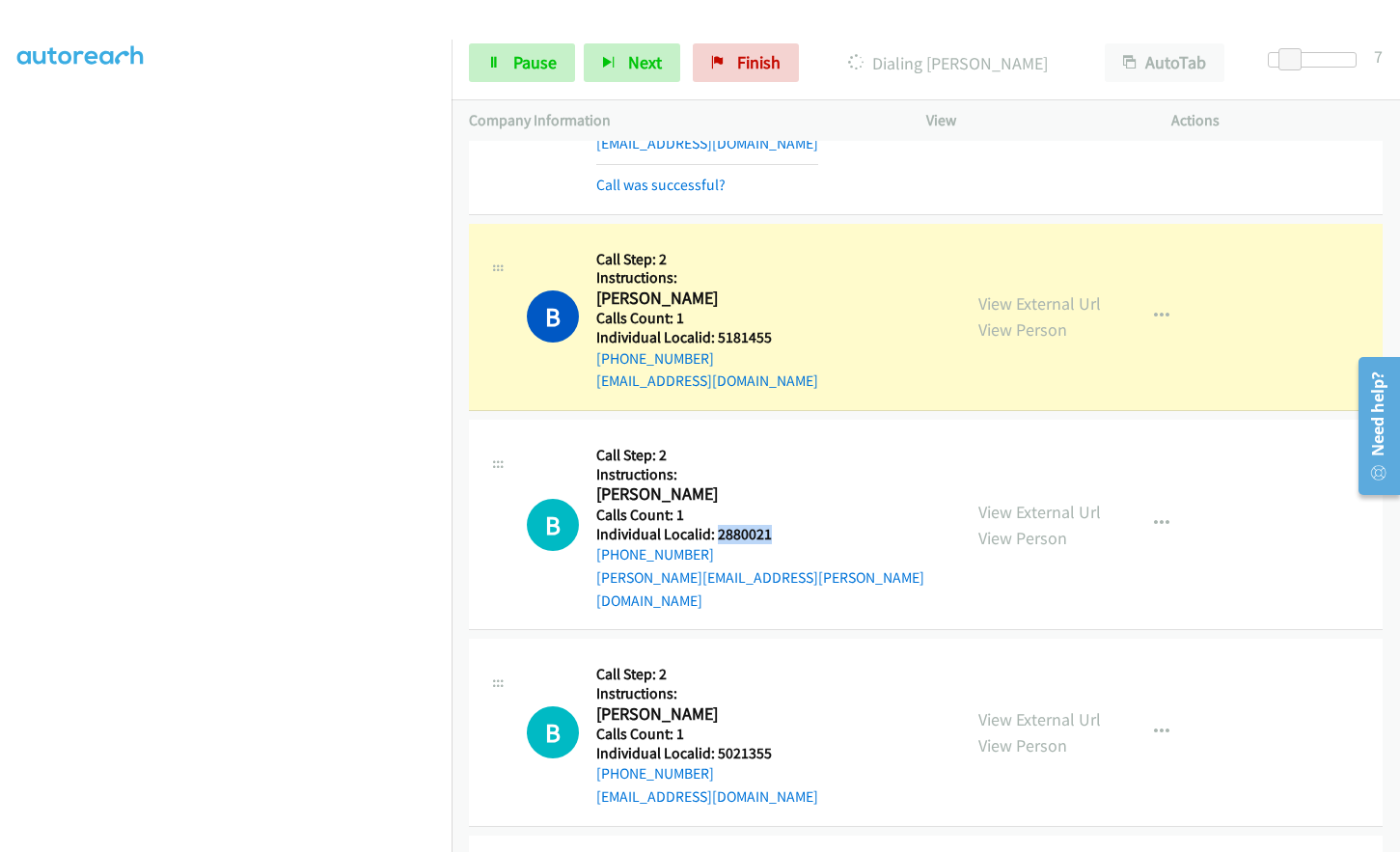 drag, startPoint x: 715, startPoint y: 490, endPoint x: 775, endPoint y: 489, distance: 60.008333 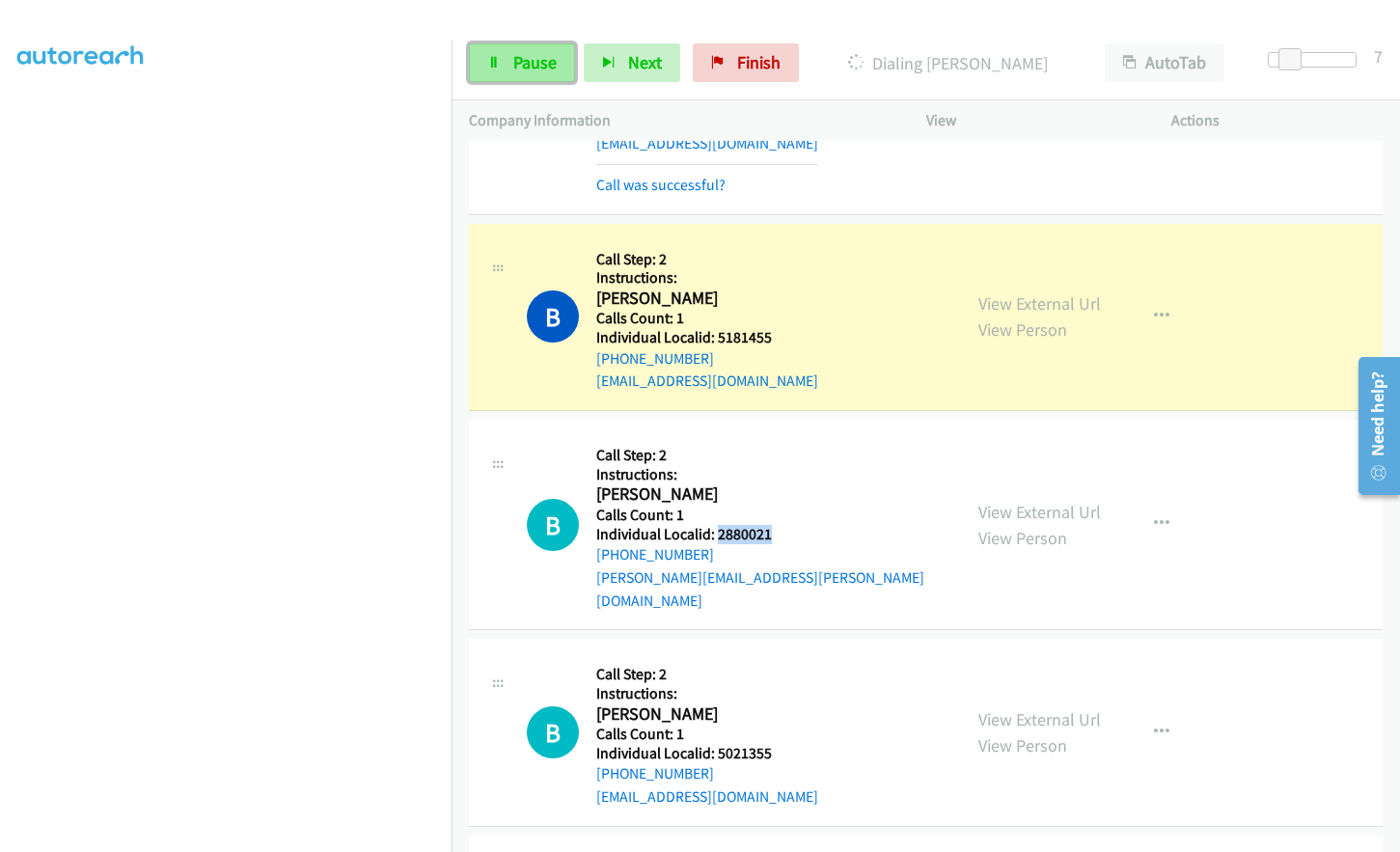 click on "Pause" at bounding box center [535, 62] 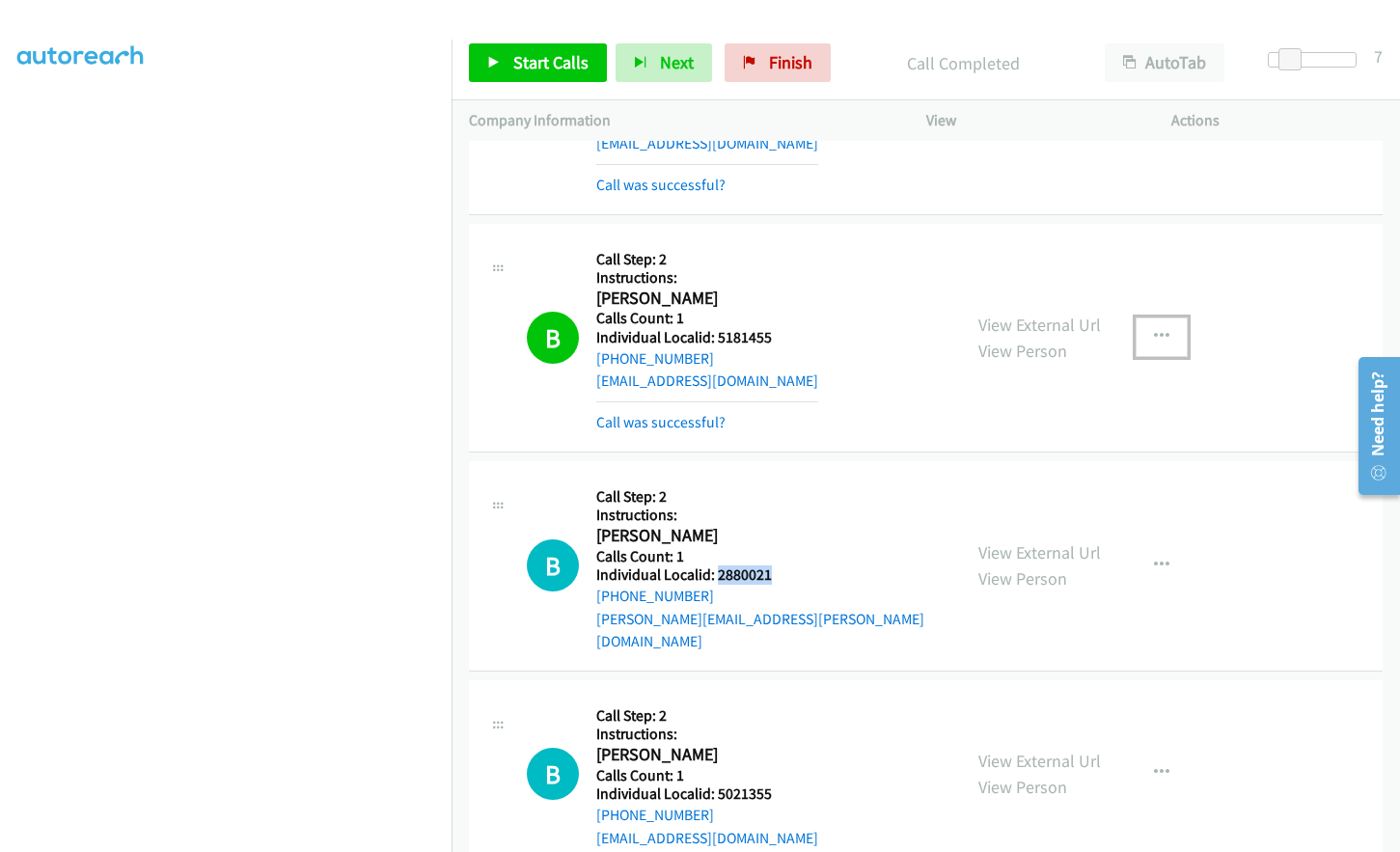 click at bounding box center [1162, 337] 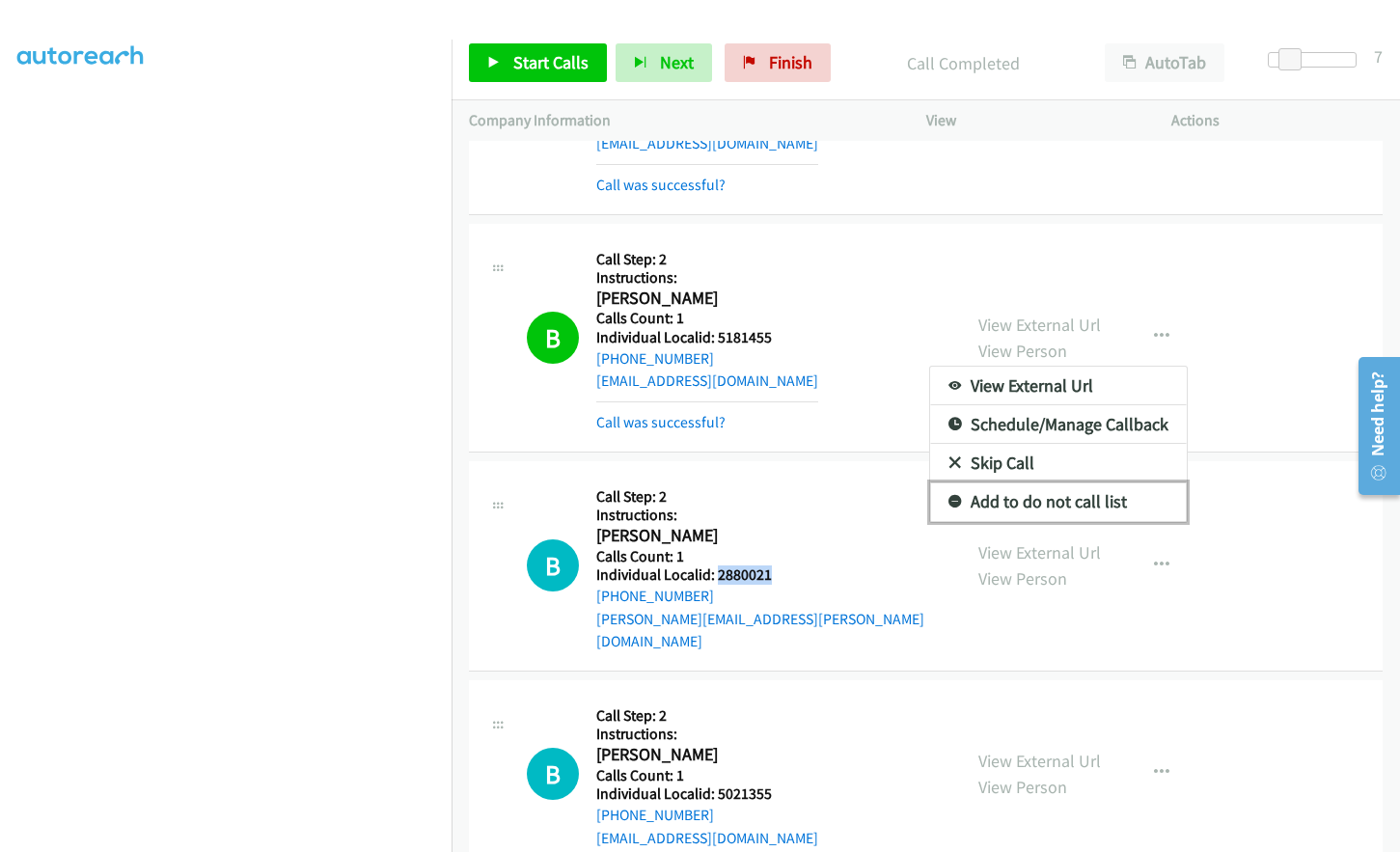 click on "Add to do not call list" at bounding box center (1058, 502) 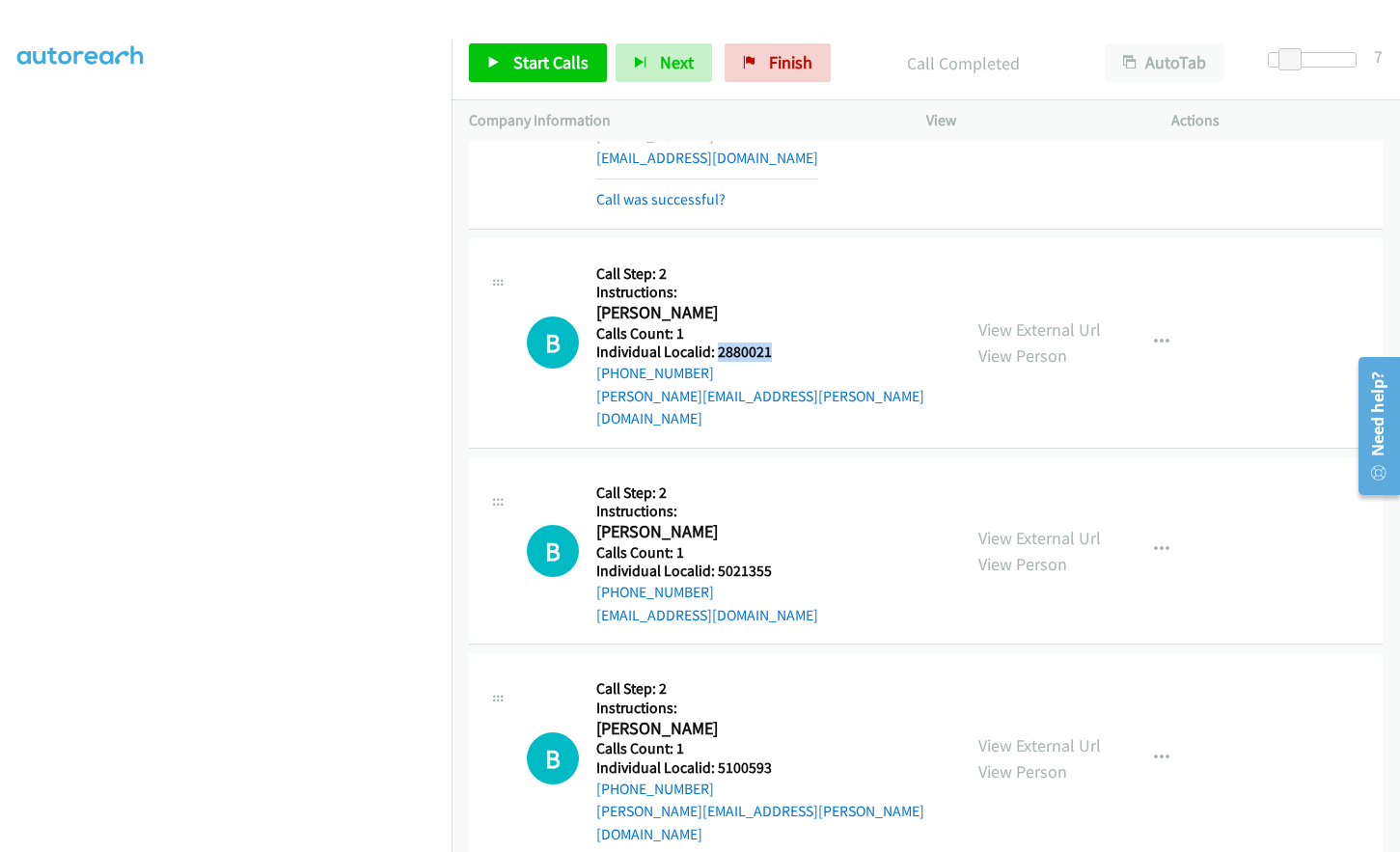 scroll, scrollTop: 13152, scrollLeft: 0, axis: vertical 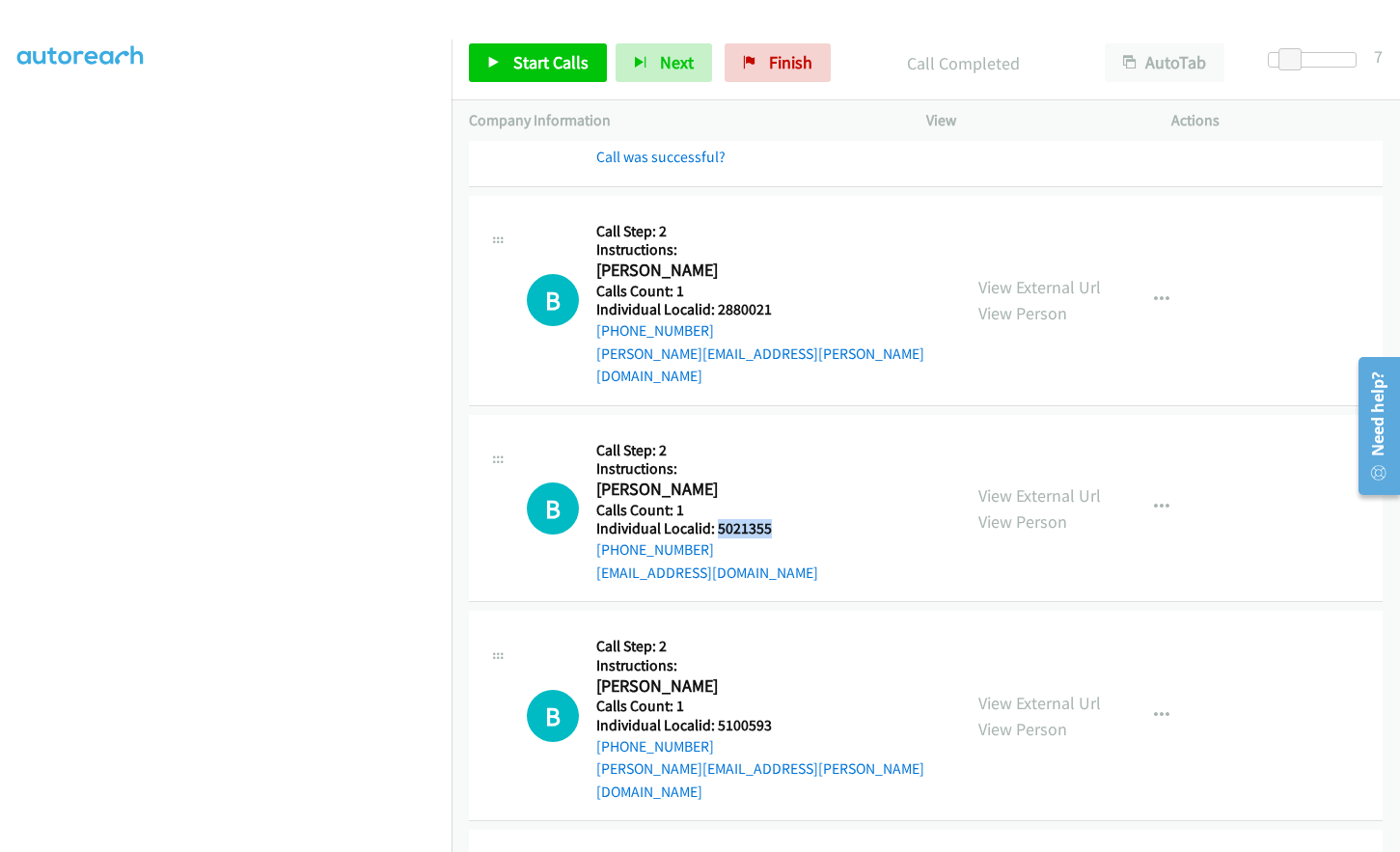 drag, startPoint x: 714, startPoint y: 458, endPoint x: 776, endPoint y: 458, distance: 62 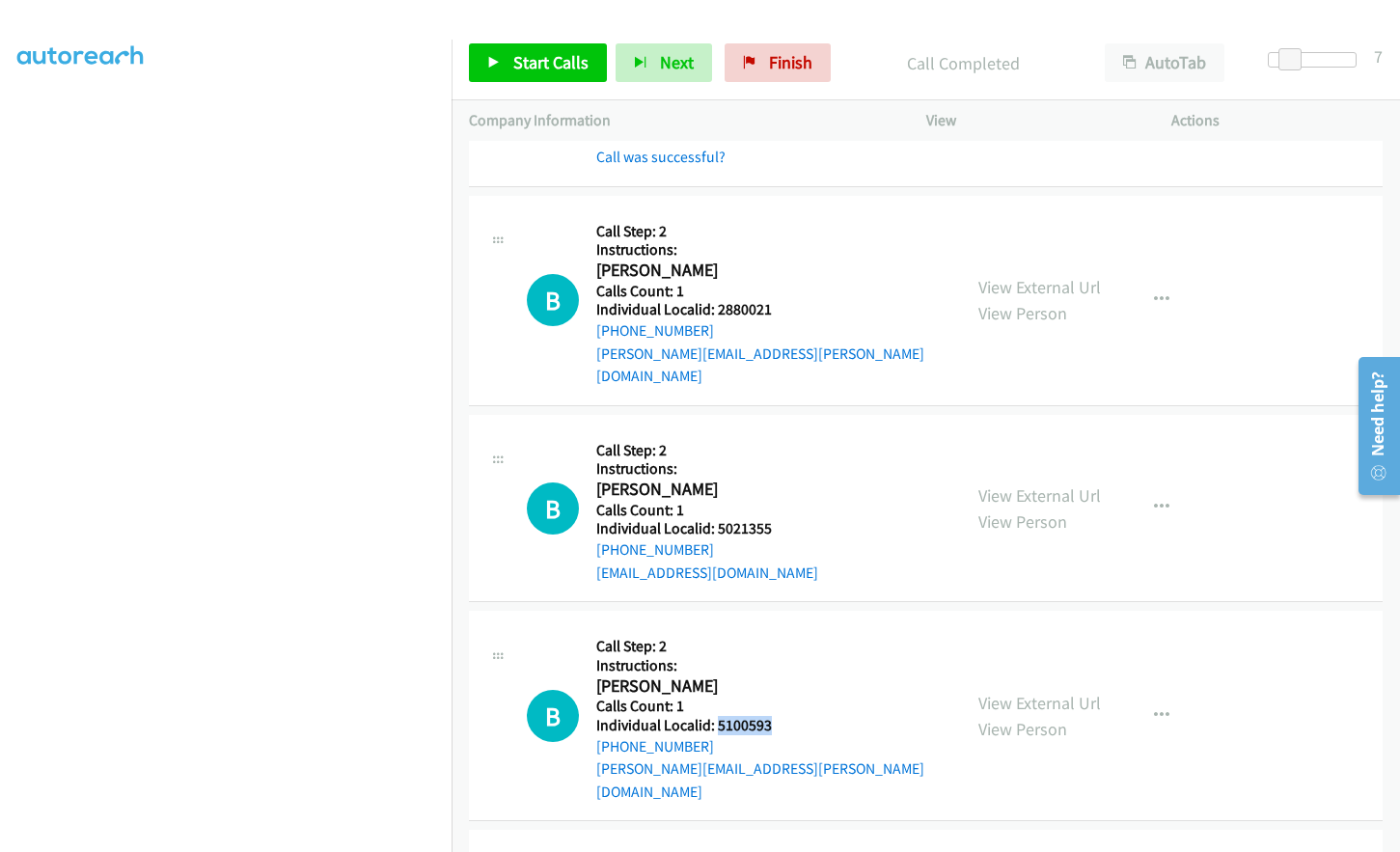drag, startPoint x: 715, startPoint y: 657, endPoint x: 779, endPoint y: 657, distance: 64 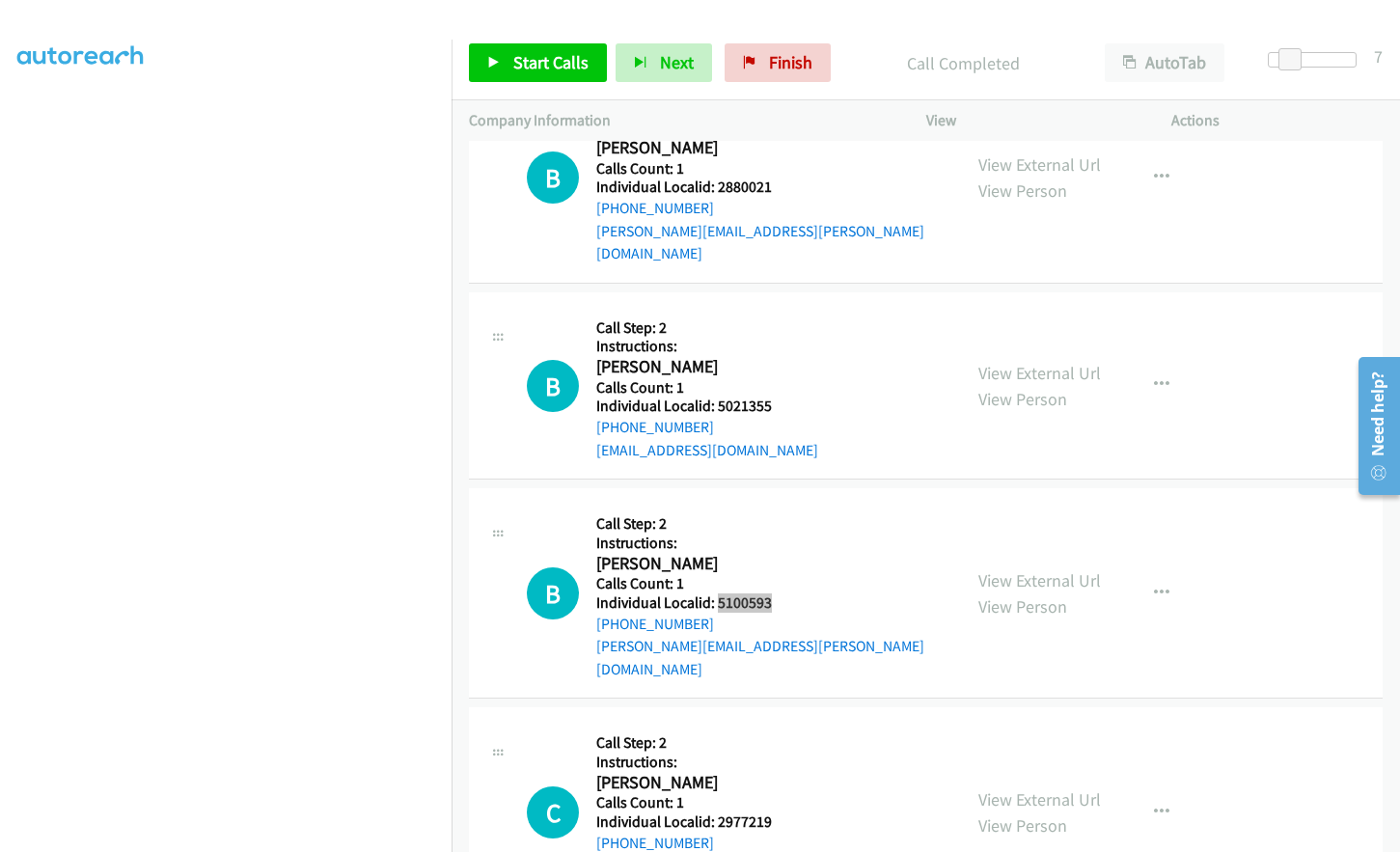 scroll, scrollTop: 13321, scrollLeft: 0, axis: vertical 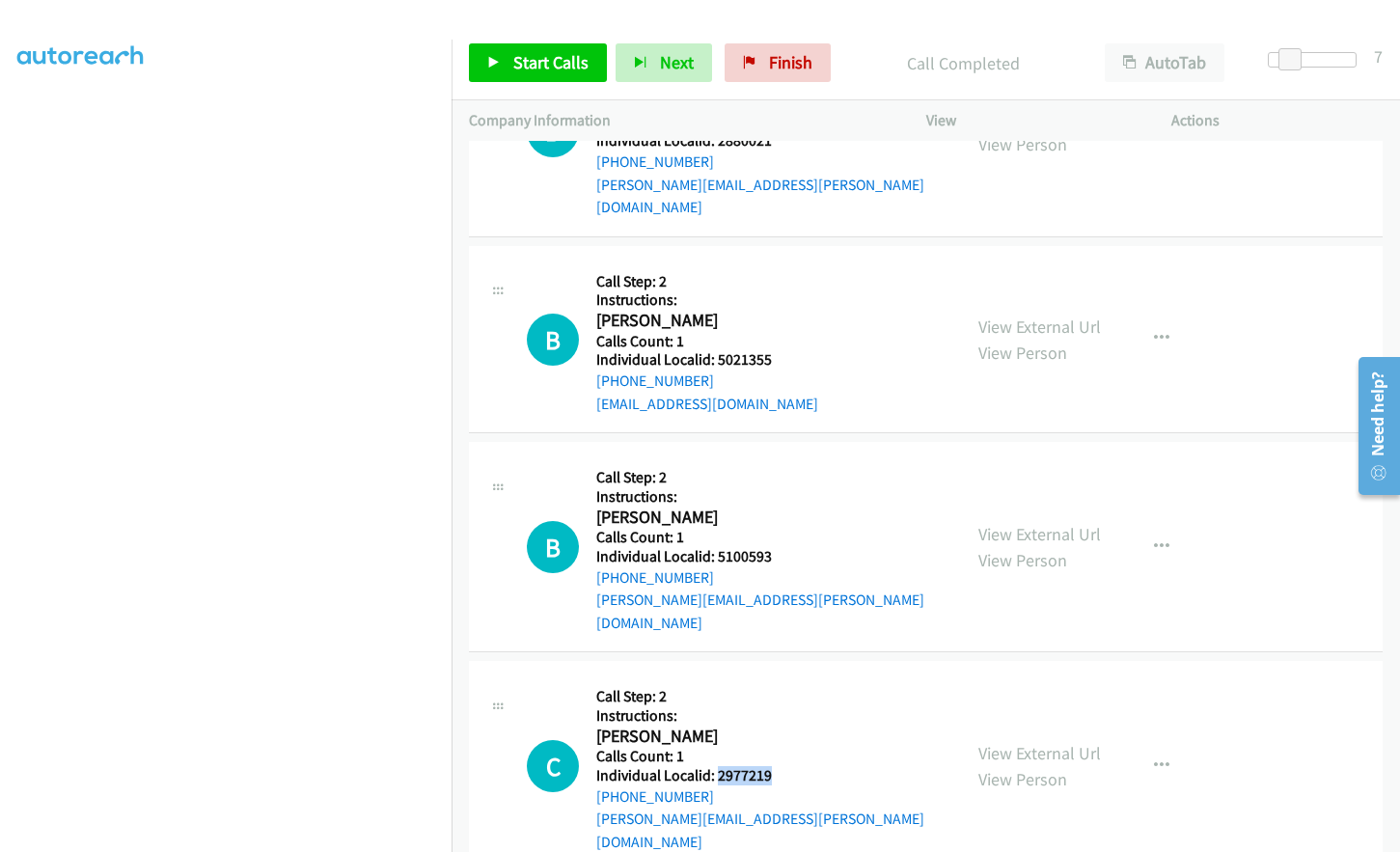drag, startPoint x: 733, startPoint y: 679, endPoint x: 769, endPoint y: 681, distance: 36.055513 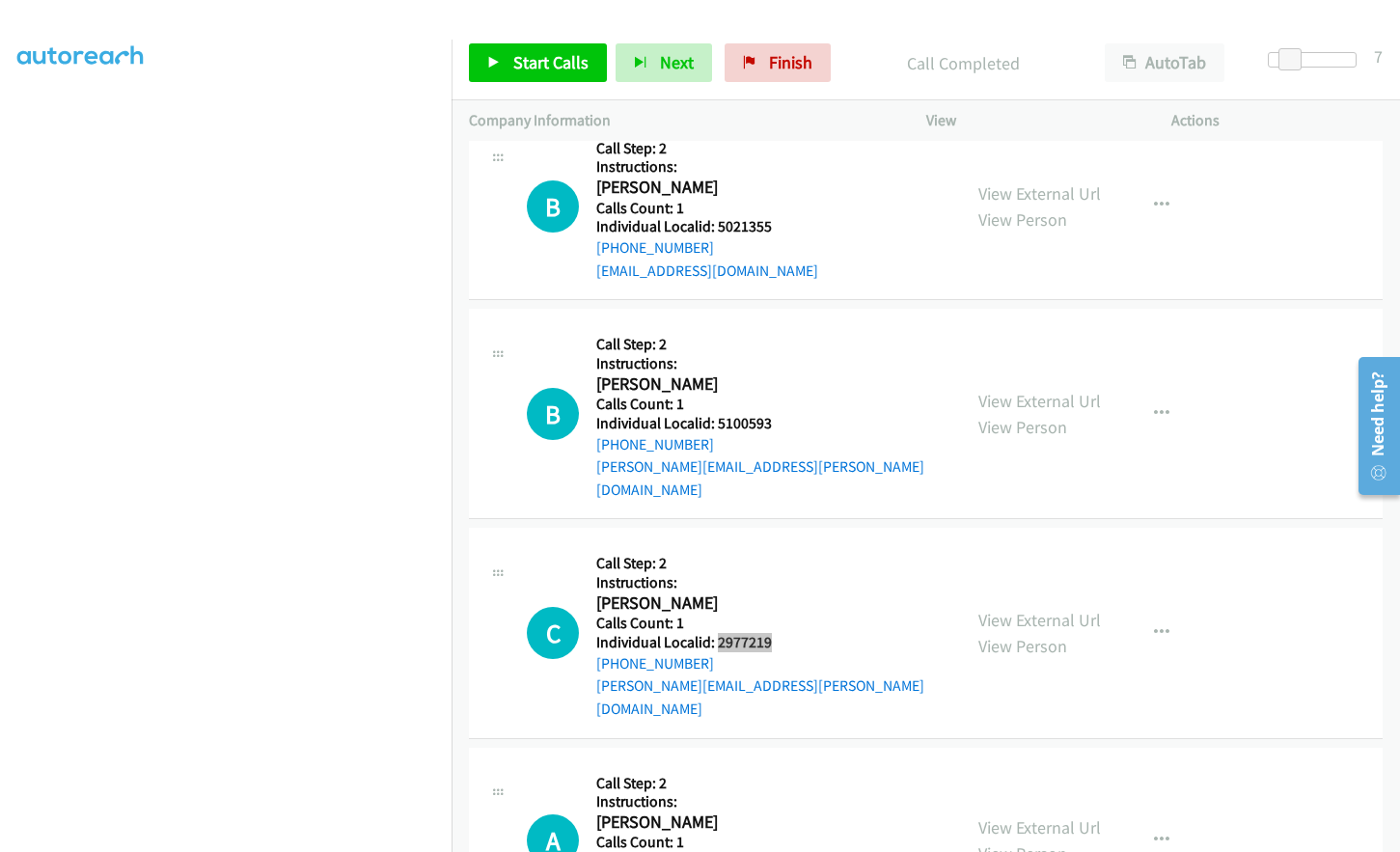 scroll, scrollTop: 13514, scrollLeft: 0, axis: vertical 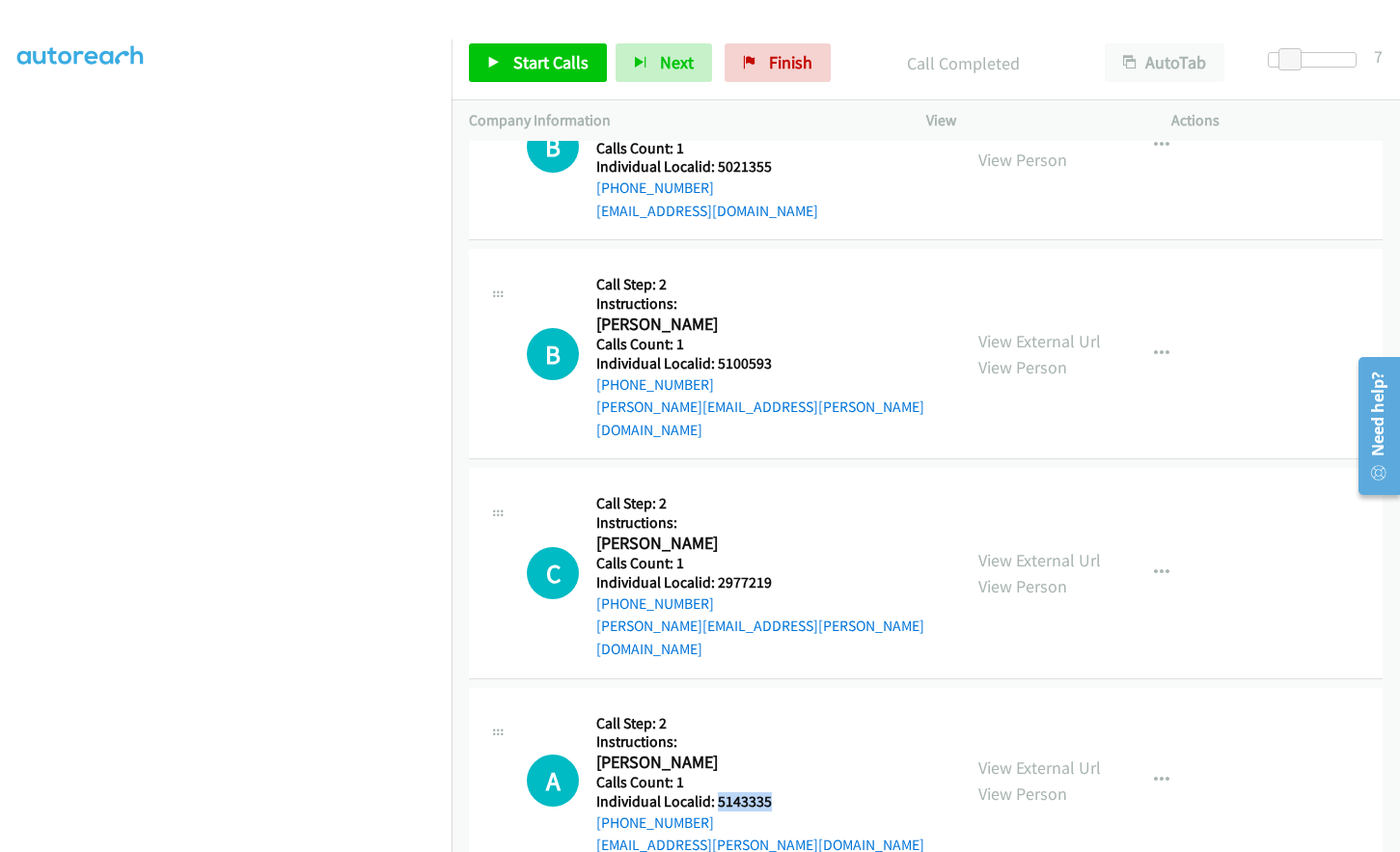 drag, startPoint x: 716, startPoint y: 688, endPoint x: 780, endPoint y: 691, distance: 64.070274 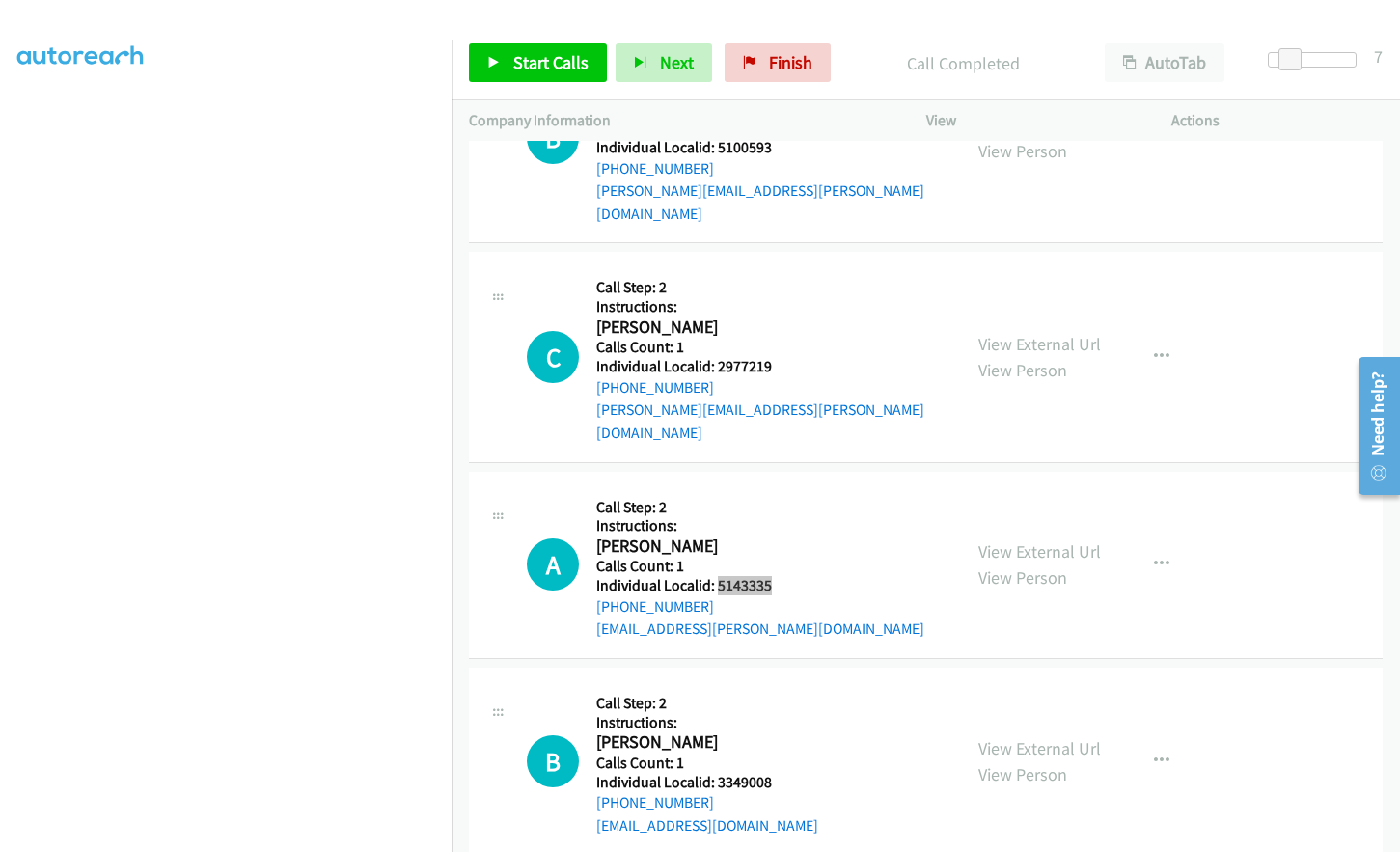 scroll, scrollTop: 13780, scrollLeft: 0, axis: vertical 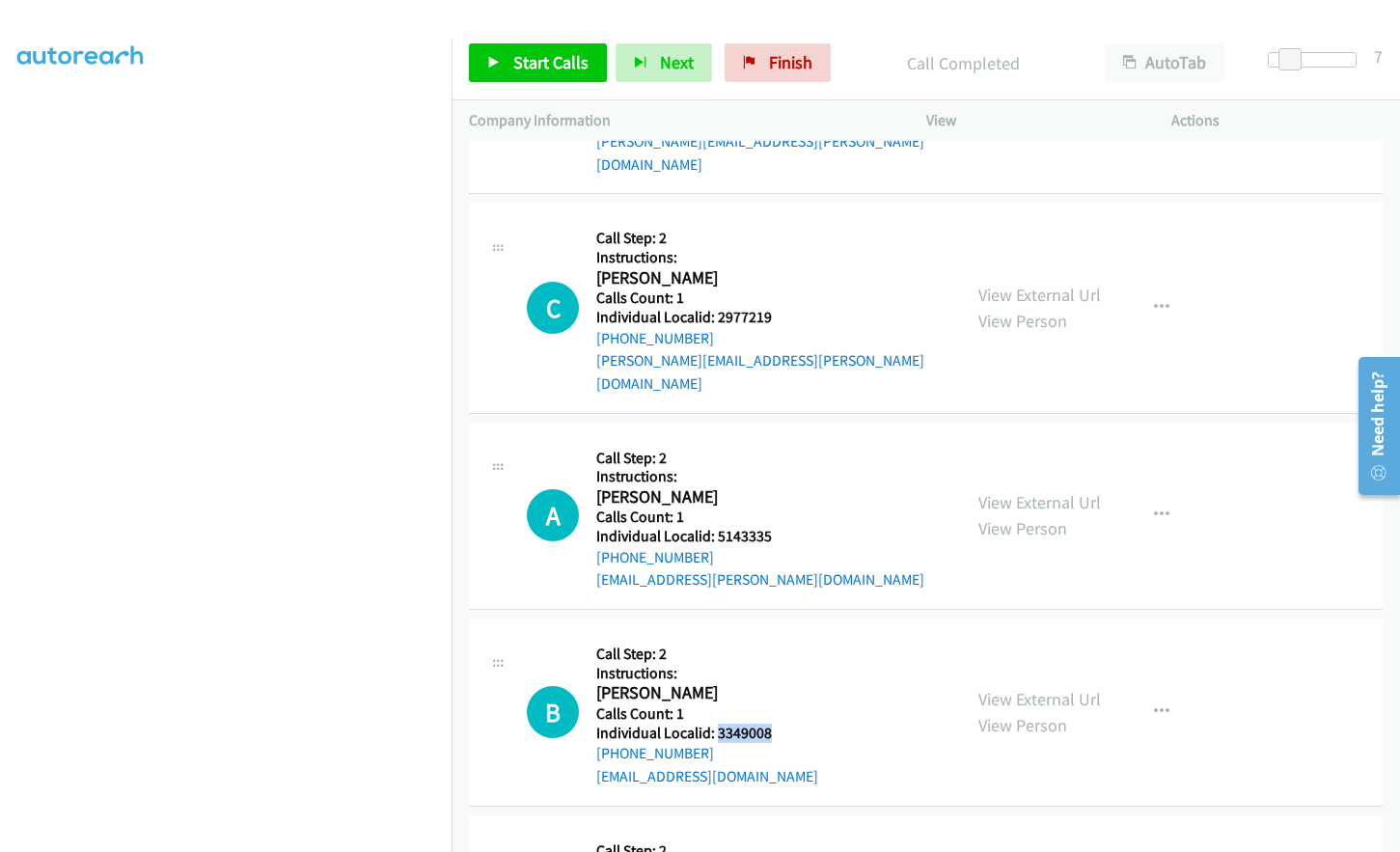 drag, startPoint x: 738, startPoint y: 617, endPoint x: 777, endPoint y: 618, distance: 39.01282 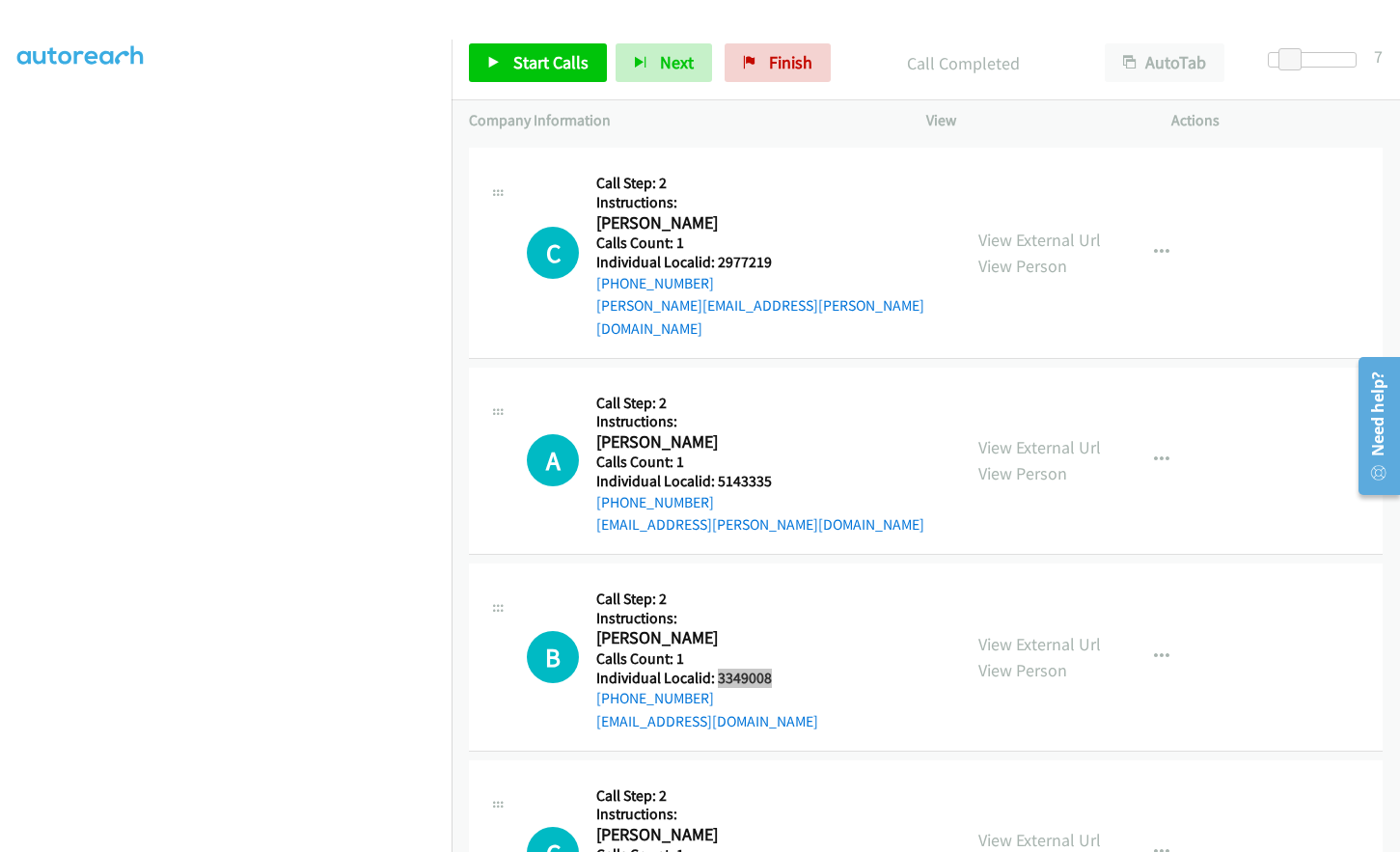 scroll, scrollTop: 13973, scrollLeft: 0, axis: vertical 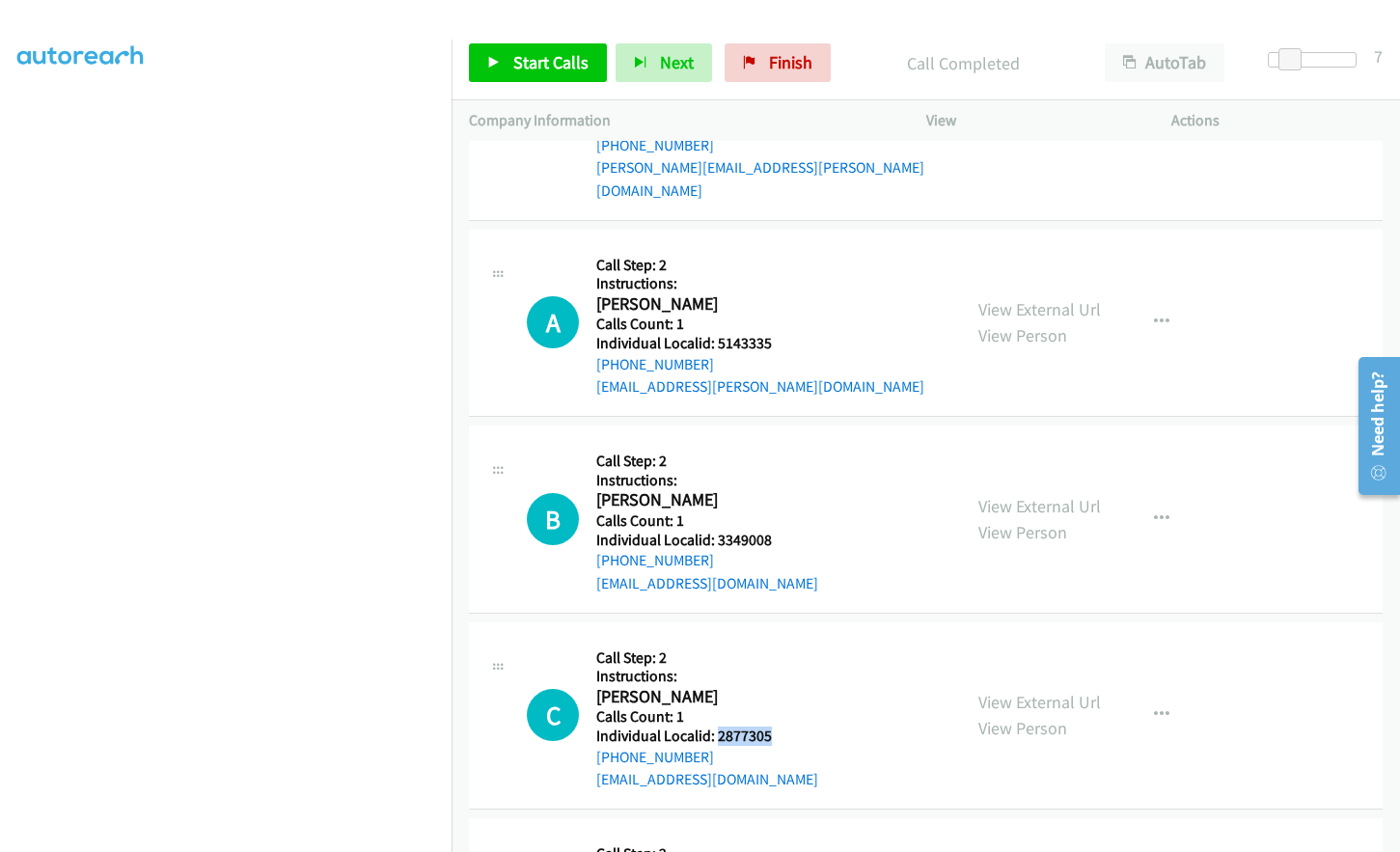 drag, startPoint x: 716, startPoint y: 623, endPoint x: 772, endPoint y: 623, distance: 56 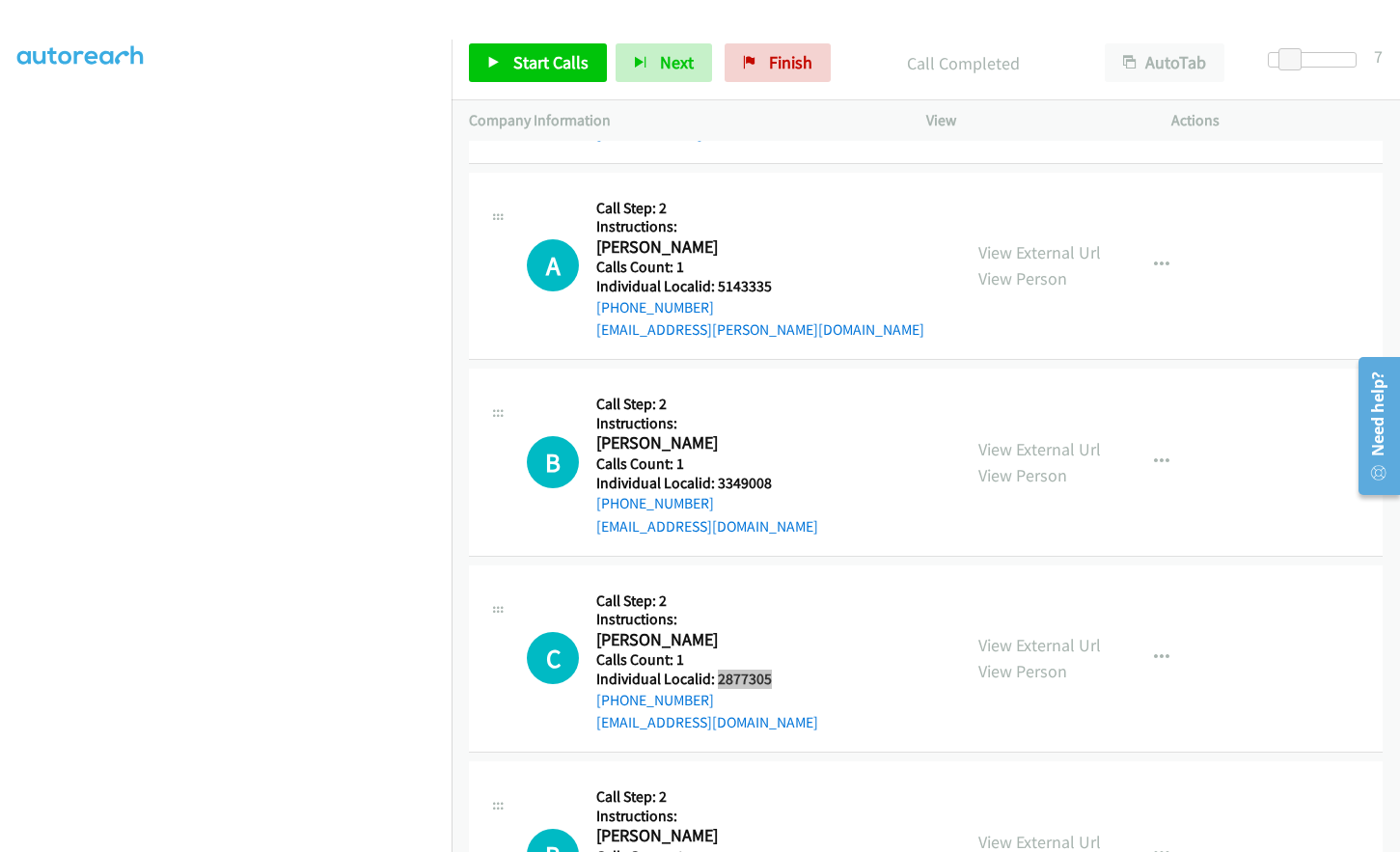scroll, scrollTop: 14093, scrollLeft: 0, axis: vertical 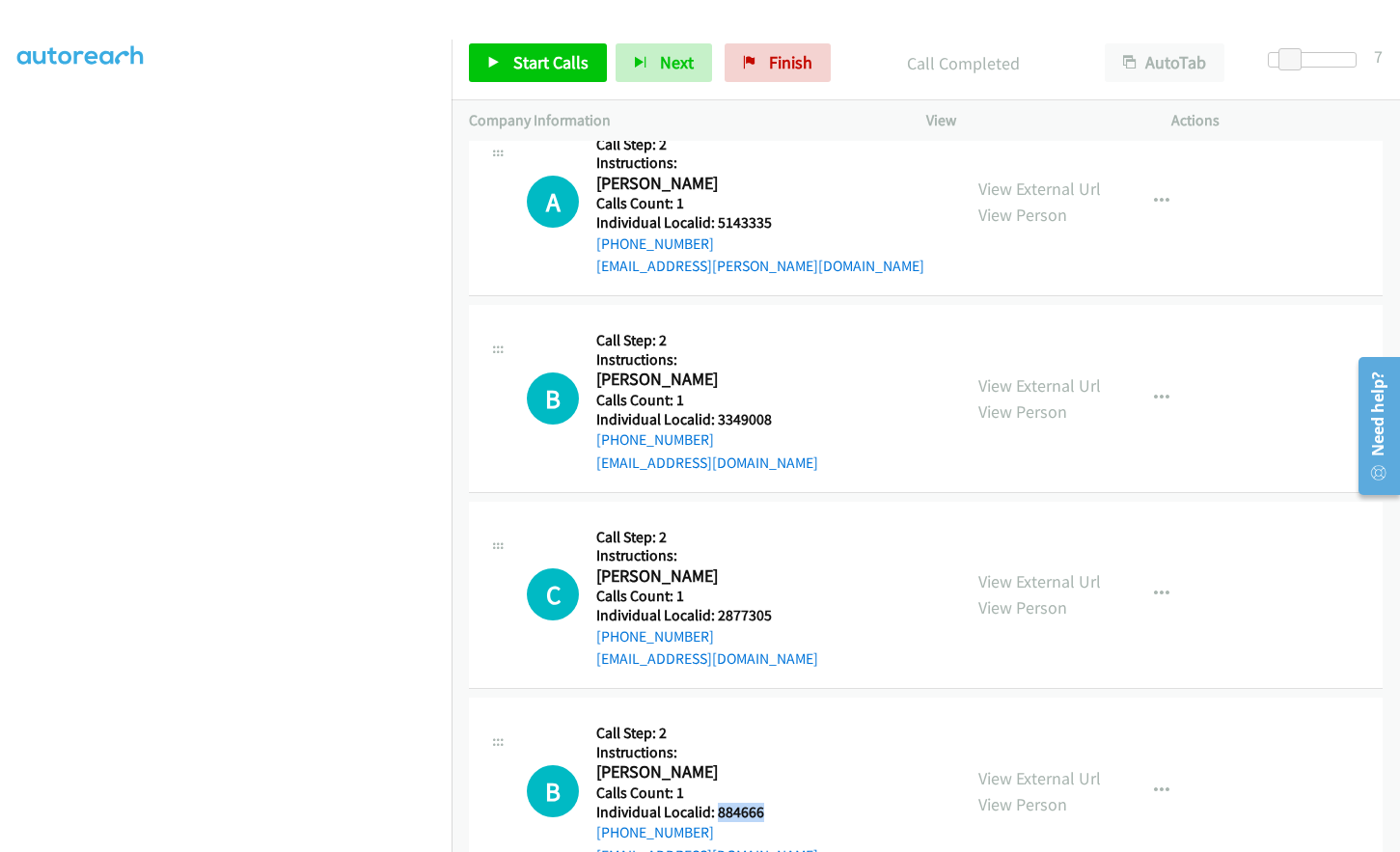 drag, startPoint x: 714, startPoint y: 695, endPoint x: 769, endPoint y: 698, distance: 55.08176 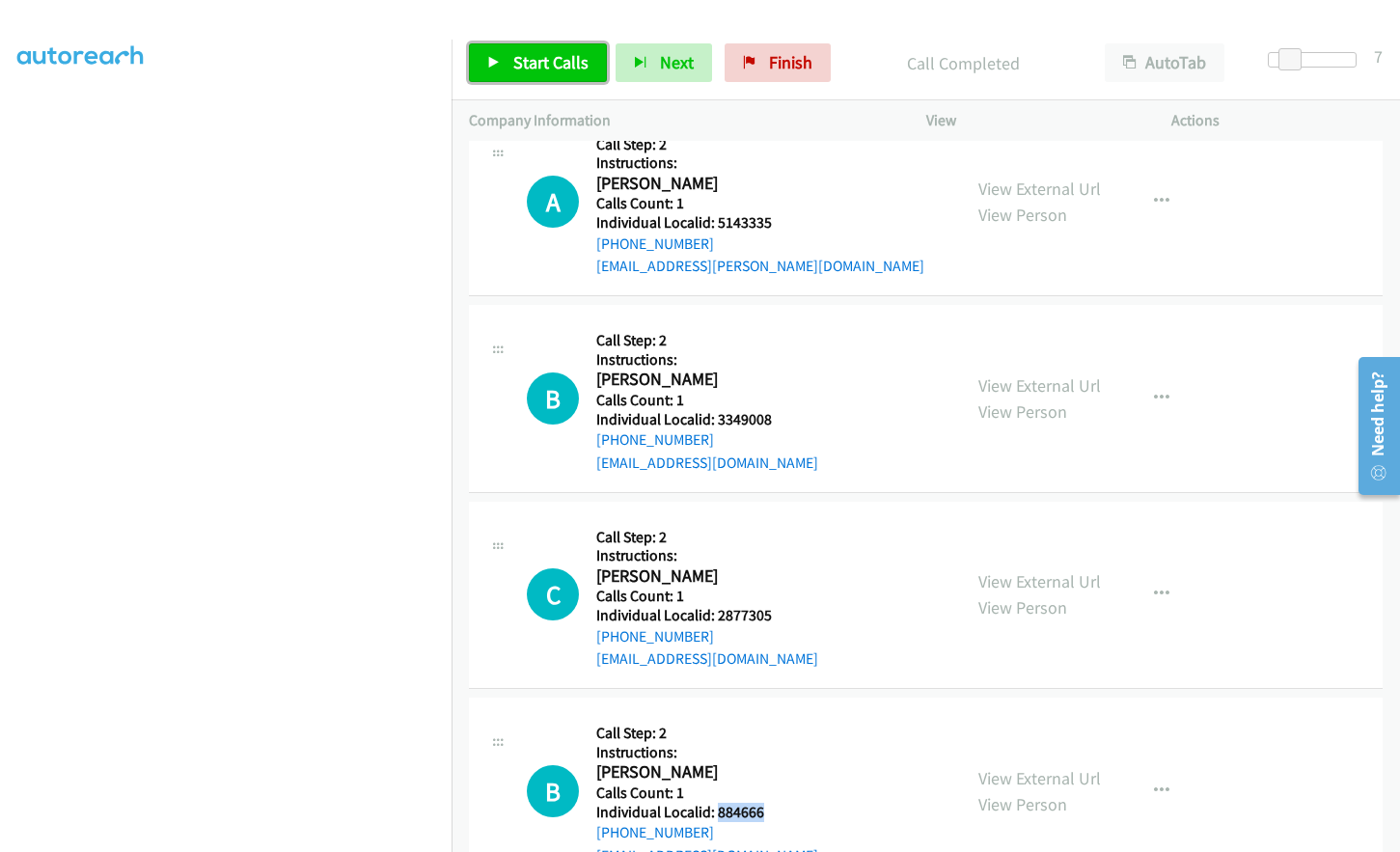 click on "Start Calls" at bounding box center (537, 63) 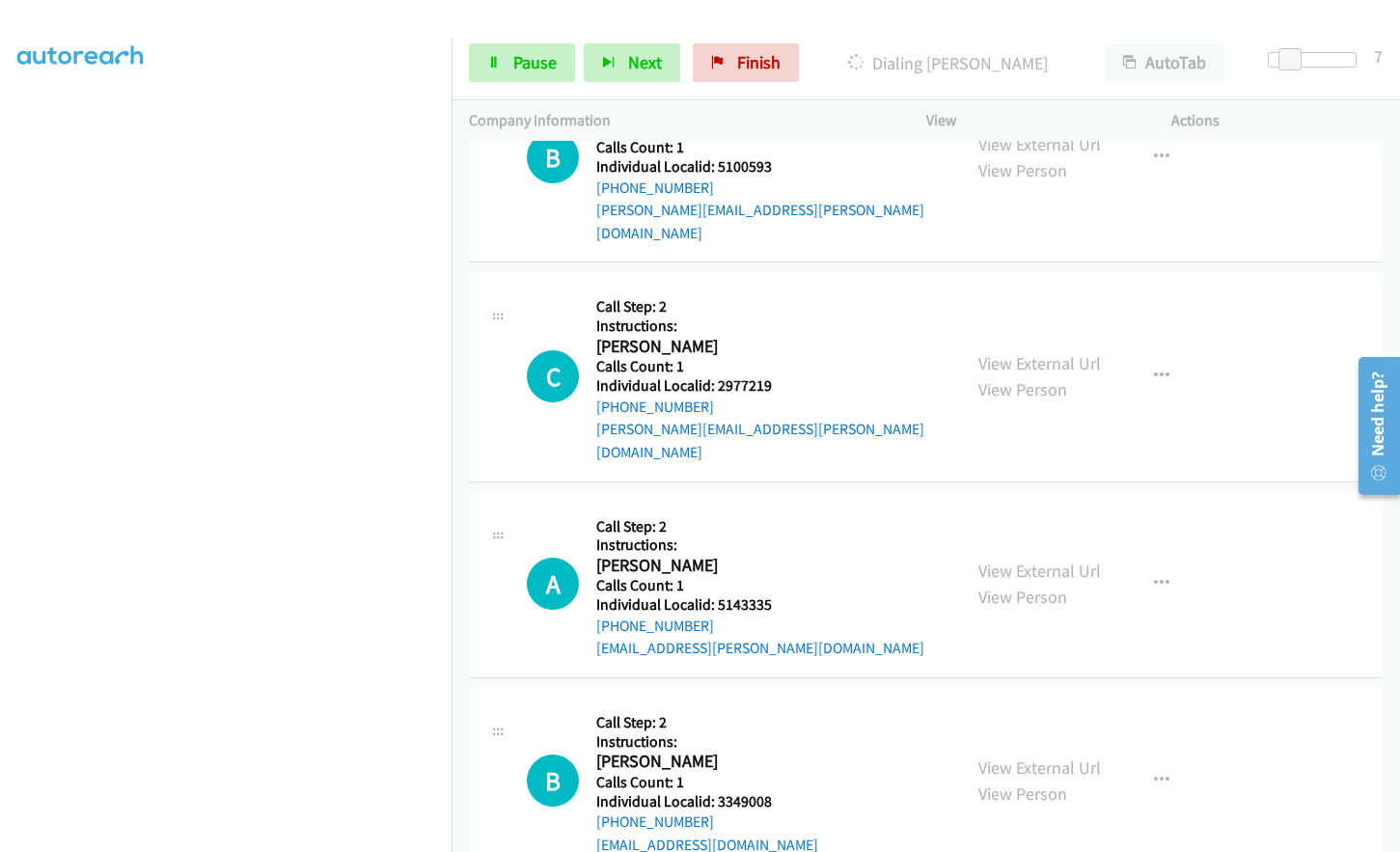 scroll, scrollTop: 13683, scrollLeft: 0, axis: vertical 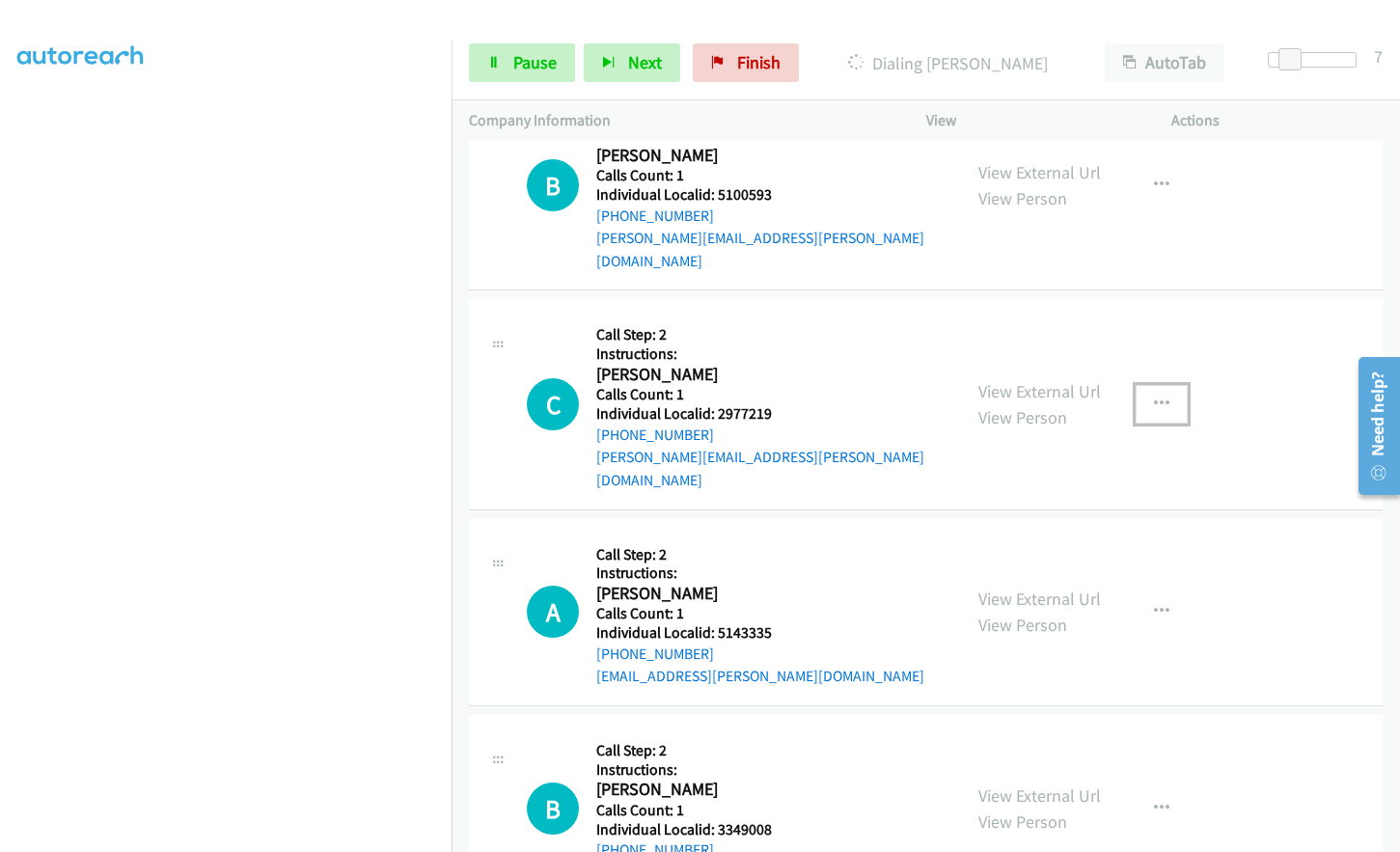 click at bounding box center (1162, 404) 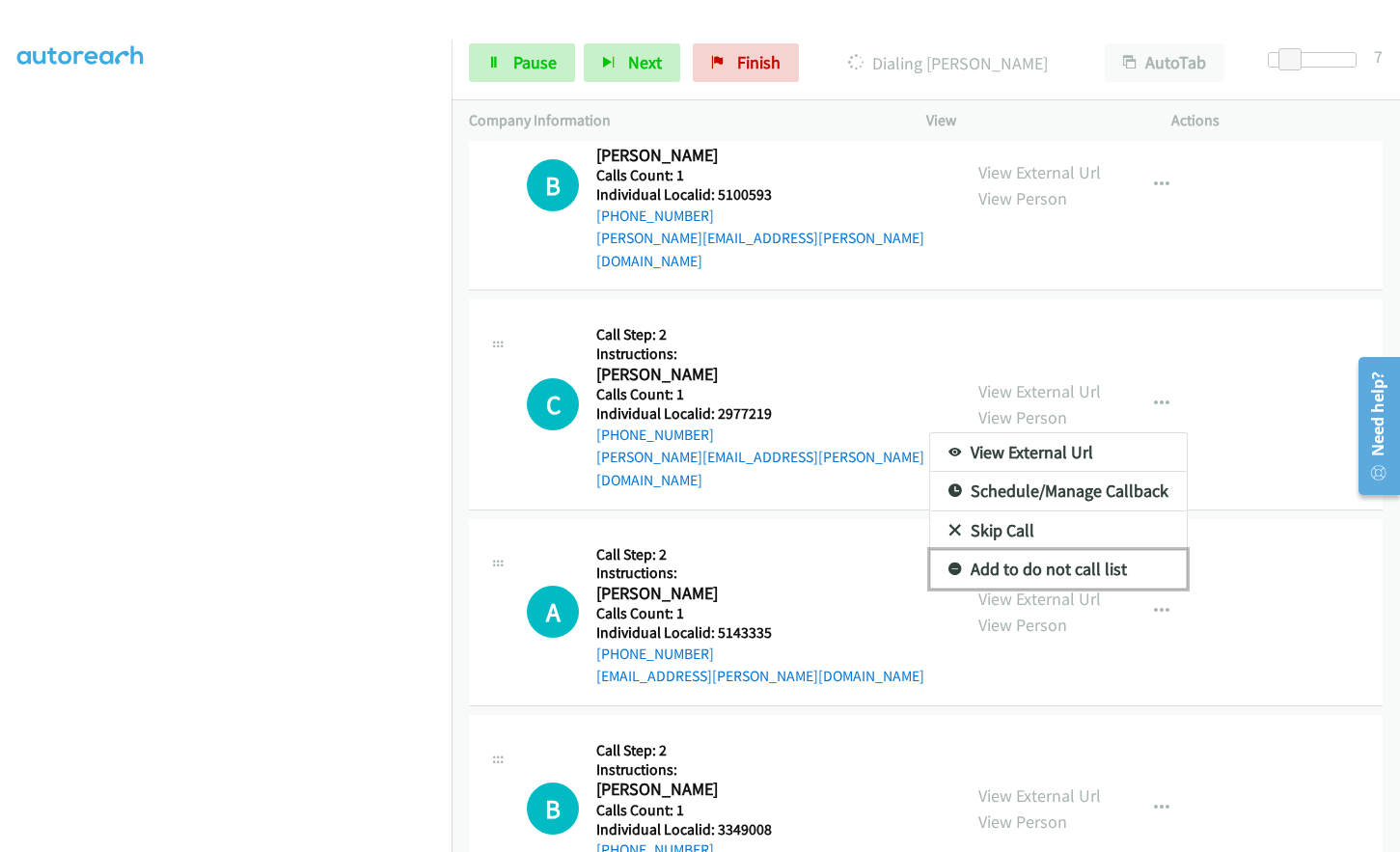click at bounding box center [955, 570] 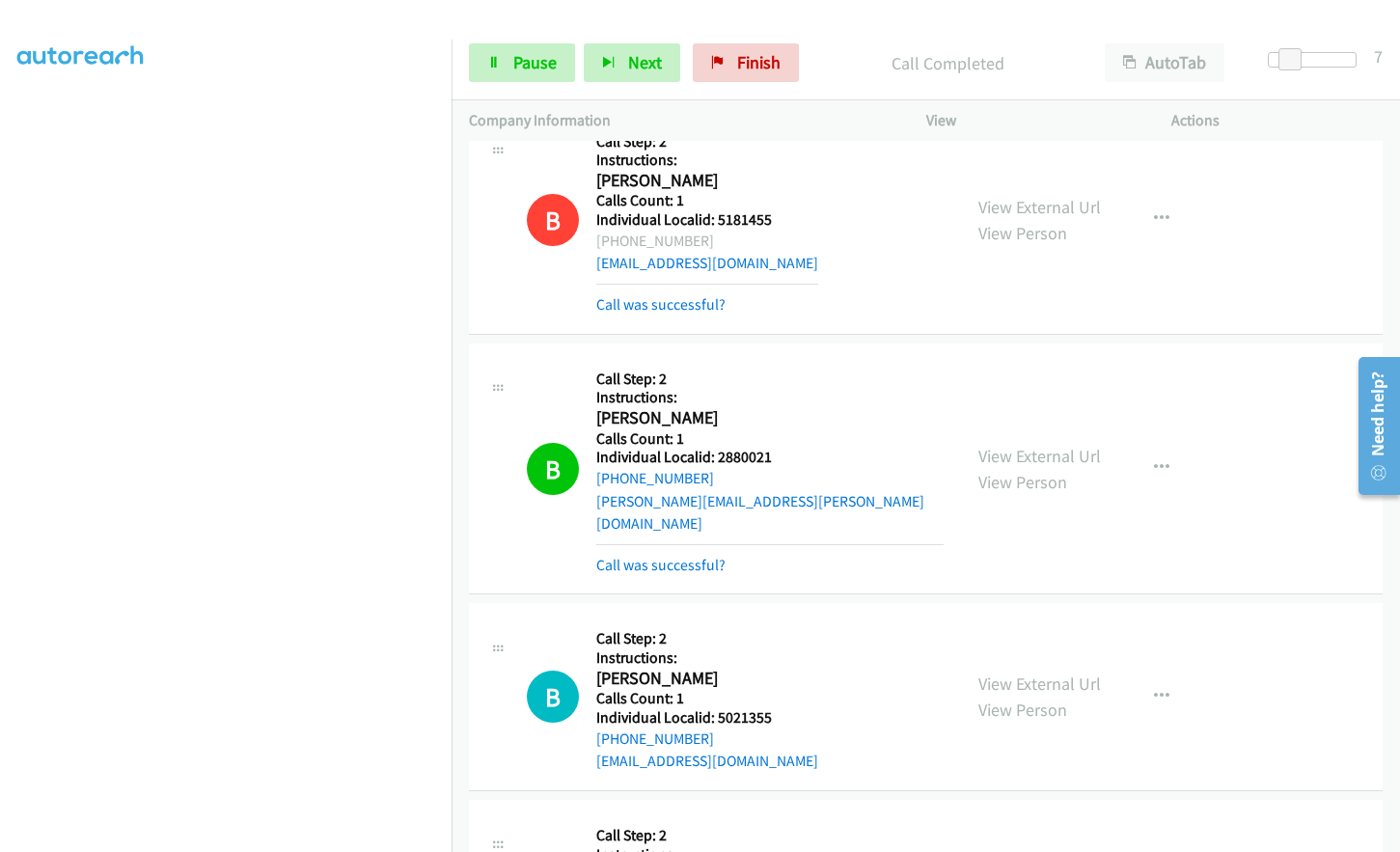 scroll, scrollTop: 13056, scrollLeft: 0, axis: vertical 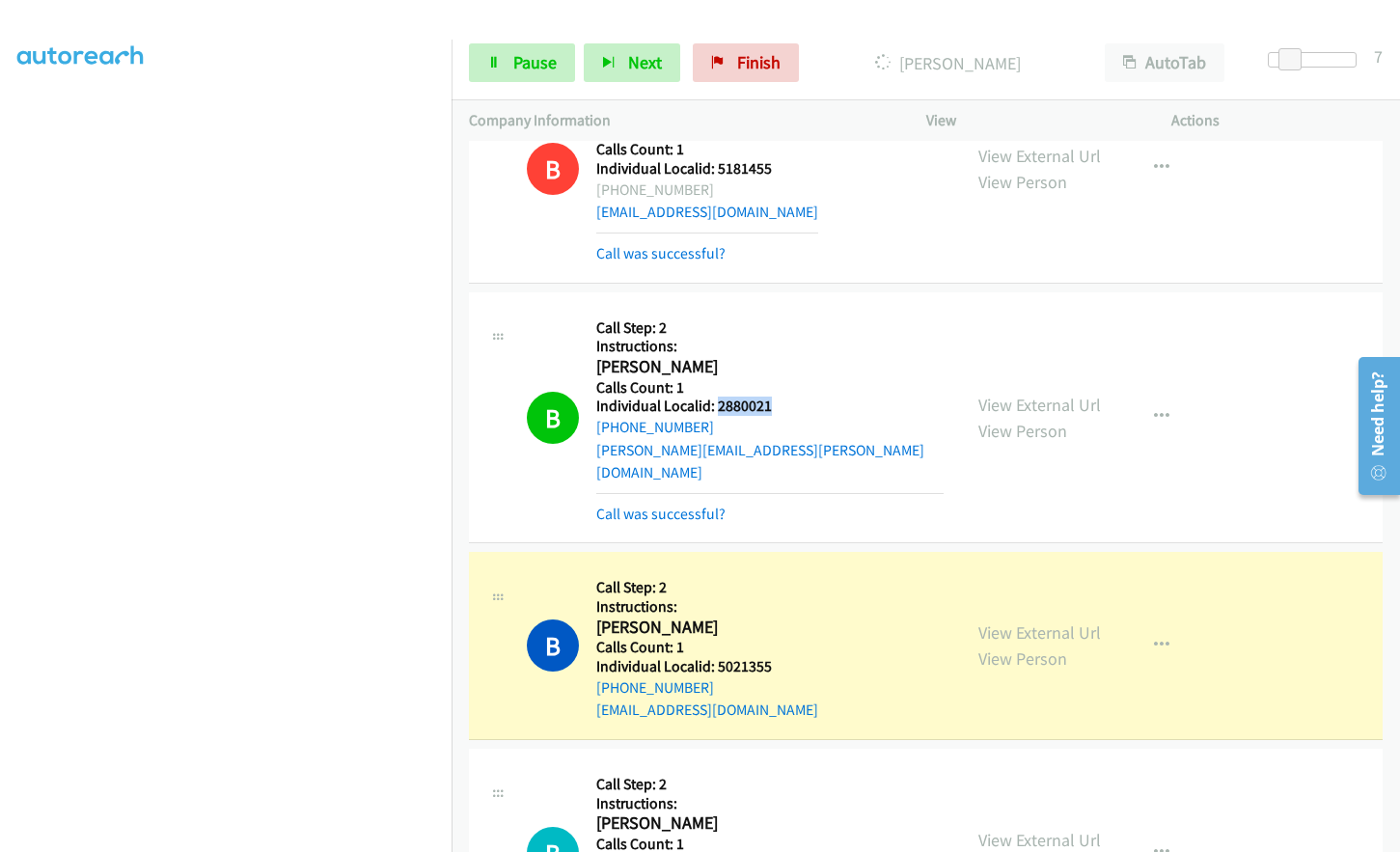 drag, startPoint x: 717, startPoint y: 356, endPoint x: 774, endPoint y: 361, distance: 57.218878 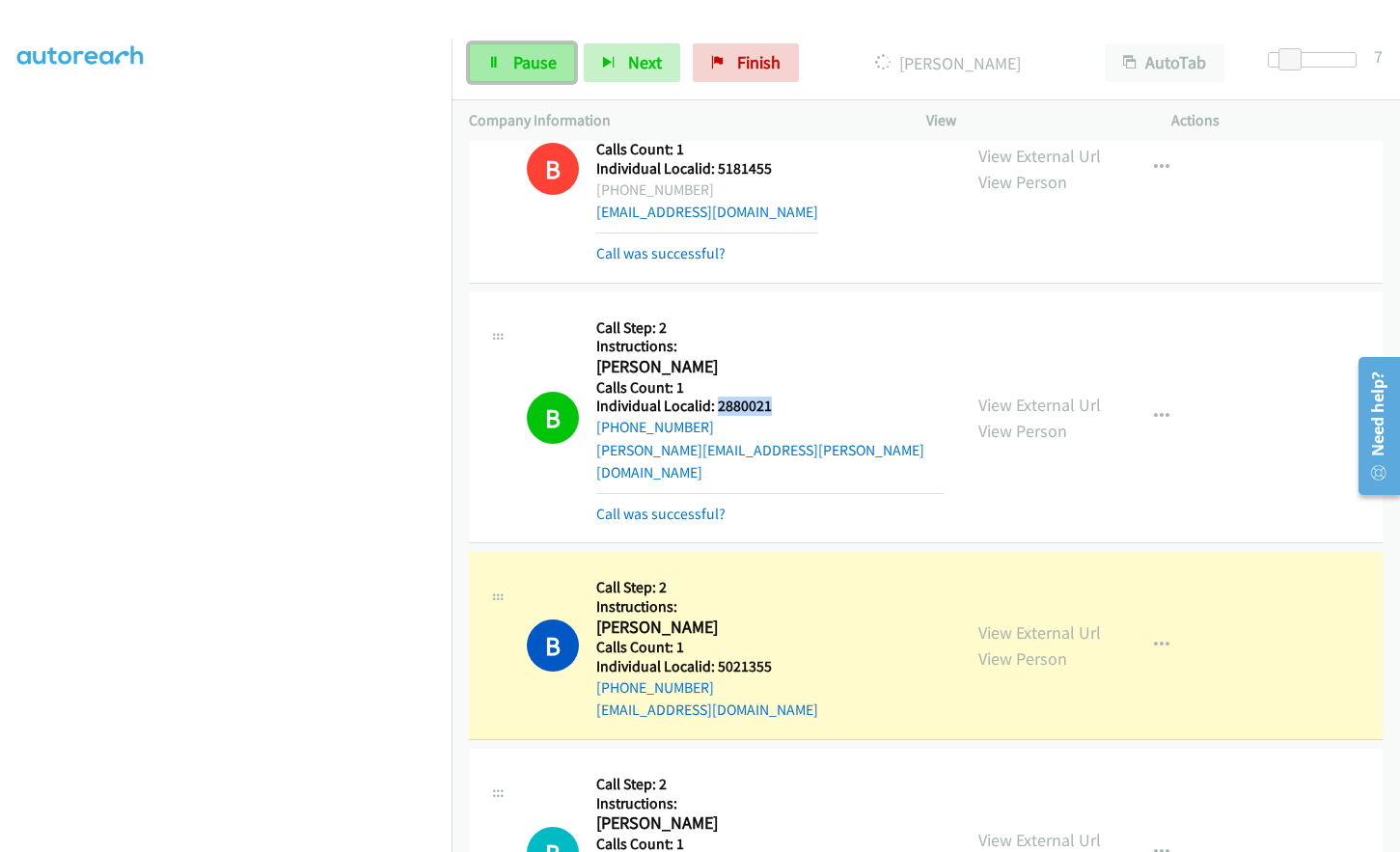 click on "Pause" at bounding box center (535, 62) 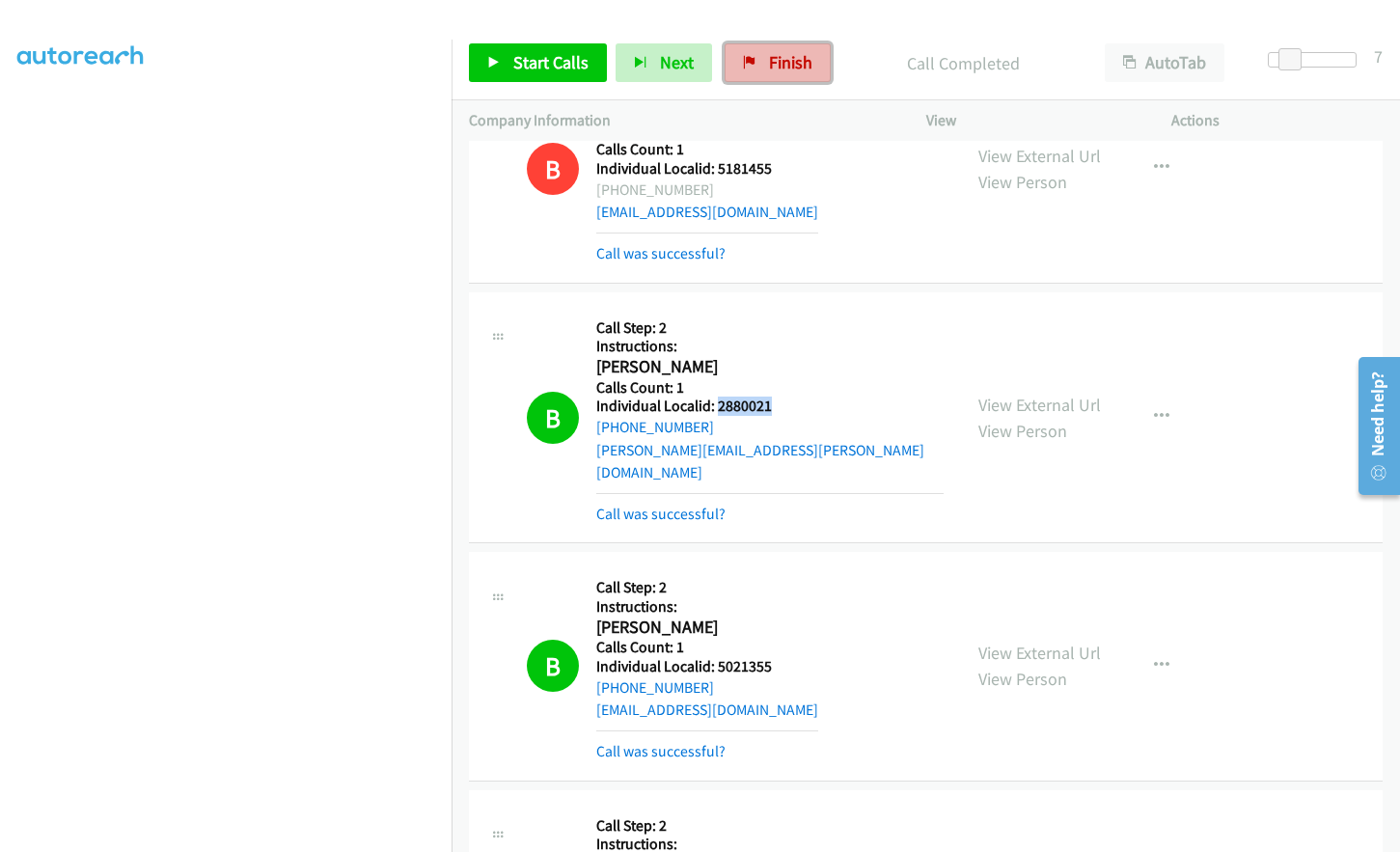 click on "Finish" at bounding box center (790, 62) 